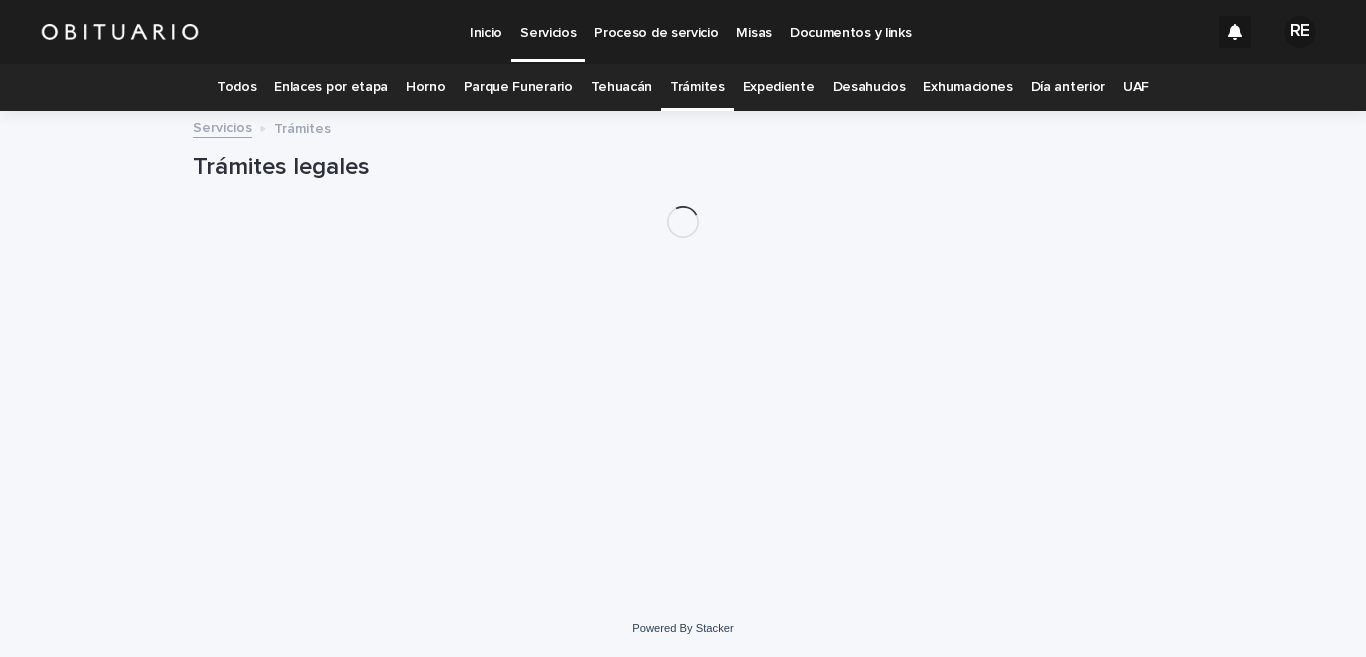 click on "Expediente" at bounding box center (779, 87) 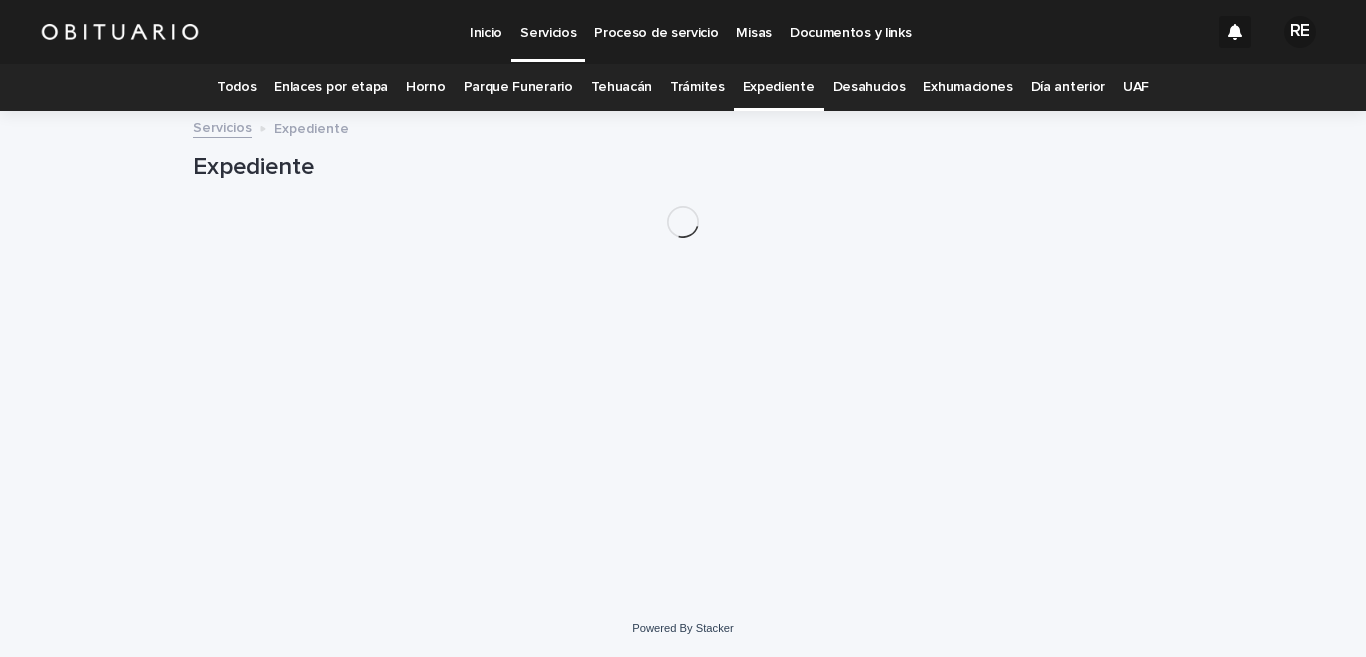 scroll, scrollTop: 0, scrollLeft: 0, axis: both 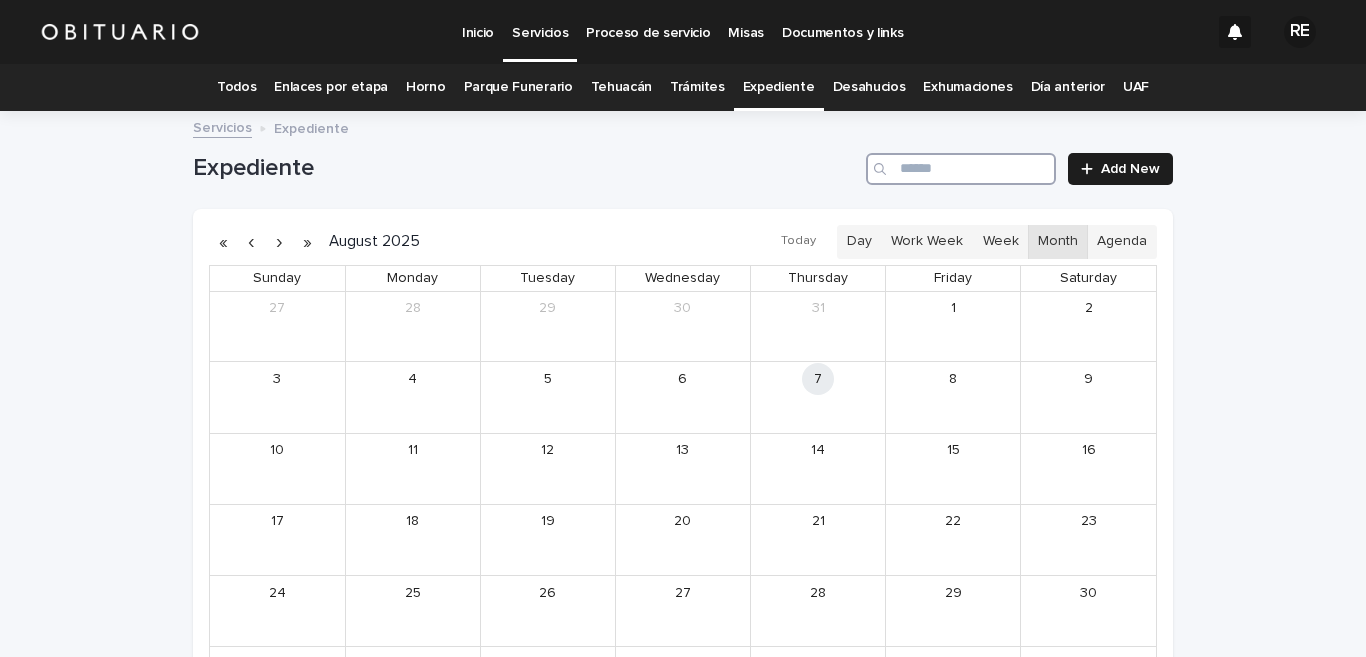 click at bounding box center [961, 169] 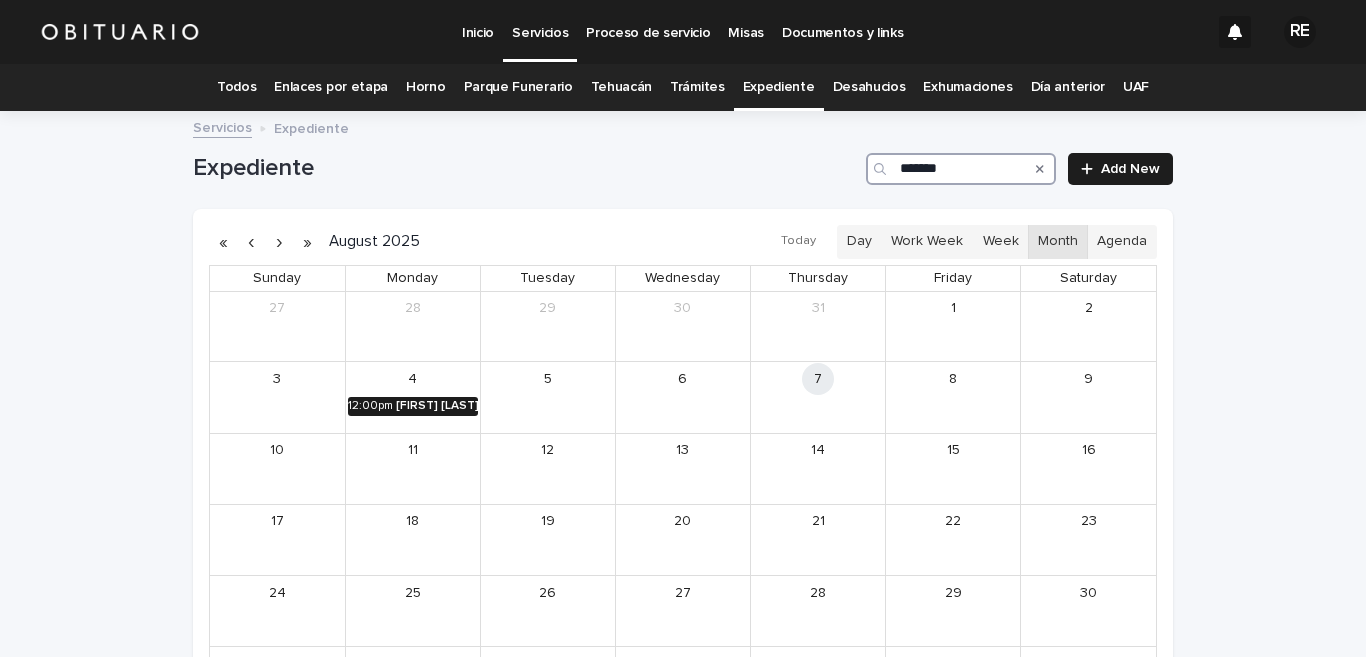 click on "[FIRST] [LAST] [FIRST]" at bounding box center [437, 406] 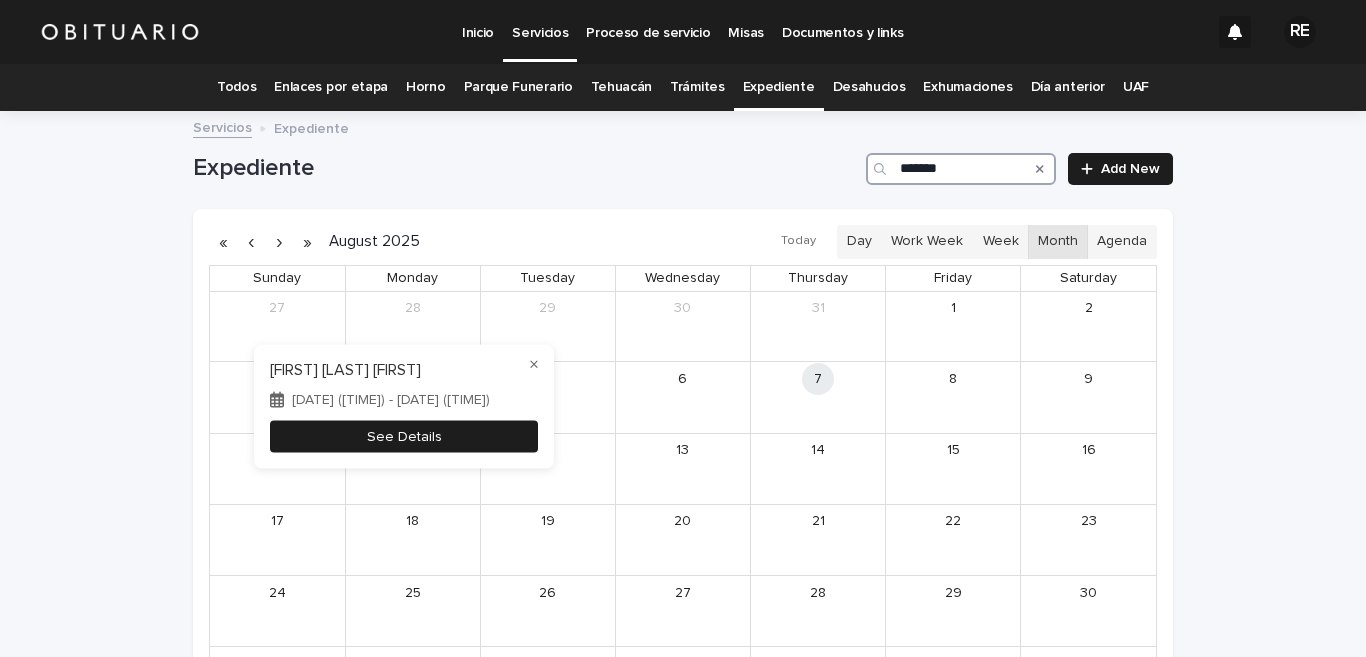 type on "*******" 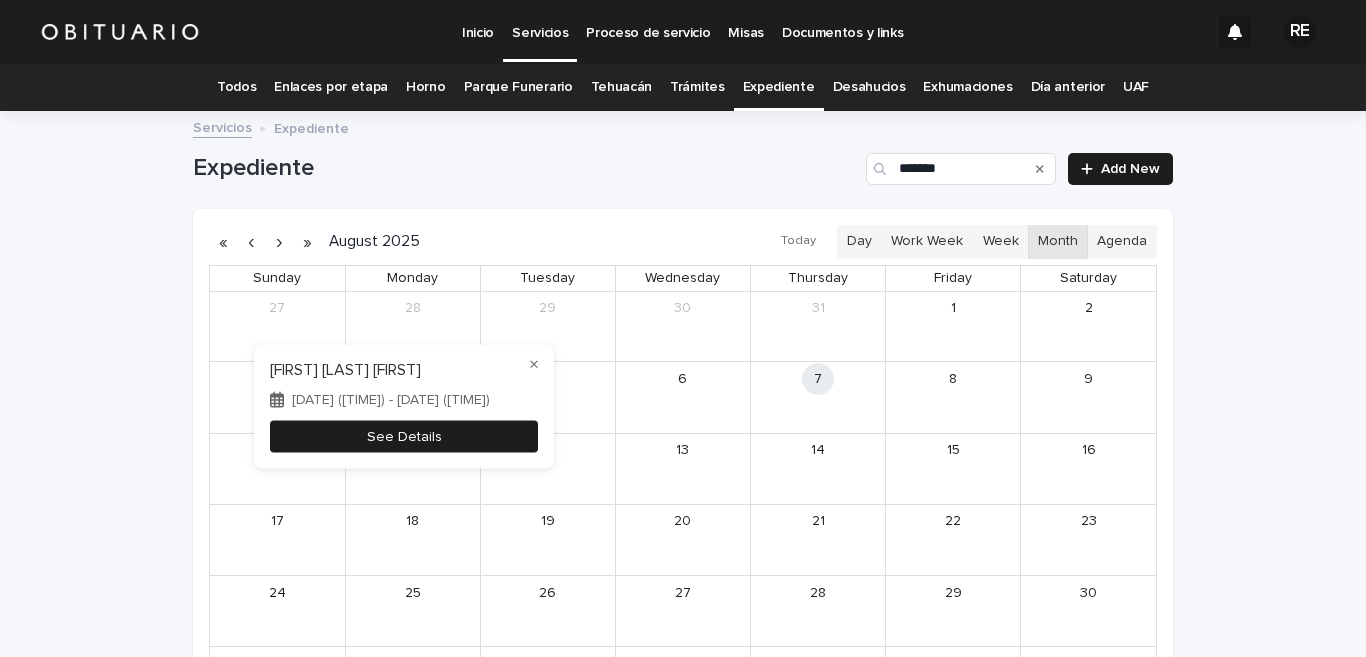 click on "See Details" at bounding box center (404, 436) 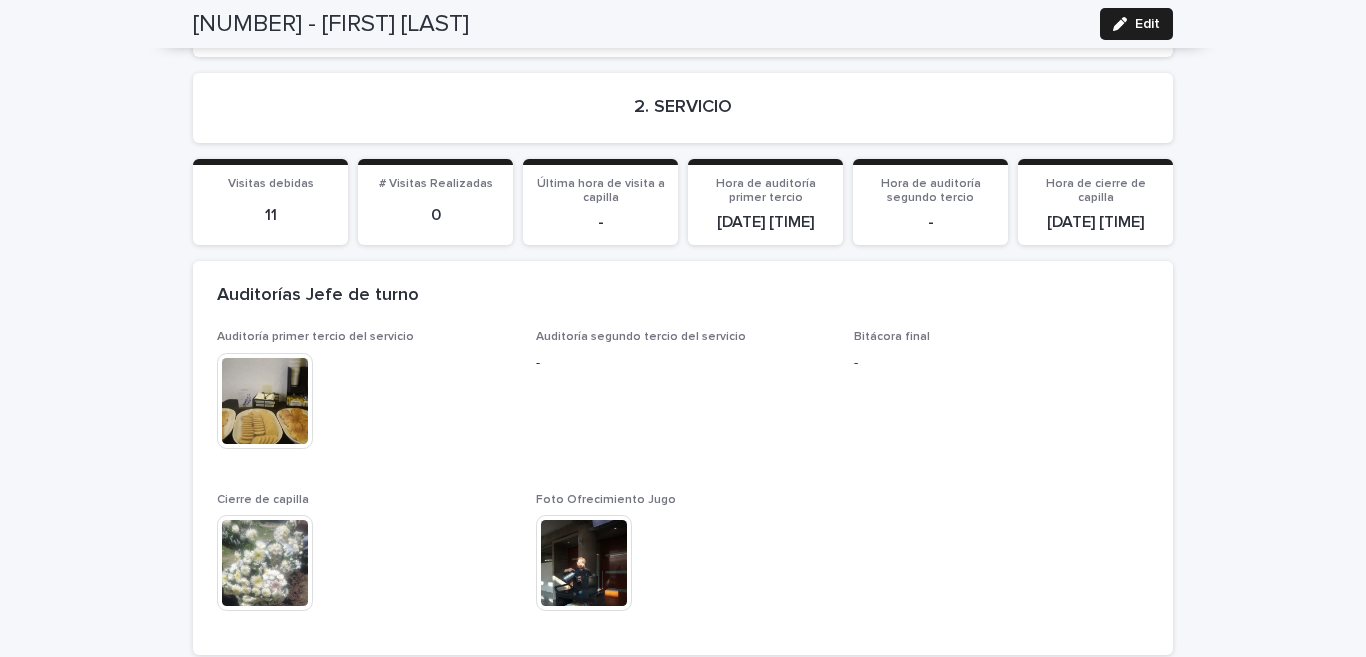 scroll, scrollTop: 4392, scrollLeft: 0, axis: vertical 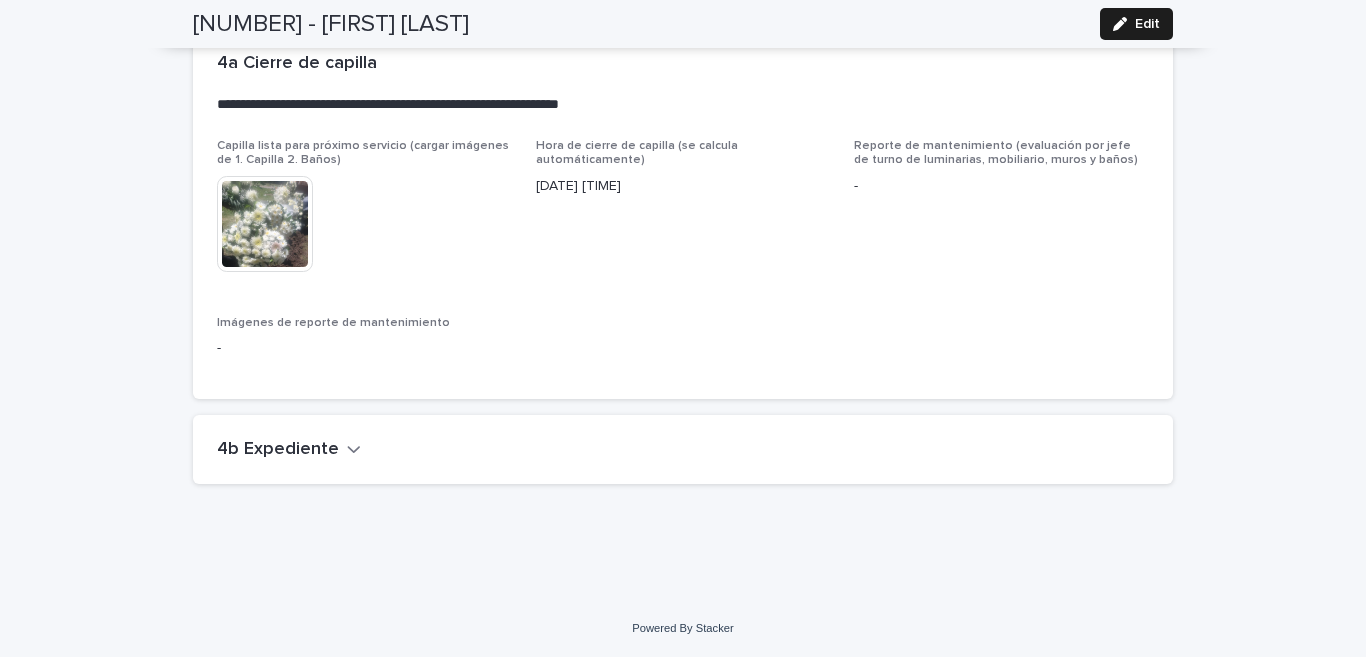 click 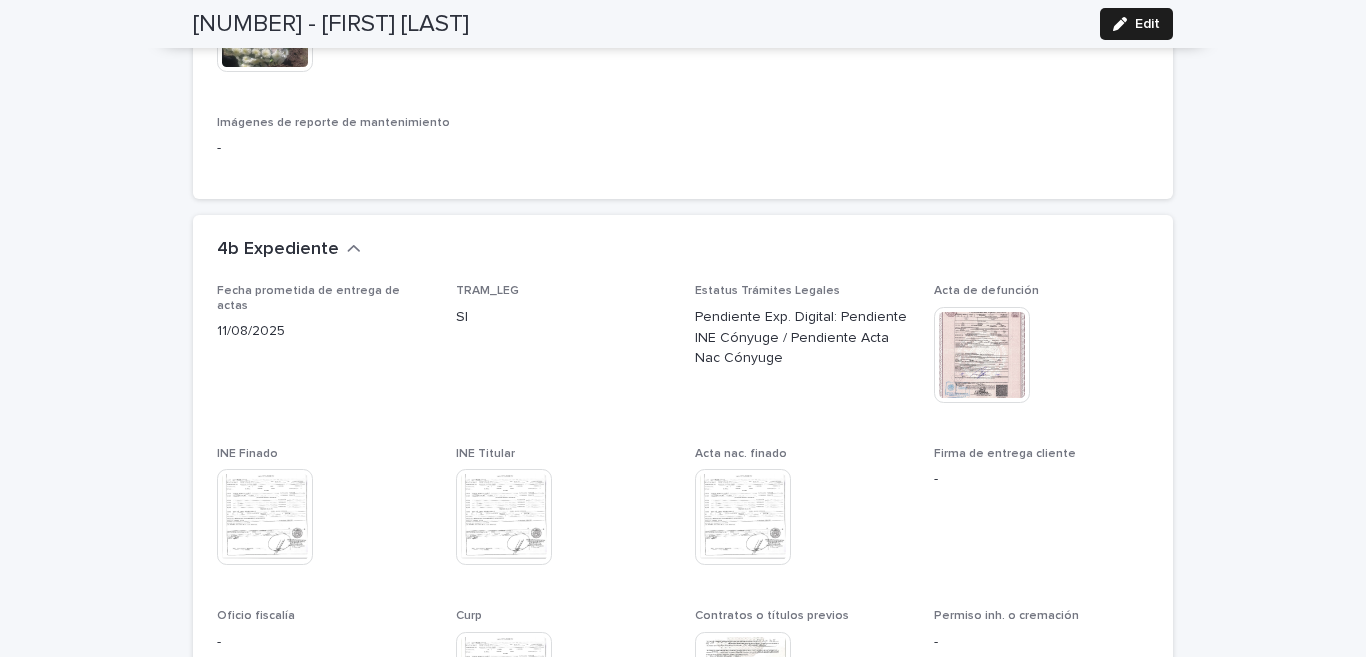 scroll, scrollTop: 4786, scrollLeft: 0, axis: vertical 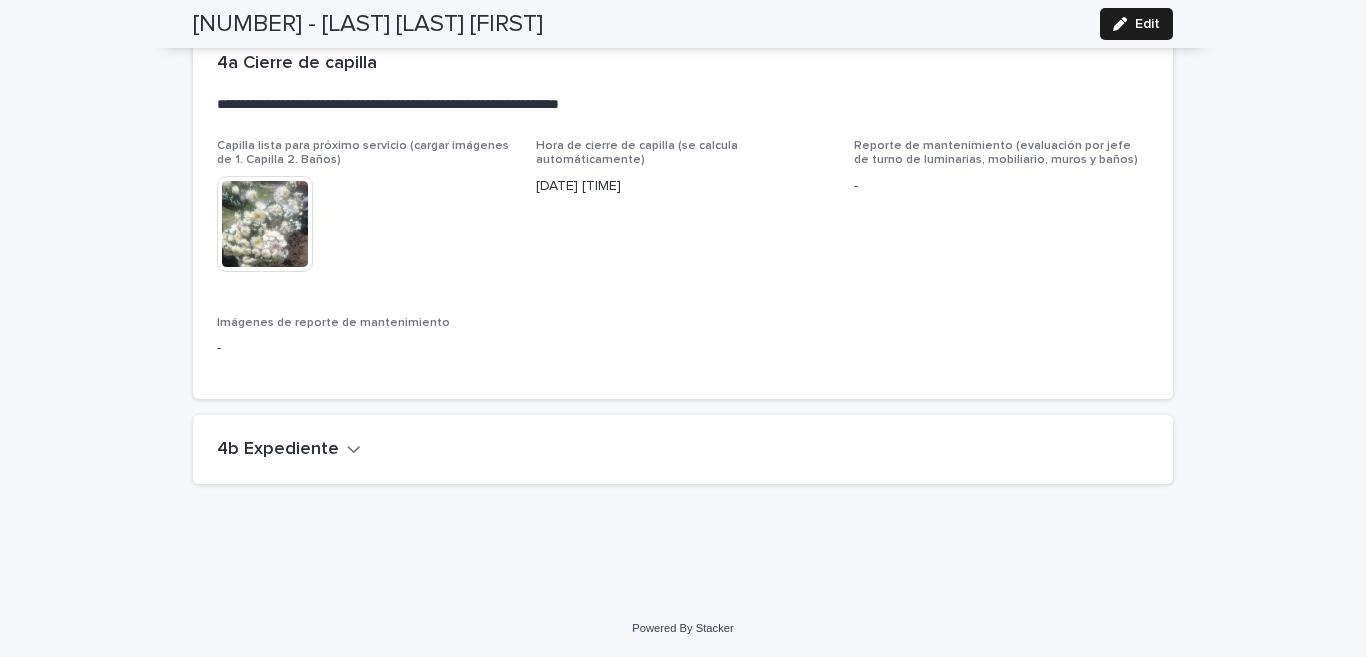 click on "4b Expediente" at bounding box center [278, 450] 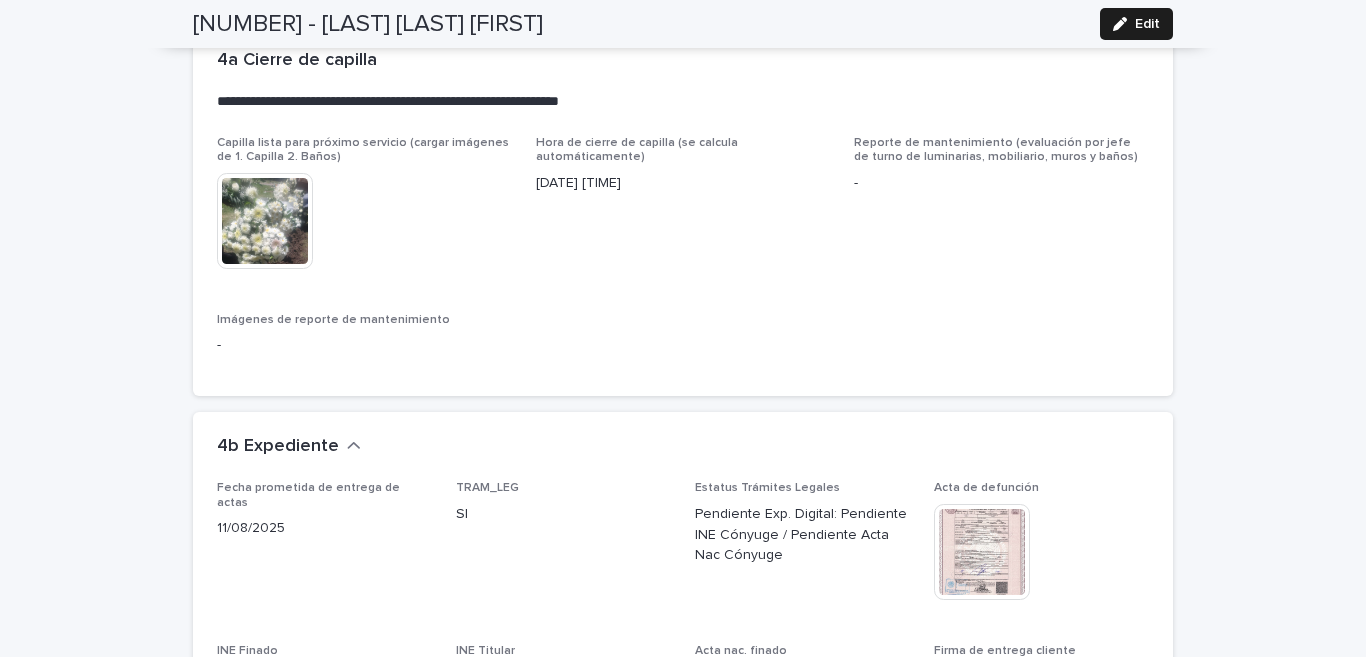 scroll, scrollTop: 4786, scrollLeft: 0, axis: vertical 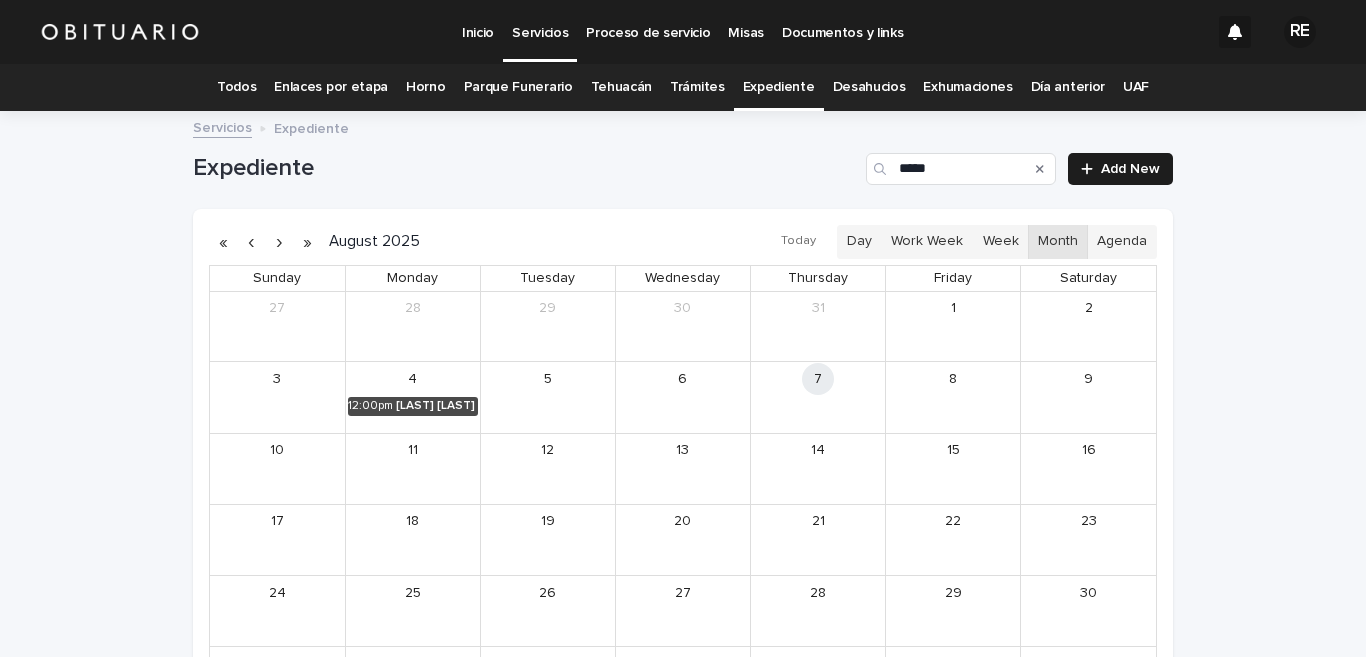type on "*****" 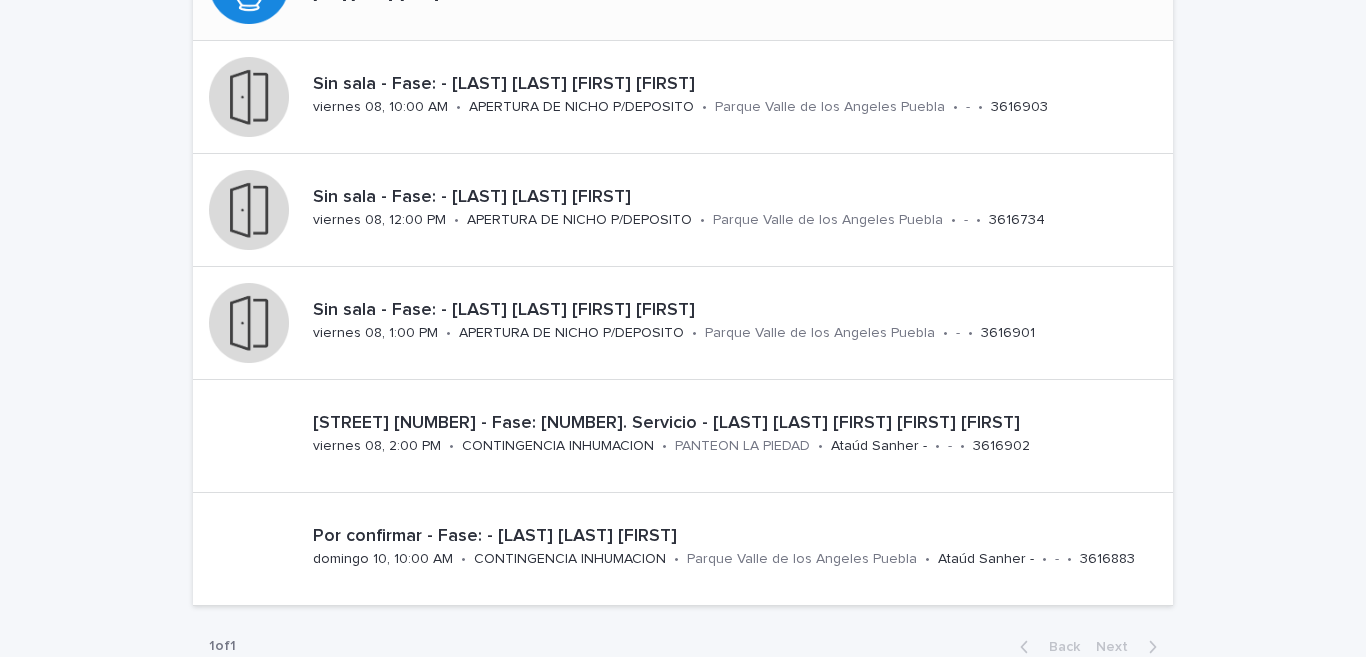 scroll, scrollTop: 492, scrollLeft: 0, axis: vertical 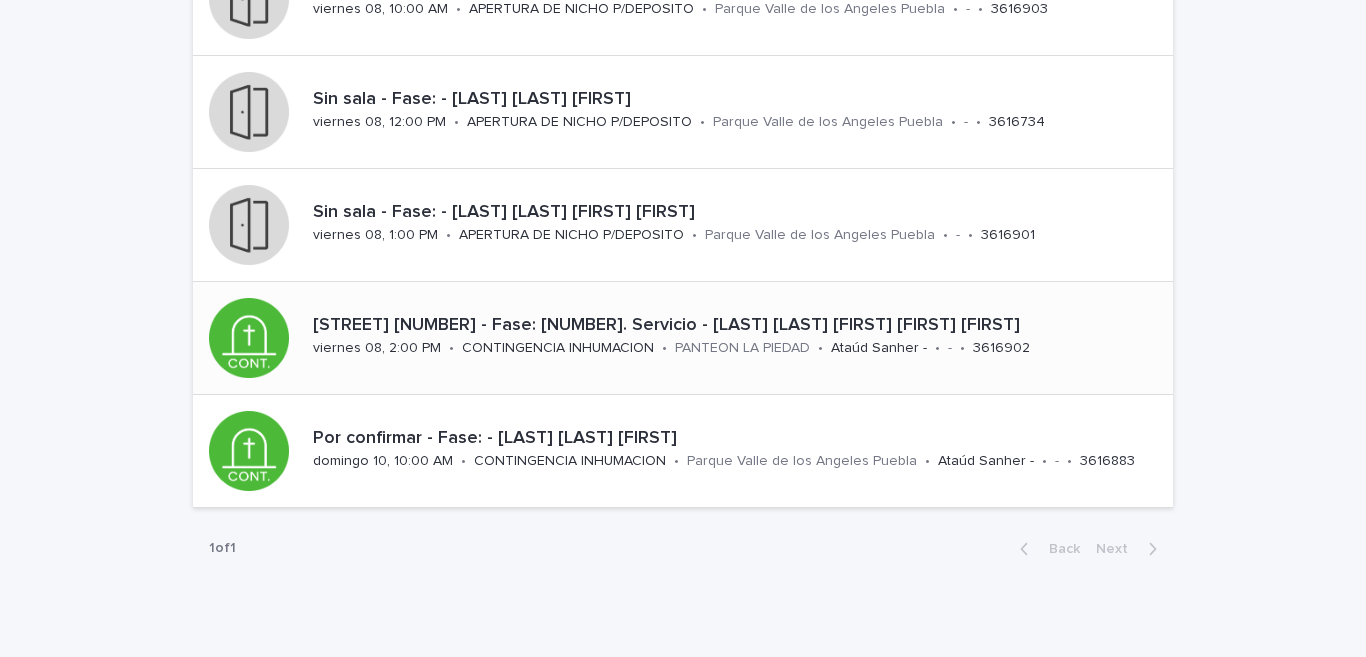 click on "[STREET] [NUMBER] - Fase: [NUMBER]. Servicio - [LAST] [LAST] [FIRST] [FIRST] [FIRST]" at bounding box center (739, 326) 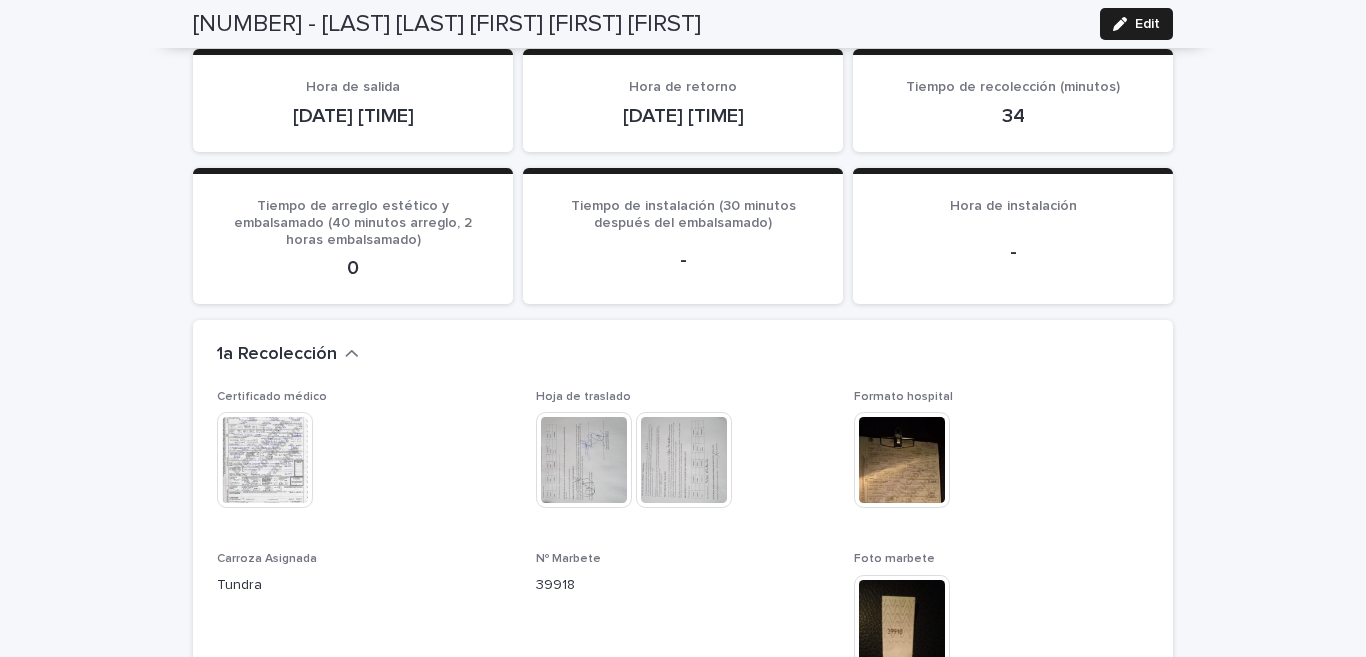 scroll, scrollTop: 1478, scrollLeft: 0, axis: vertical 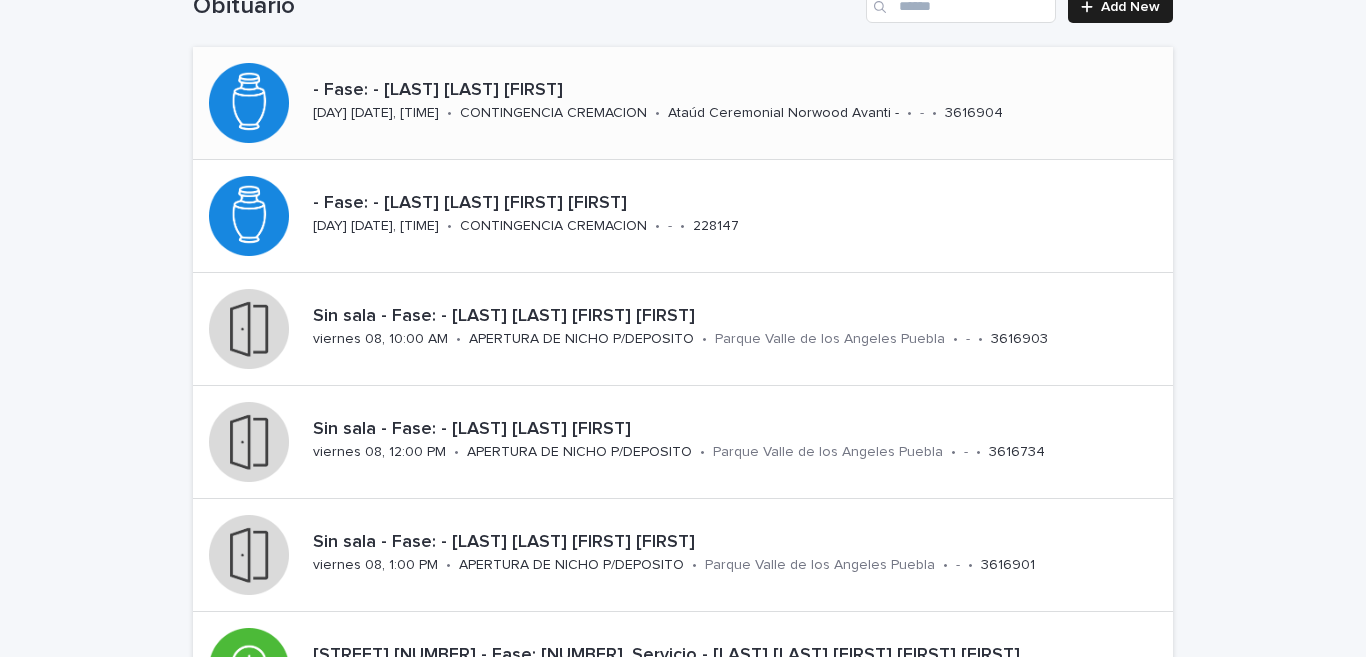 click on "CONTINGENCIA CREMACION" at bounding box center (553, 113) 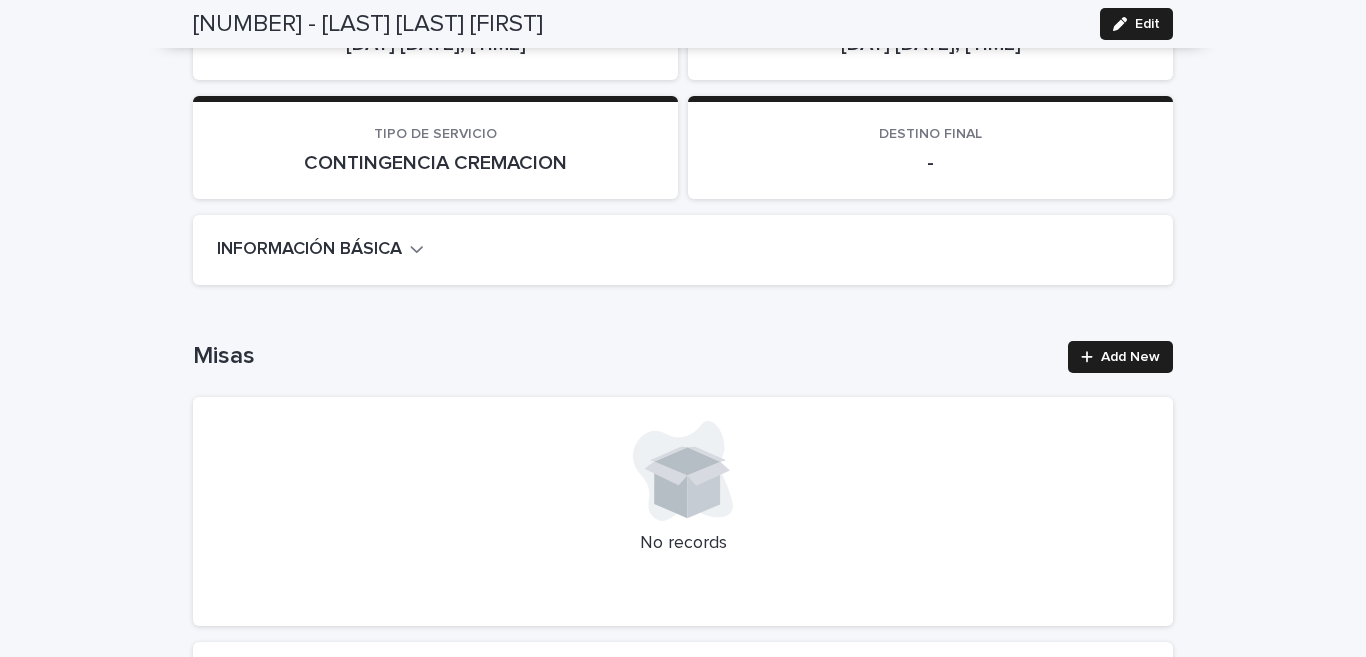 scroll, scrollTop: 591, scrollLeft: 0, axis: vertical 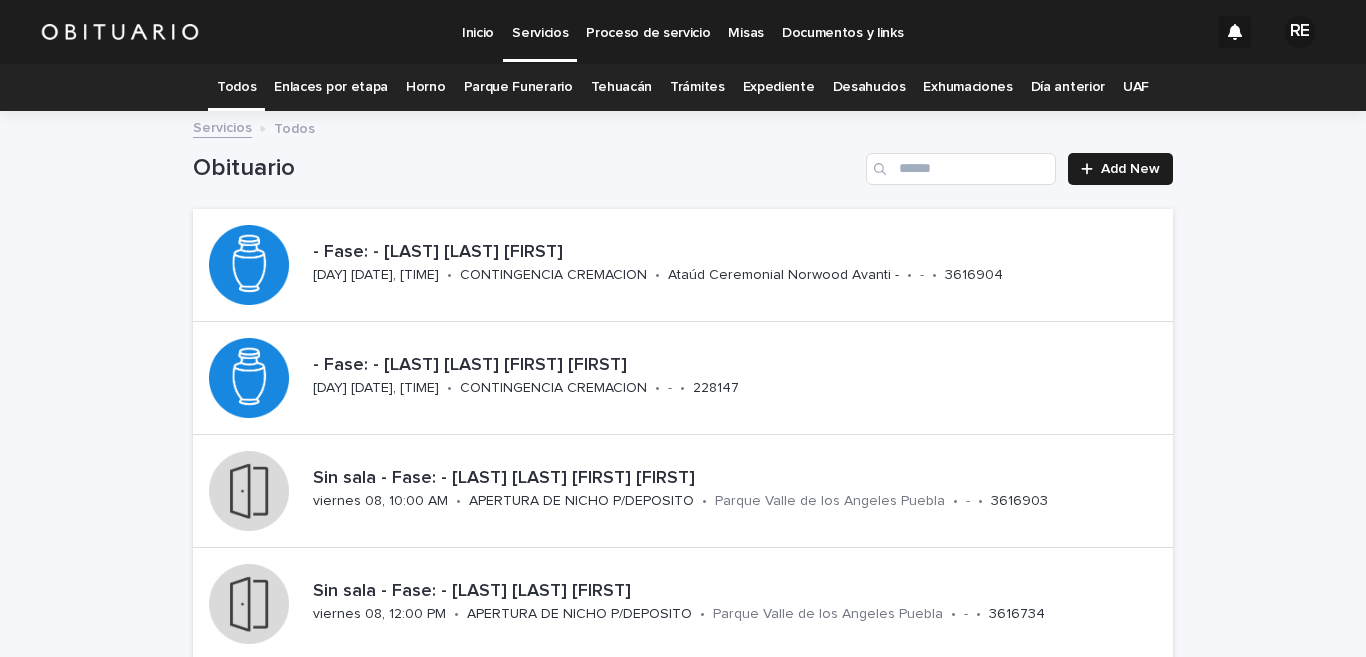 click on "Expediente" at bounding box center (779, 87) 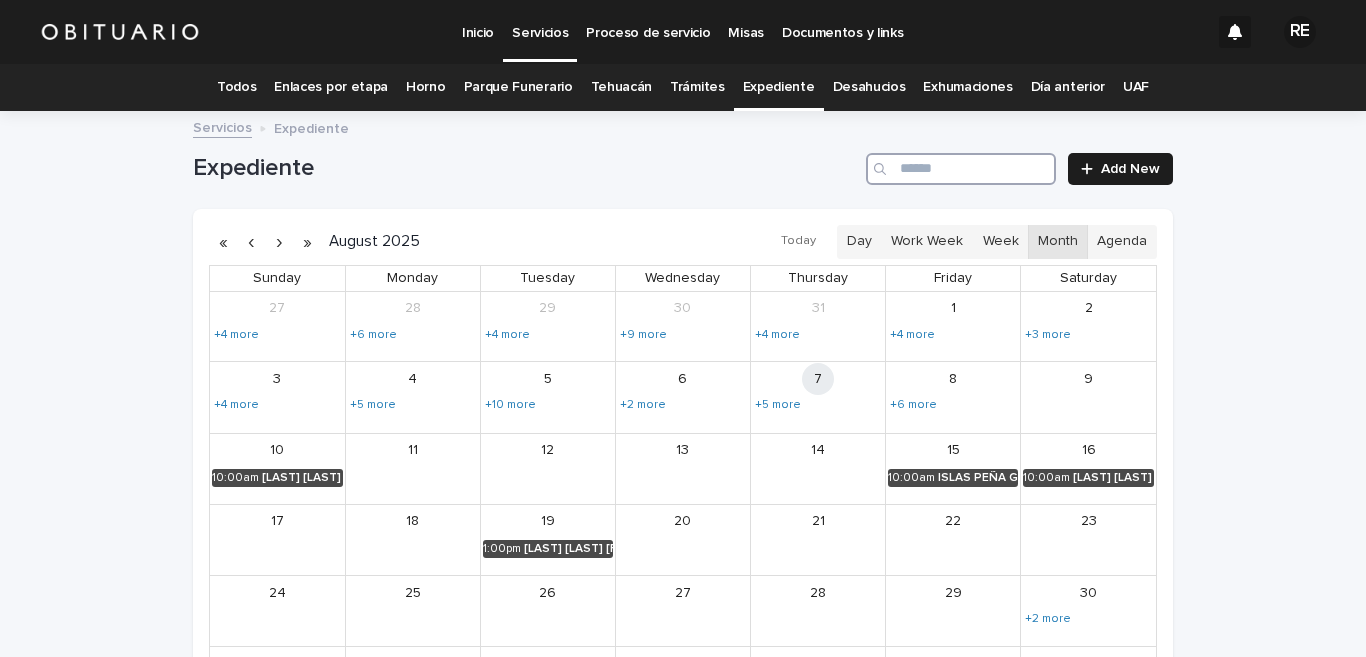 click at bounding box center [961, 169] 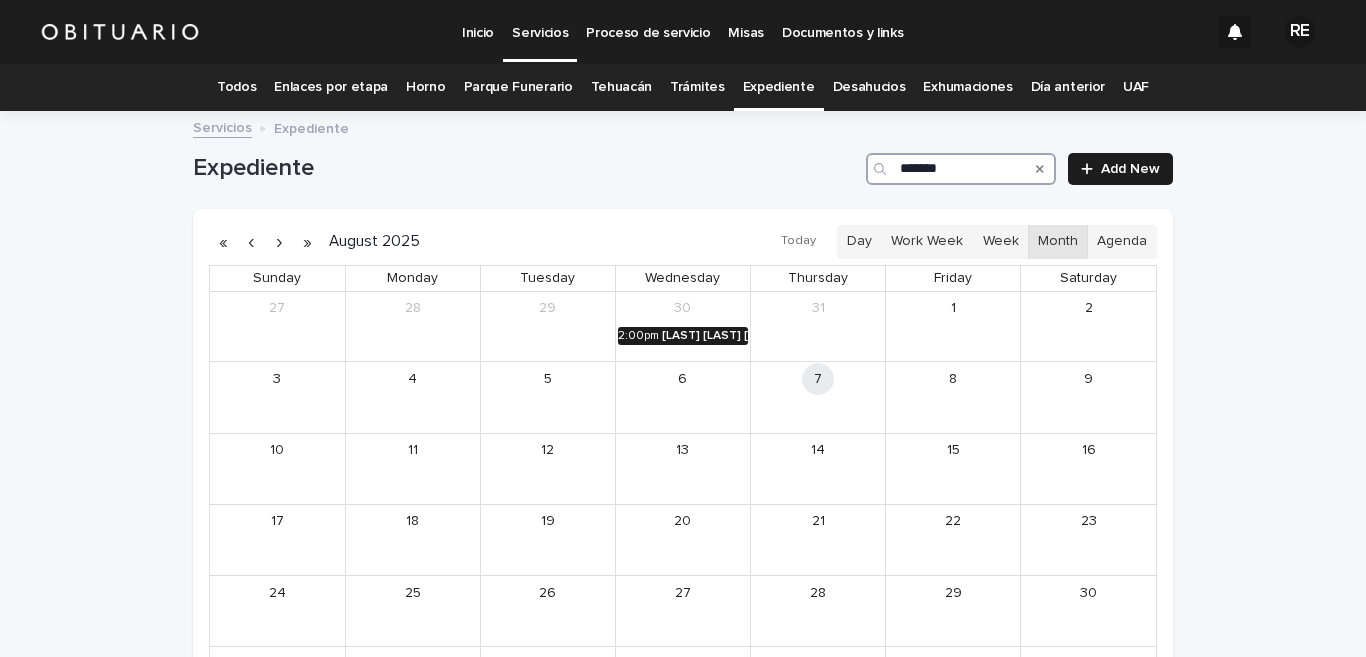 click on "[LAST] [LAST] [FIRST] [FIRST]" at bounding box center (705, 336) 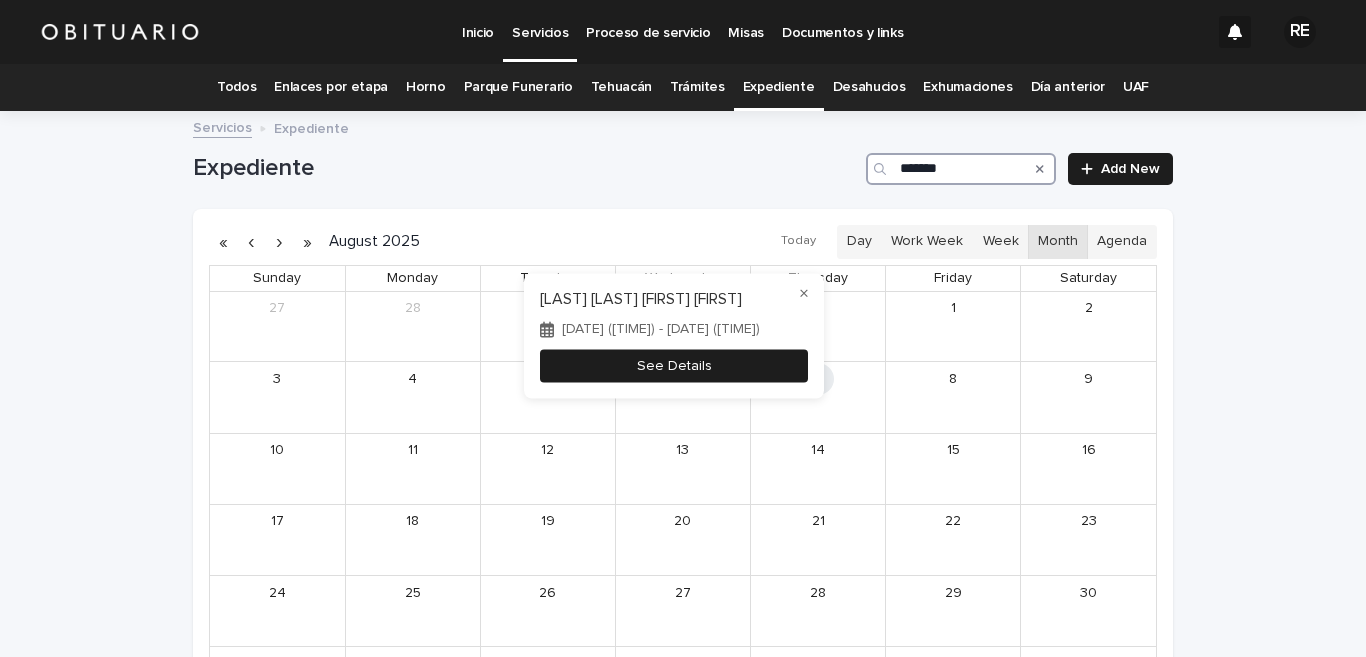 type on "*******" 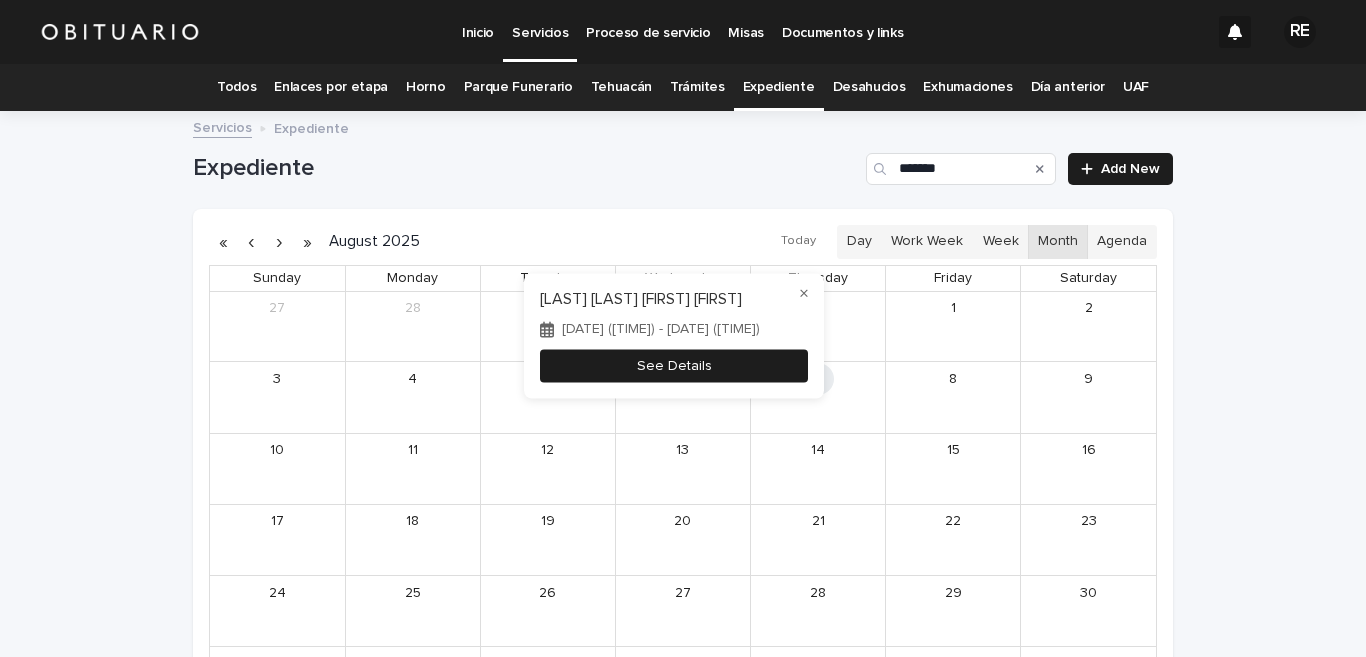 click on "See Details" at bounding box center [674, 366] 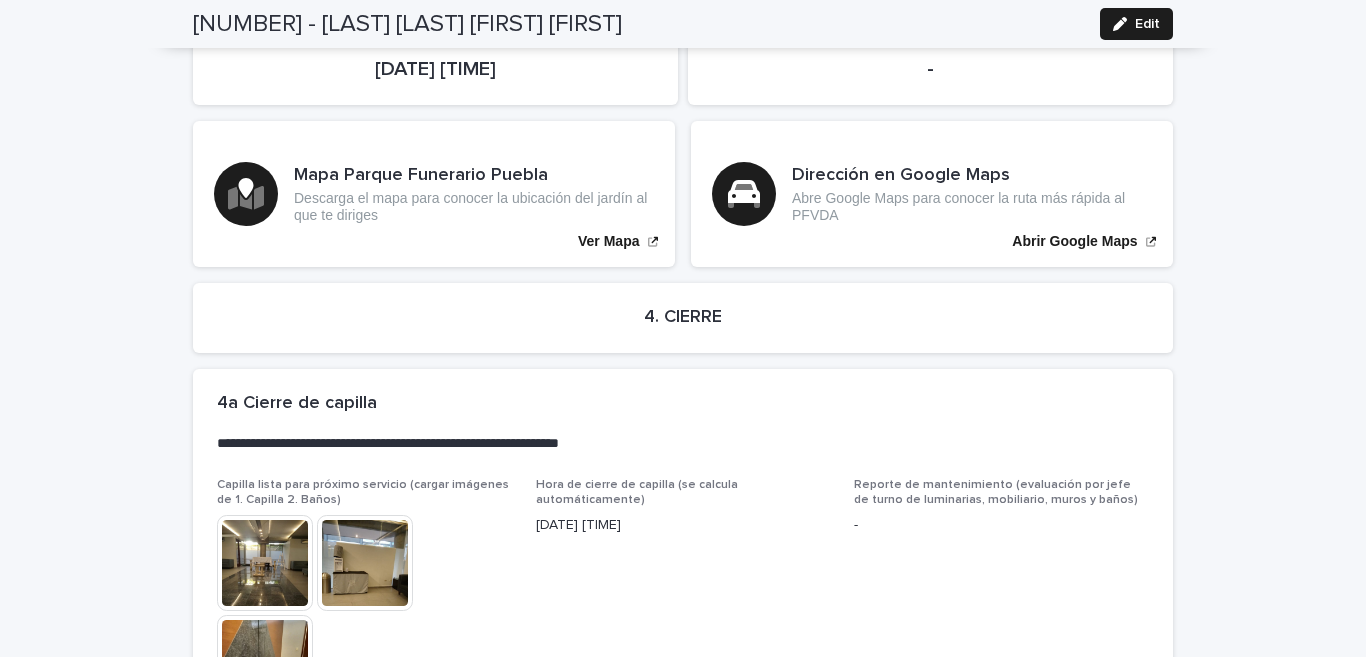 scroll, scrollTop: 4778, scrollLeft: 0, axis: vertical 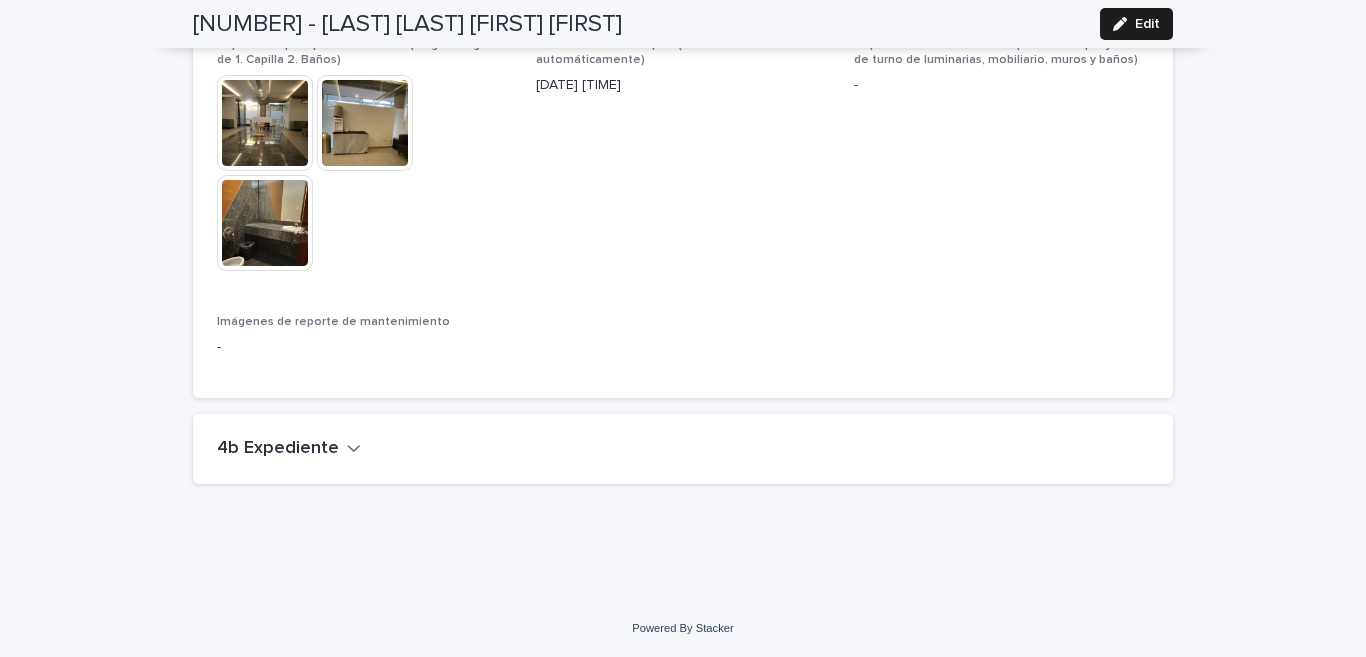 click on "4b Expediente" at bounding box center (278, 449) 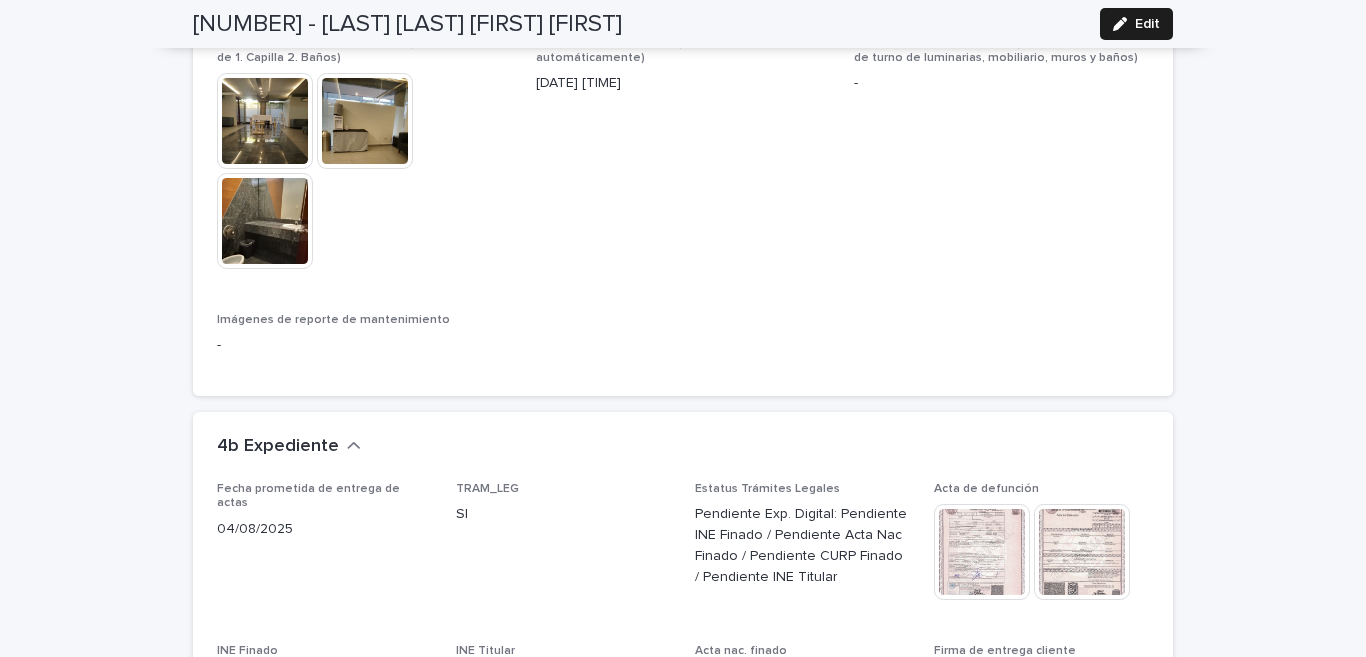 scroll, scrollTop: 5073, scrollLeft: 0, axis: vertical 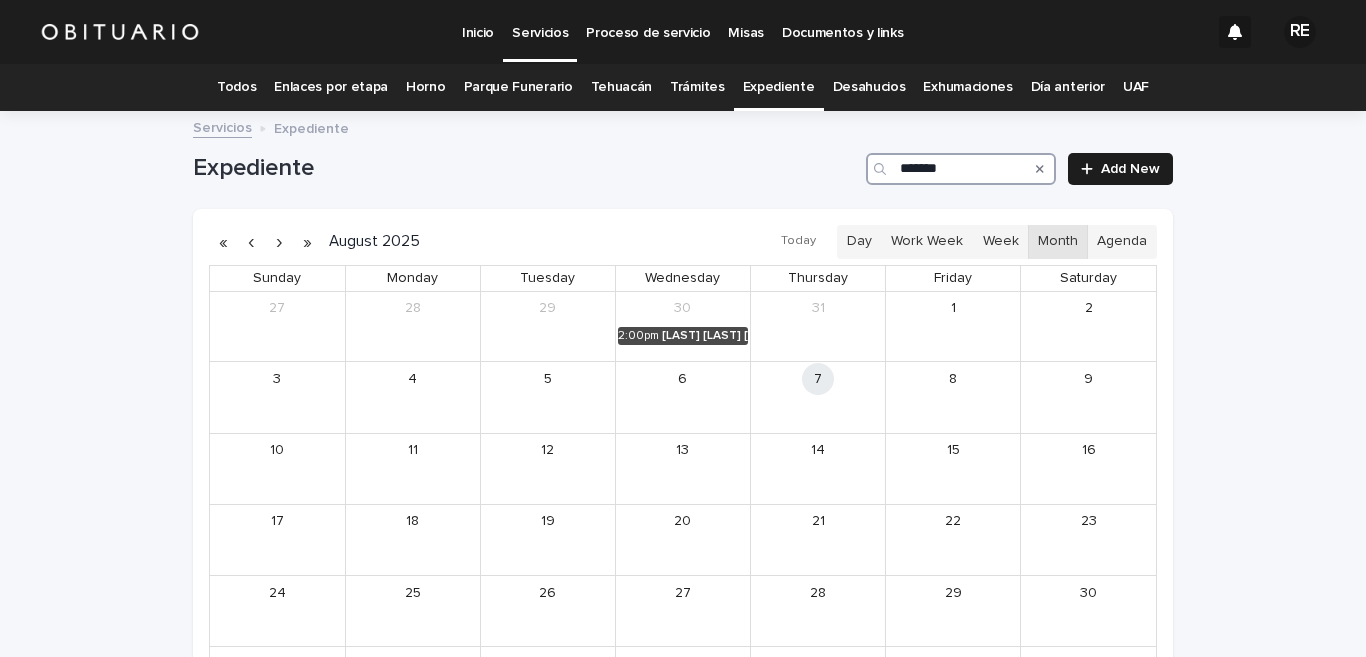 click on "*******" at bounding box center [961, 169] 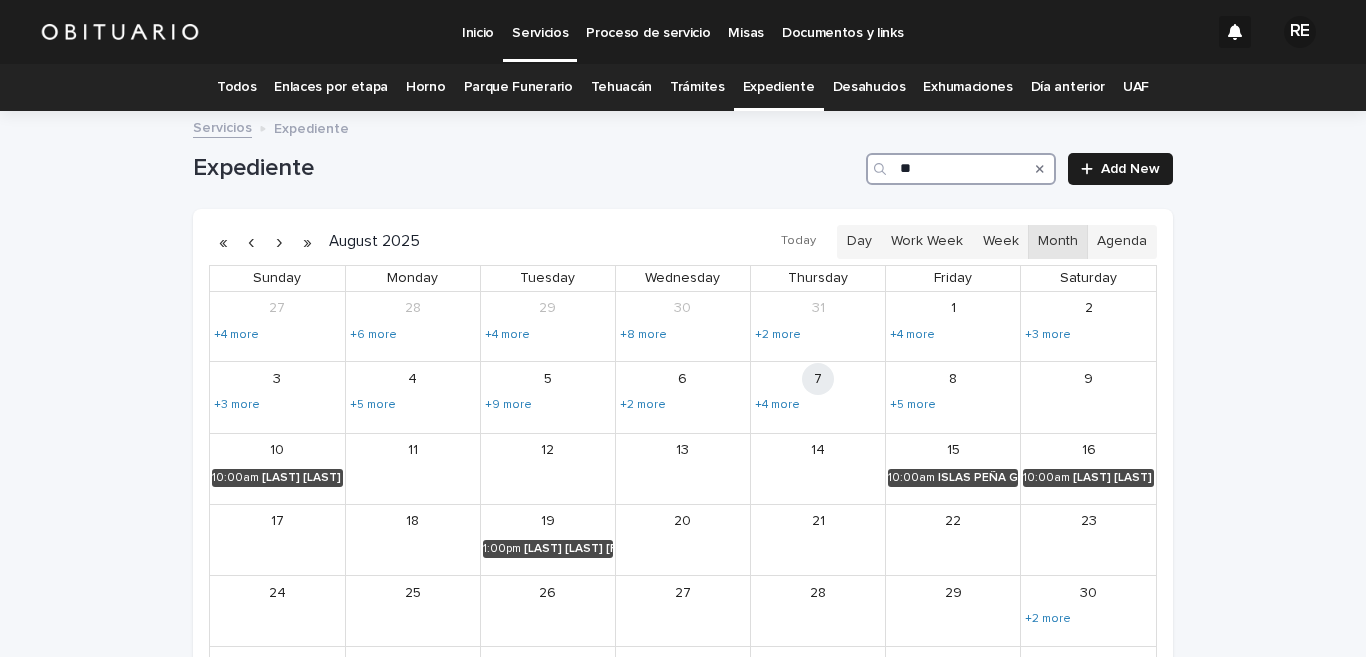 type on "*" 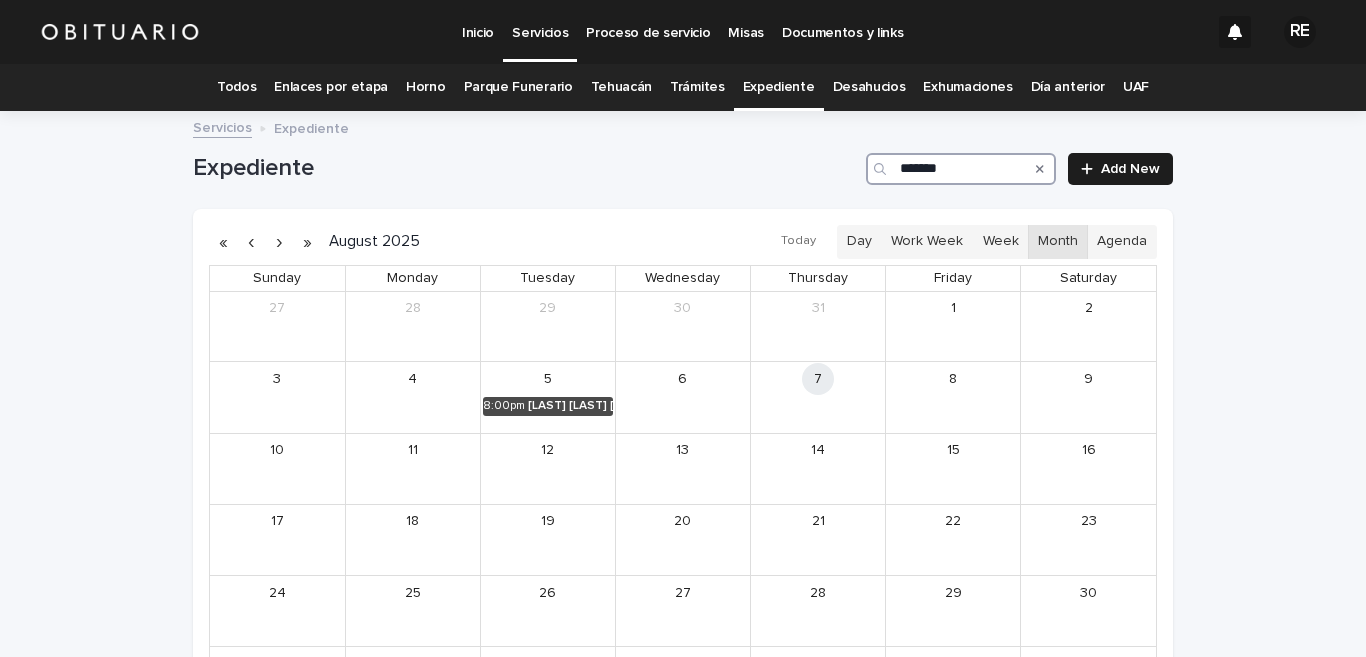 click on "[TIME] [LAST] [LAST] [FIRST]" at bounding box center (548, 405) 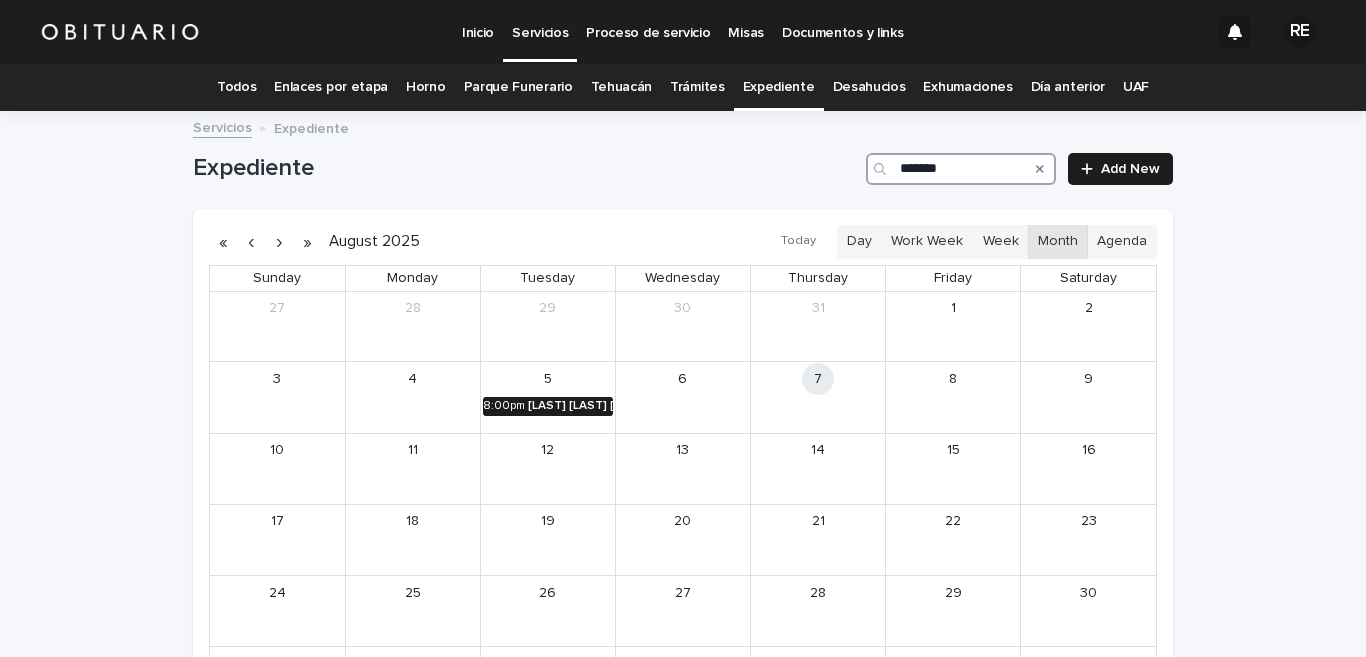 click on "[LAST] [LAST] [FIRST]" at bounding box center [570, 406] 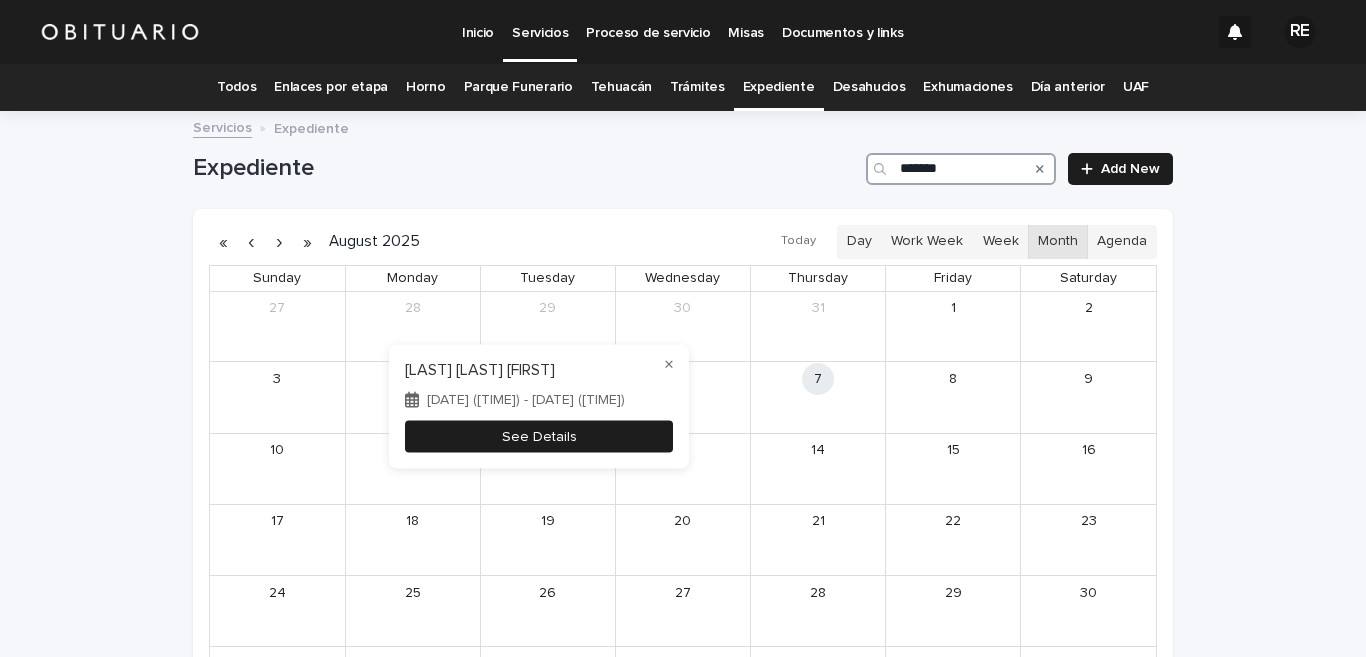 type on "******" 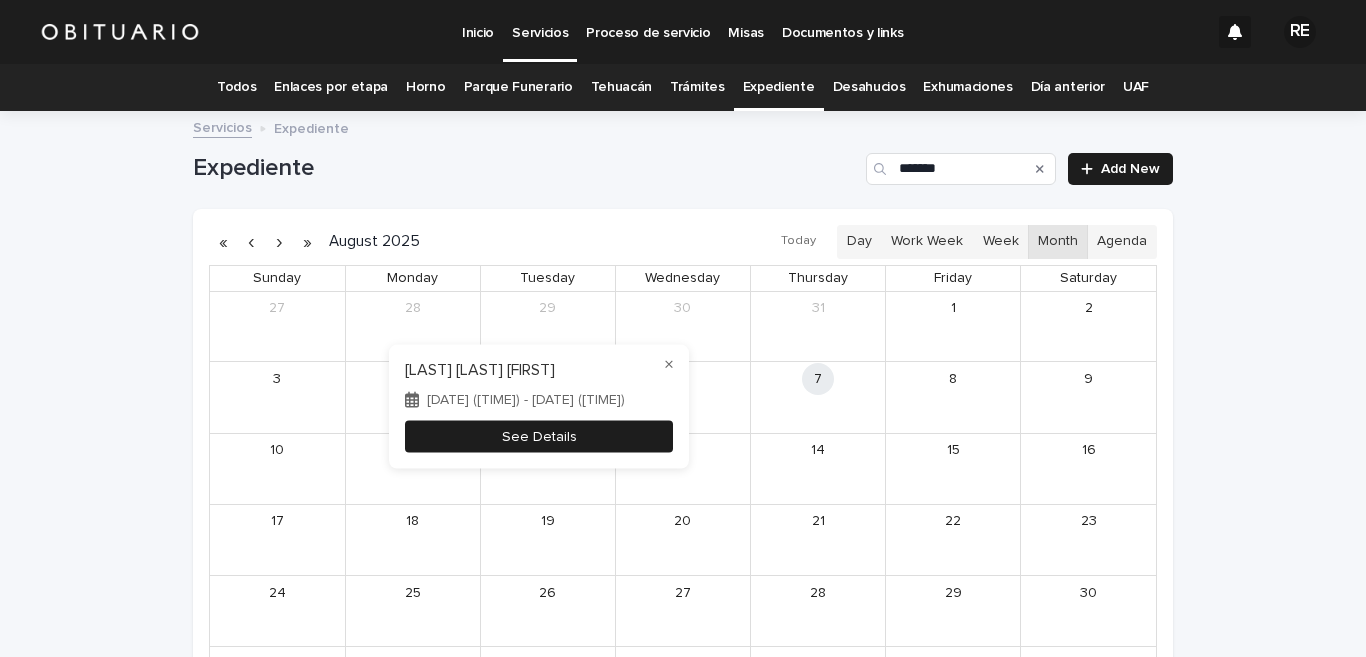 click on "See Details" at bounding box center (539, 436) 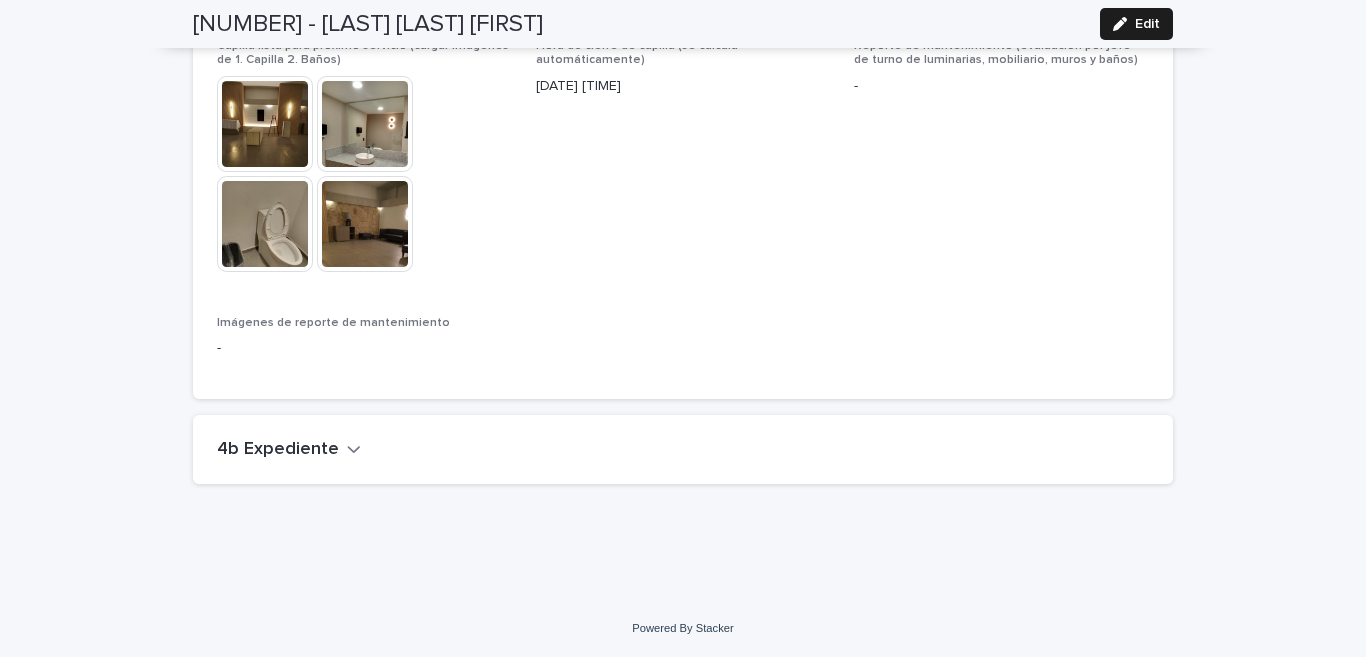 scroll, scrollTop: 4928, scrollLeft: 0, axis: vertical 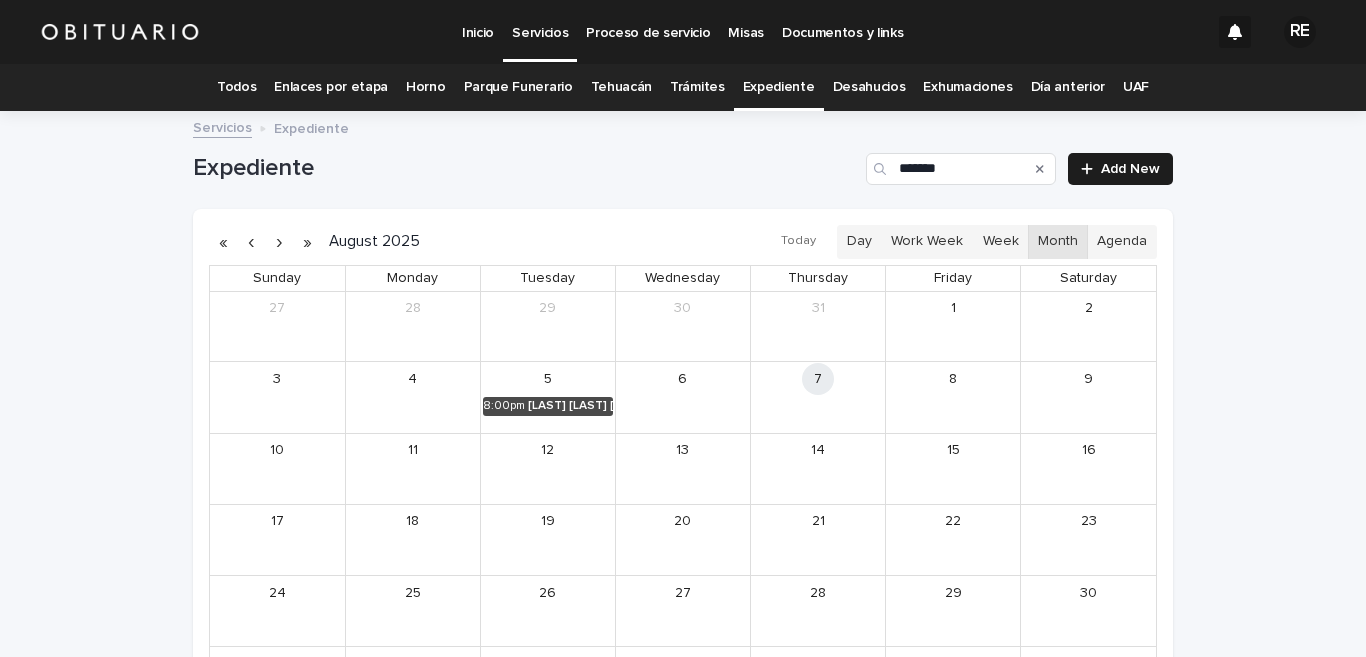 click 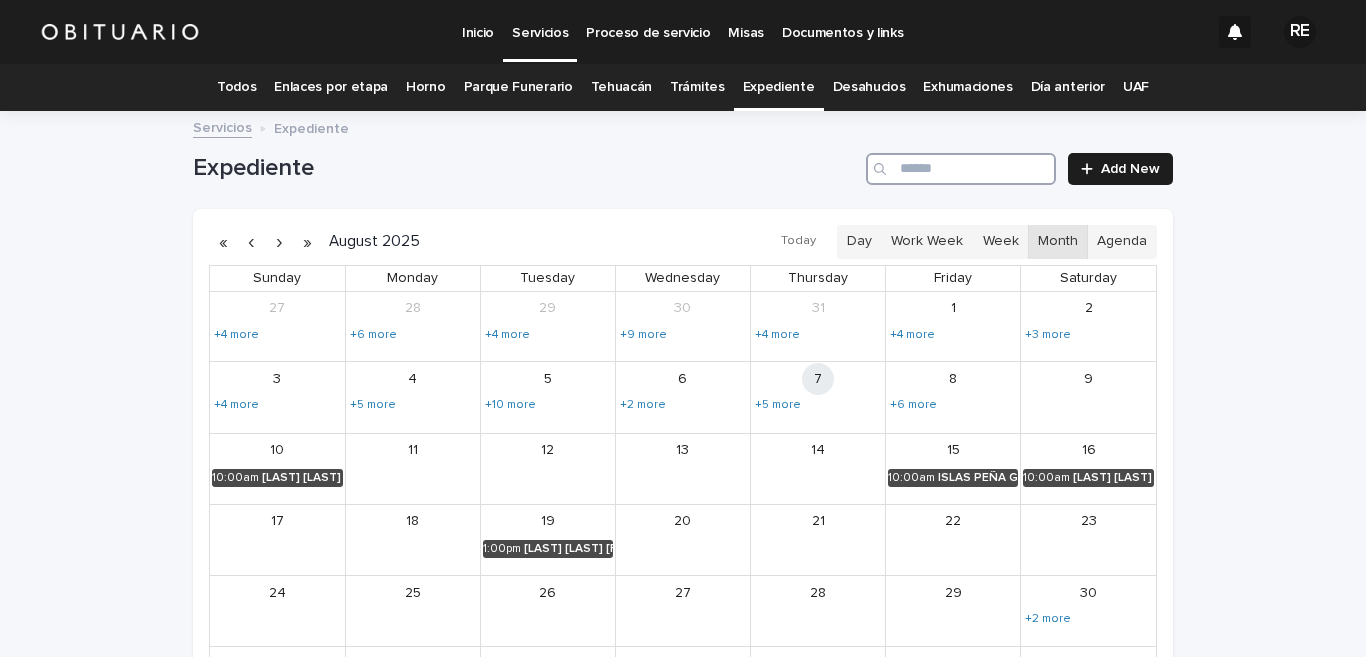 click at bounding box center (961, 169) 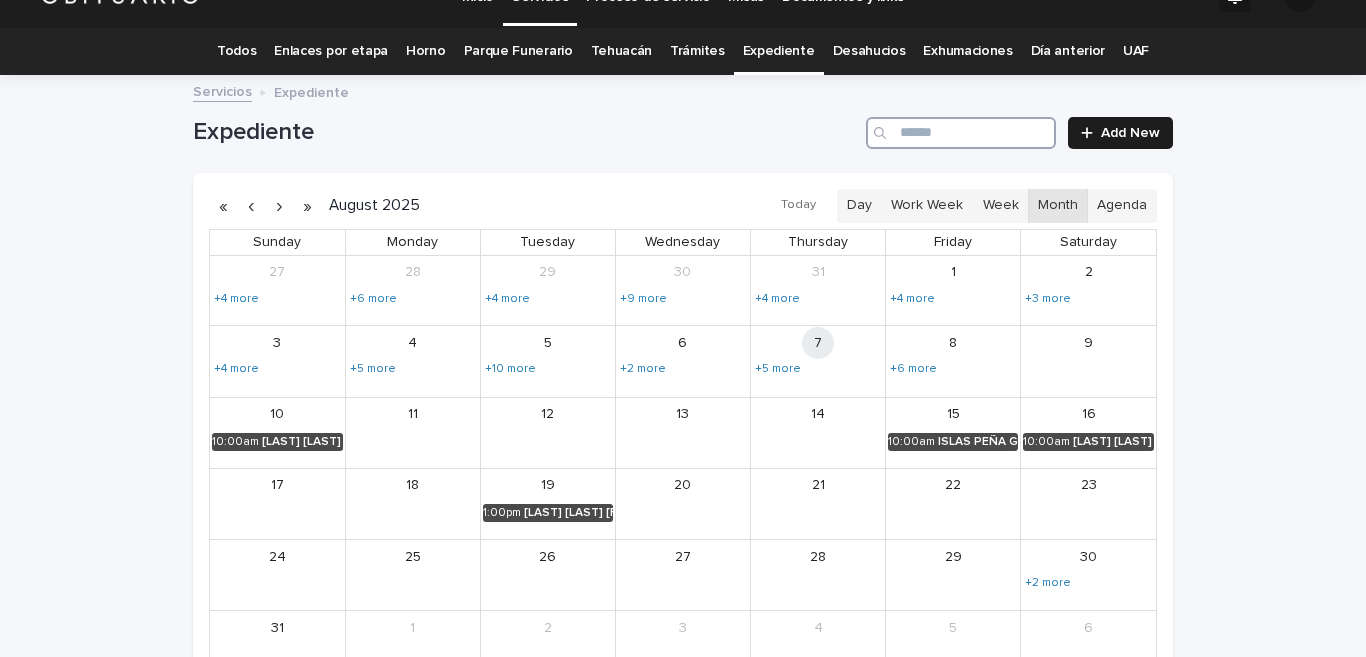 scroll, scrollTop: 0, scrollLeft: 0, axis: both 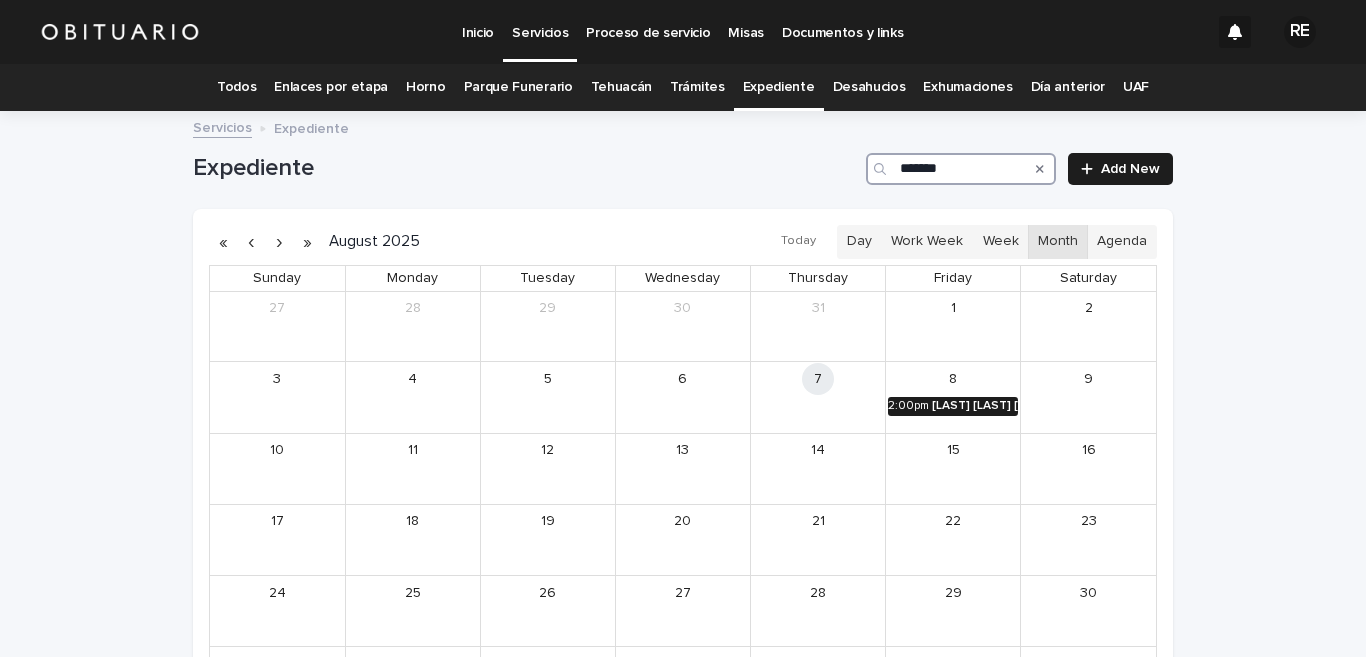 click on "[LAST] [LAST] [FIRST] [FIRST] [FIRST]" at bounding box center [975, 406] 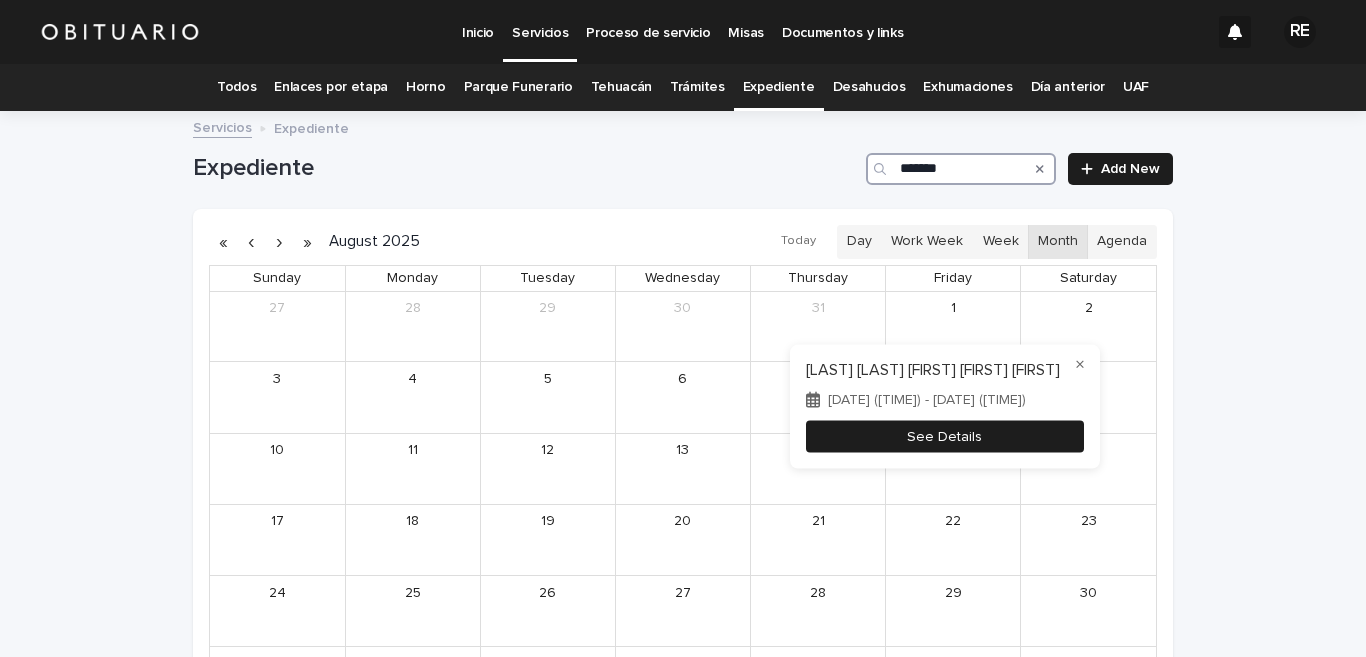 type on "*******" 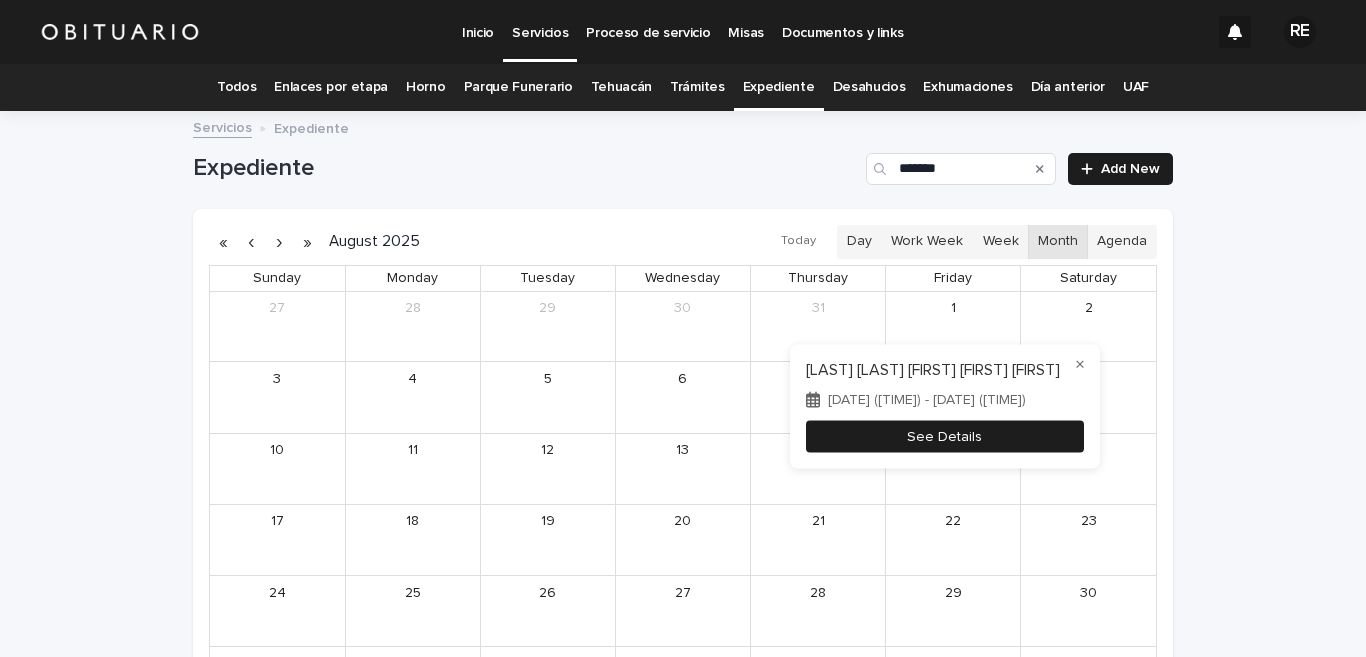 click on "See Details" at bounding box center (945, 436) 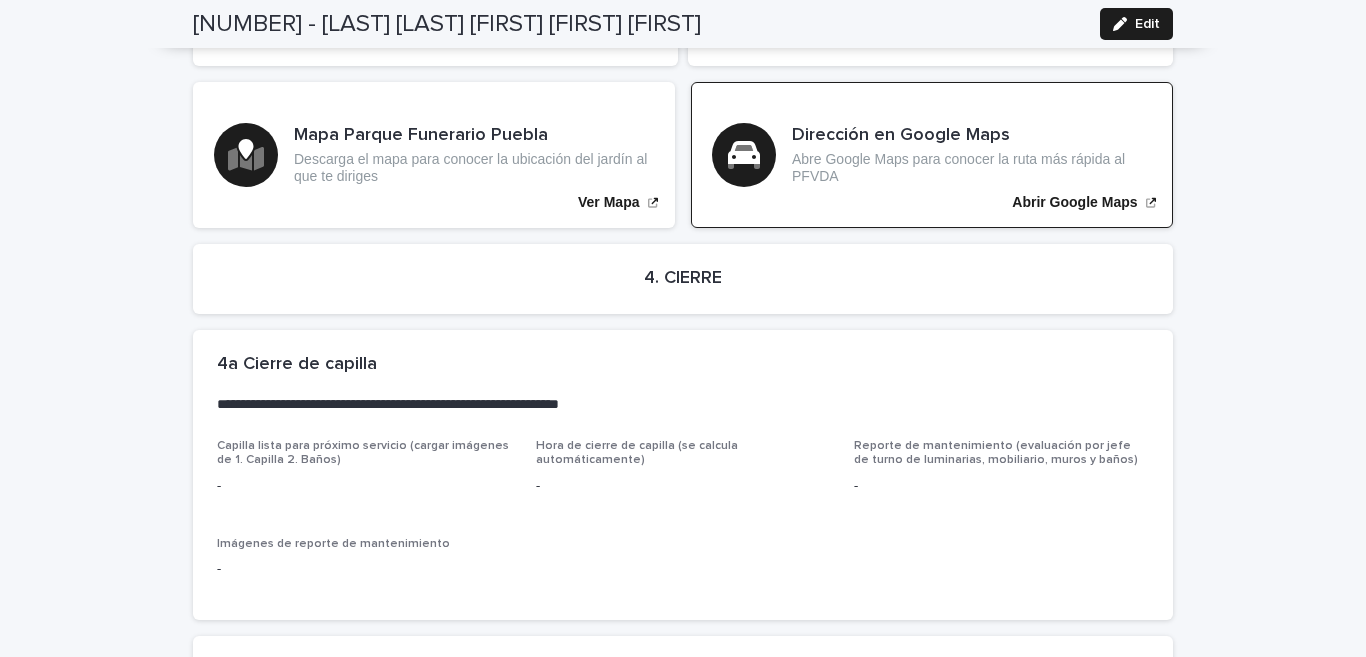 scroll, scrollTop: 4540, scrollLeft: 0, axis: vertical 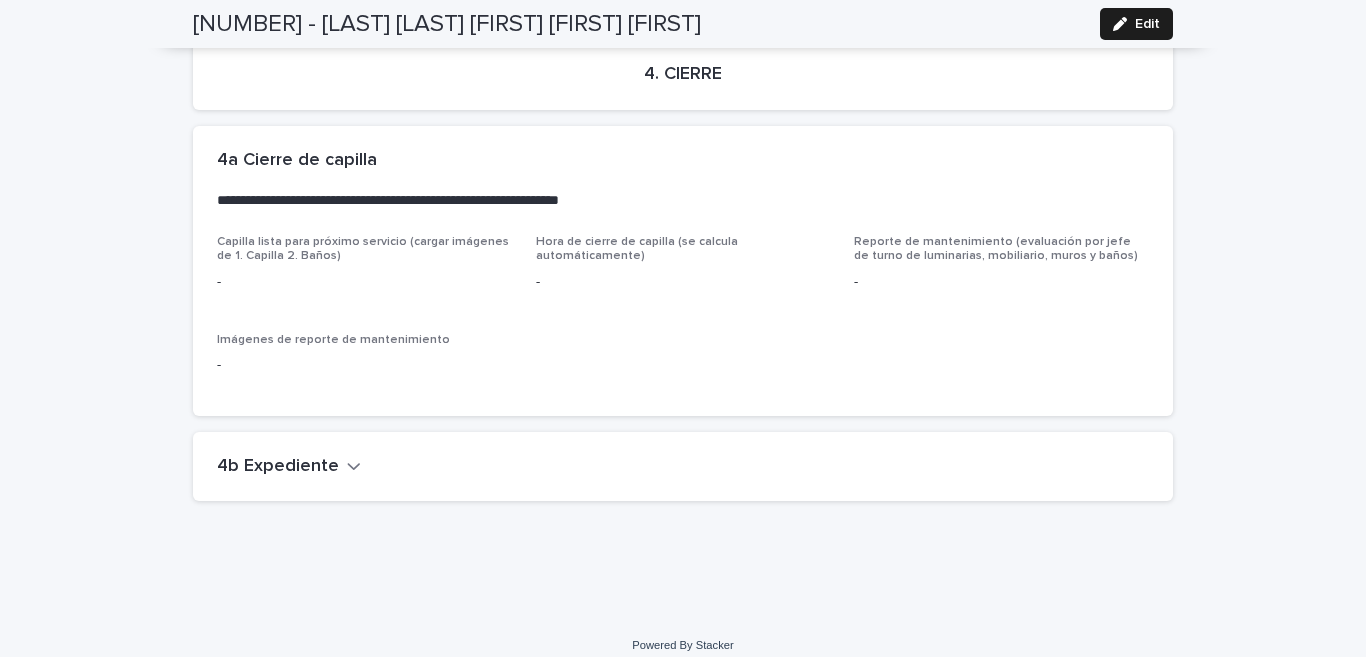 click on "4b Expediente" at bounding box center [278, 467] 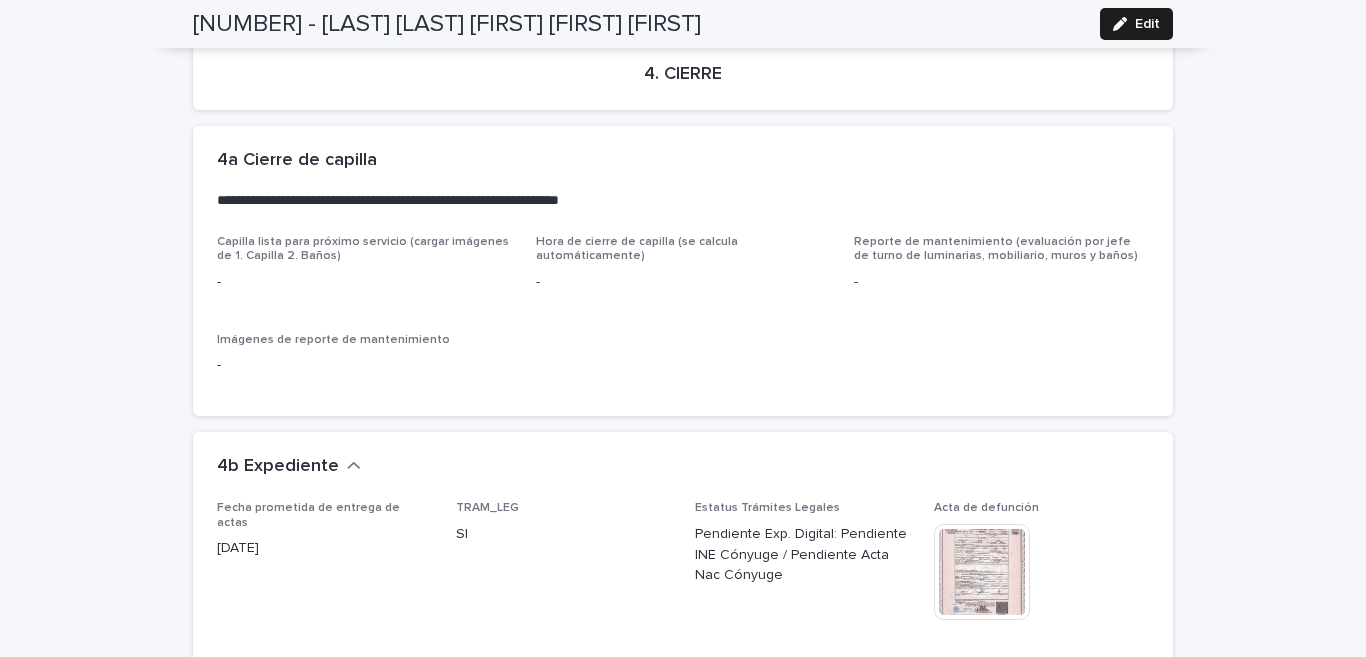 scroll, scrollTop: 4737, scrollLeft: 0, axis: vertical 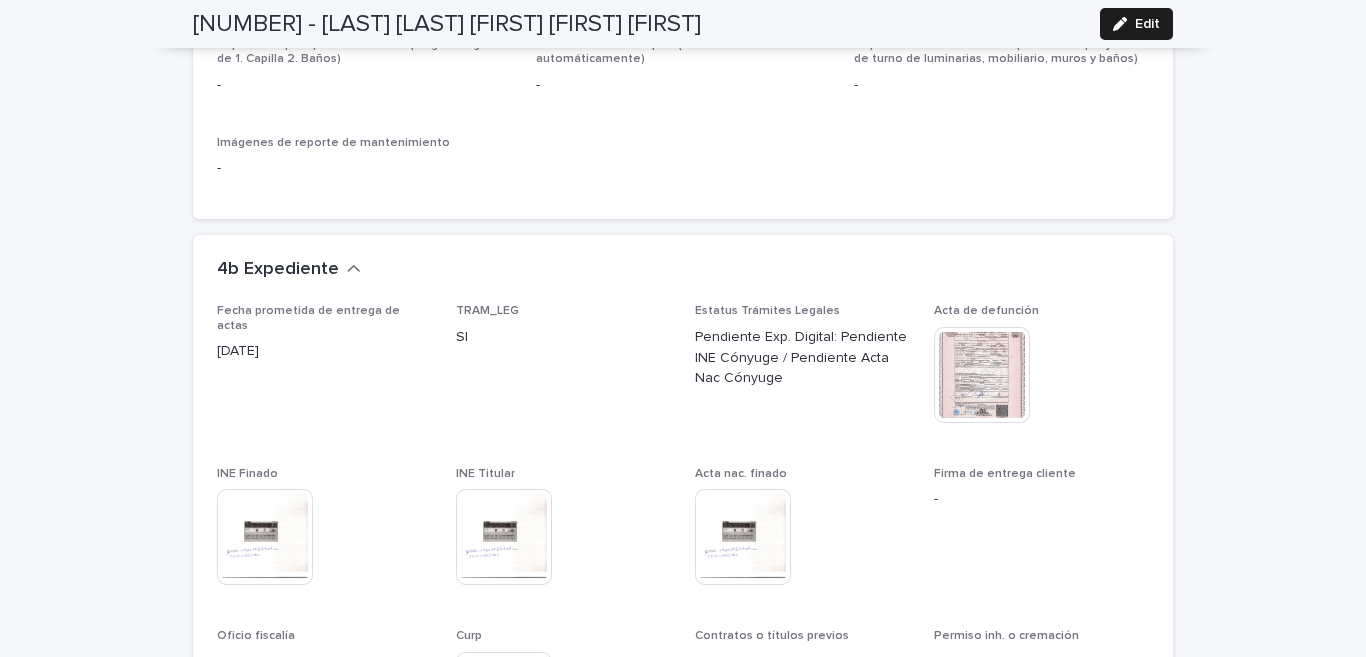 click at bounding box center [982, 375] 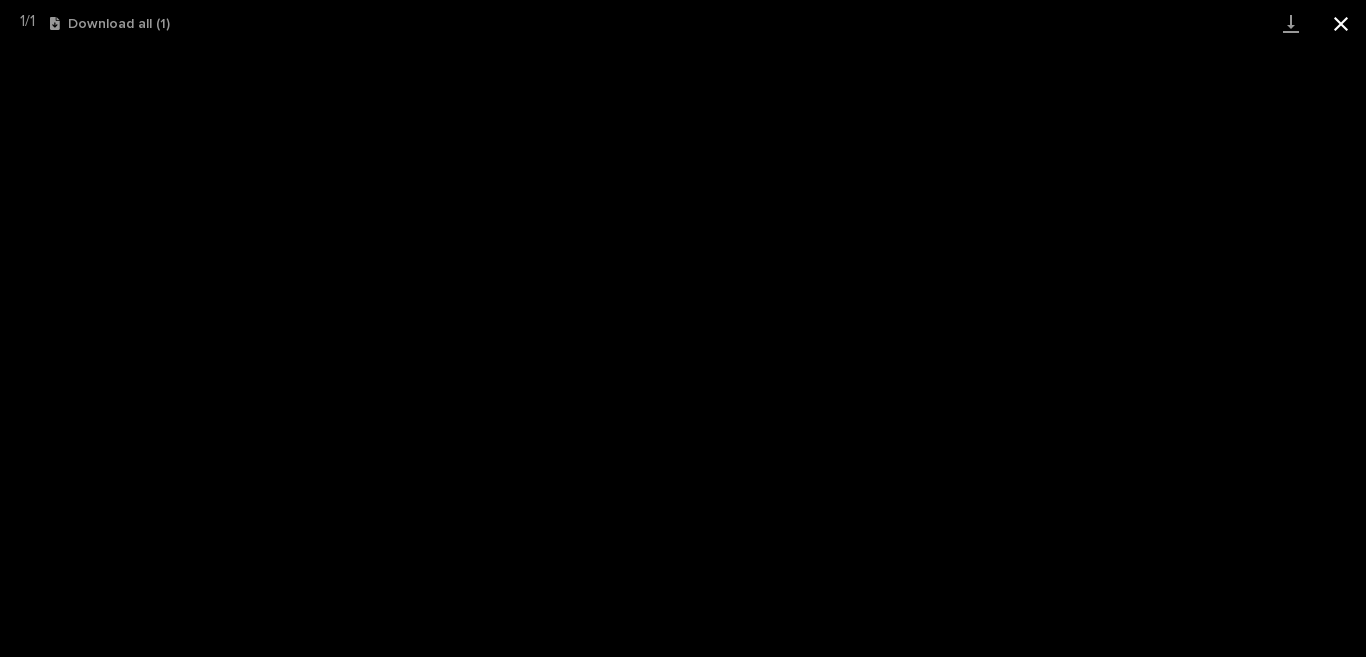 click at bounding box center [1341, 23] 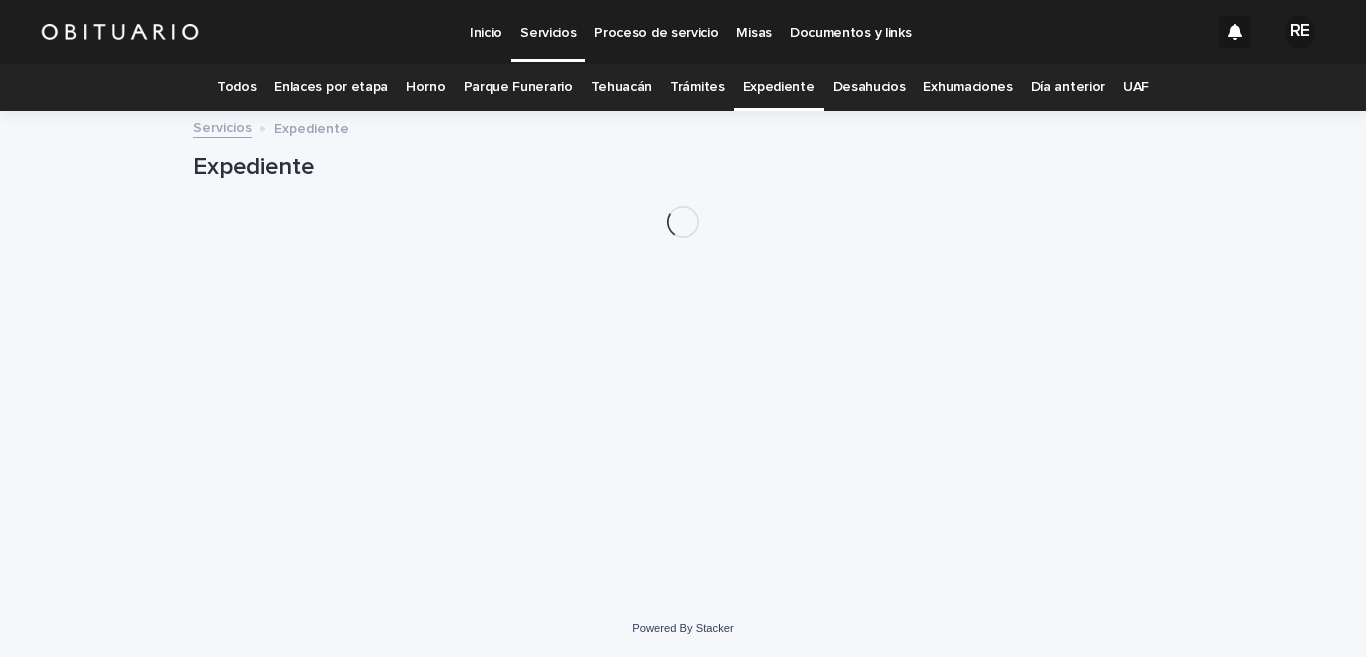 scroll, scrollTop: 0, scrollLeft: 0, axis: both 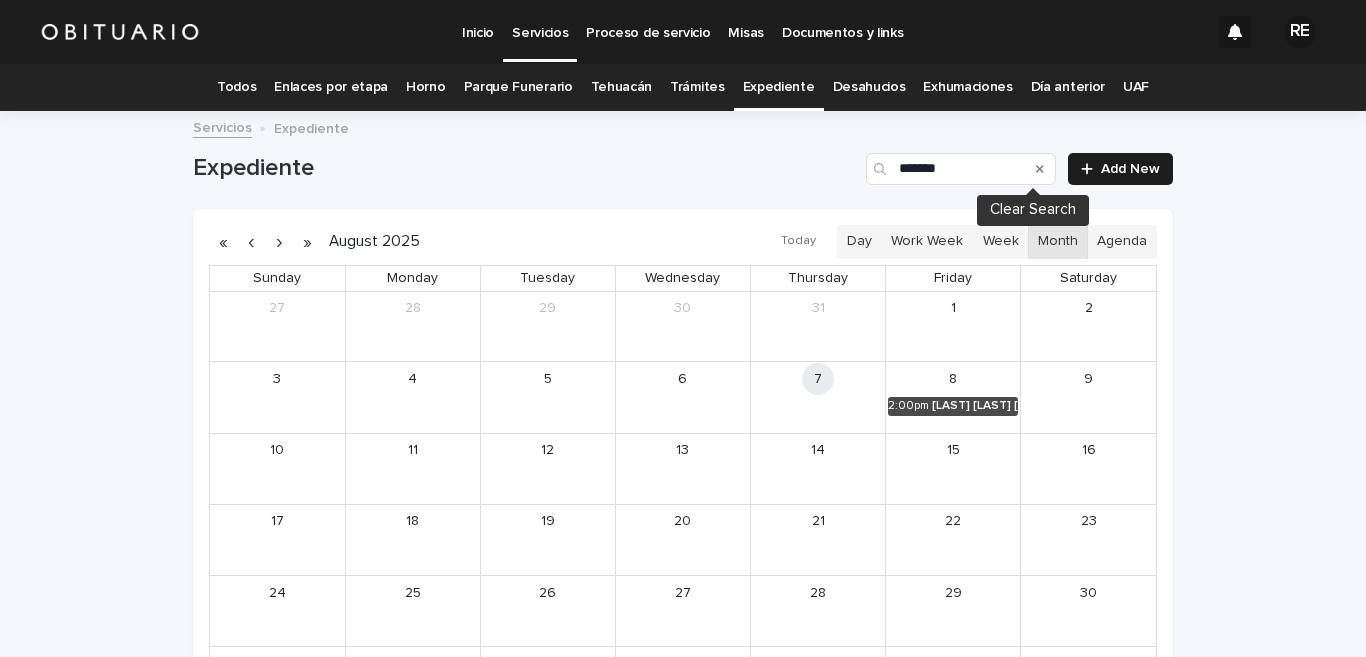 click 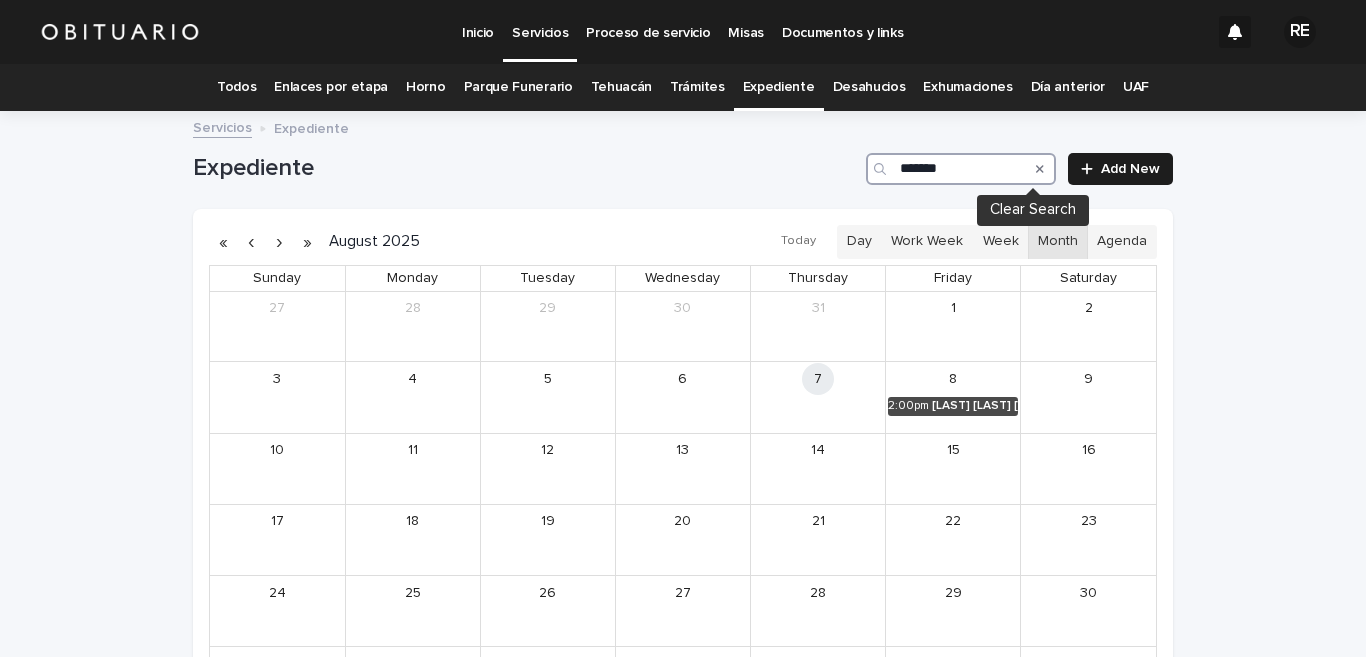 click on "*******" at bounding box center (961, 169) 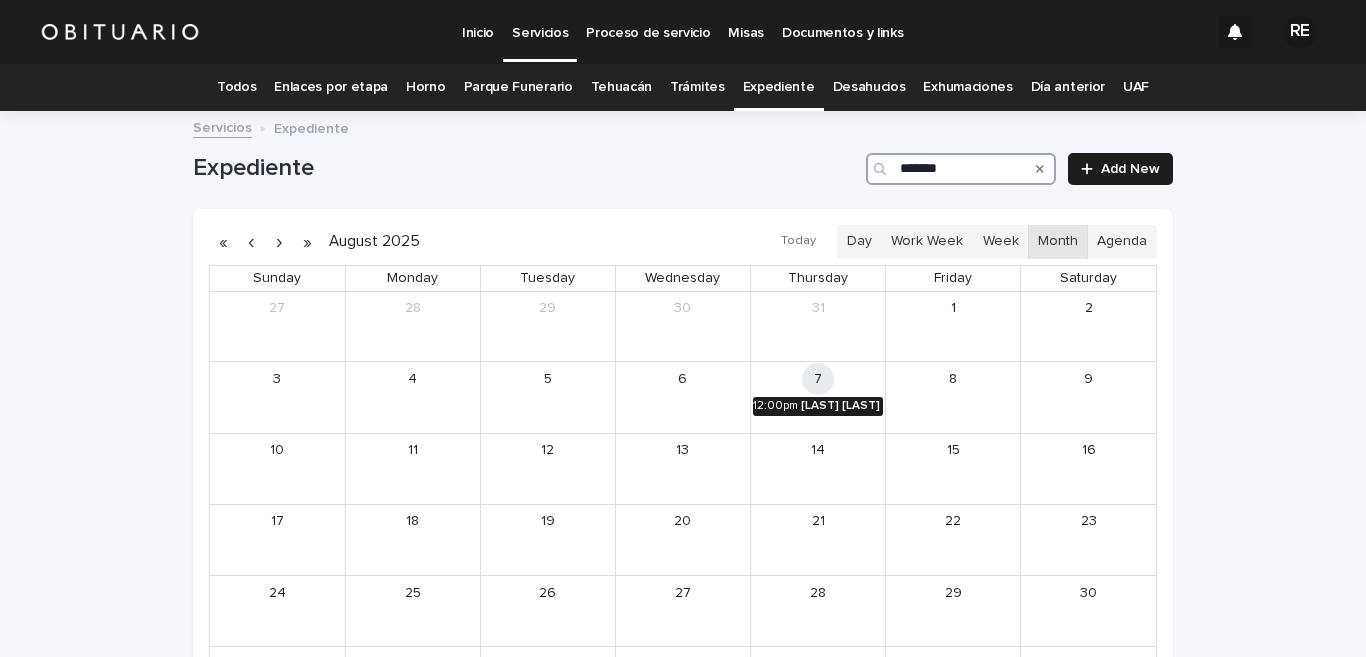 click on "[LAST] [LAST] [FIRST] [LAST]" at bounding box center [842, 406] 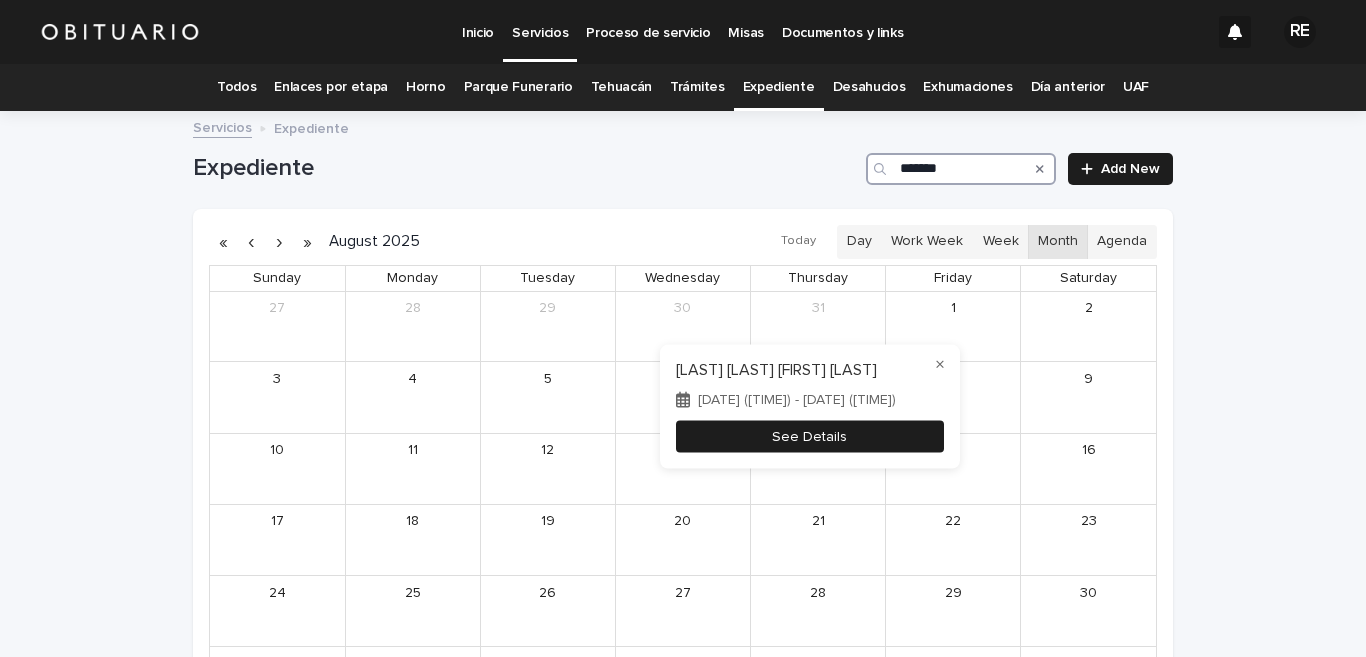 type on "*******" 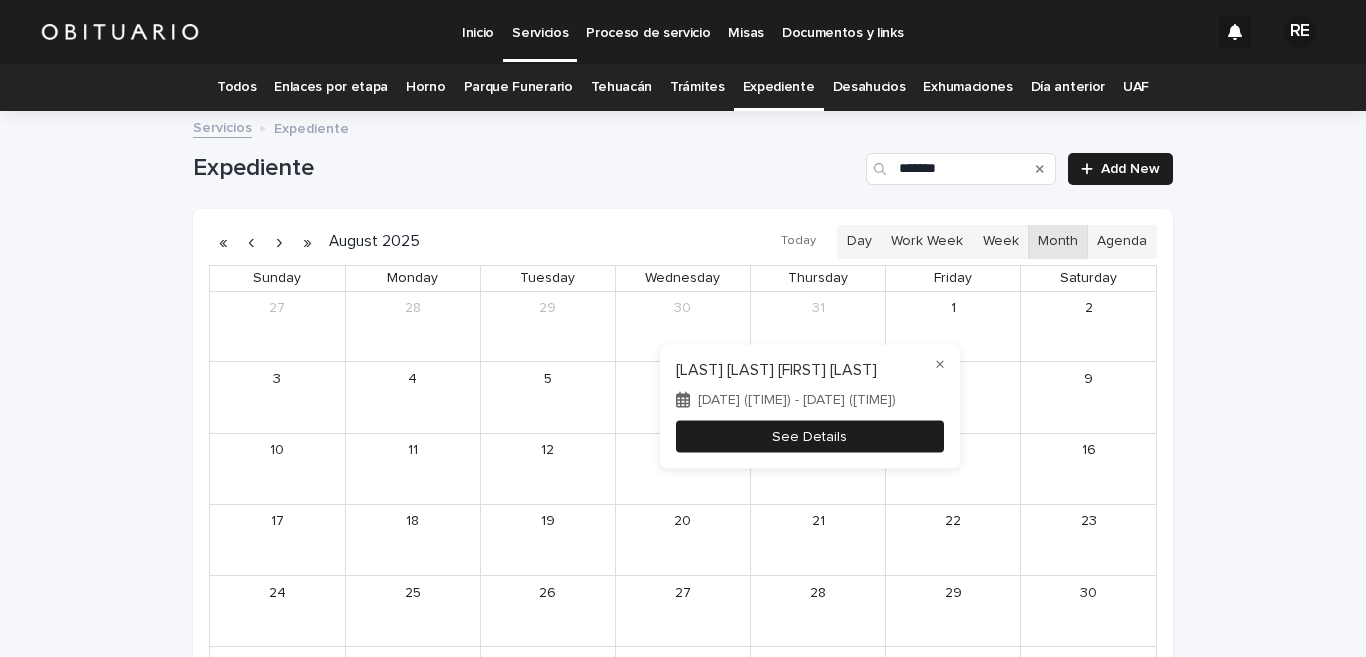 click on "See Details" at bounding box center (810, 436) 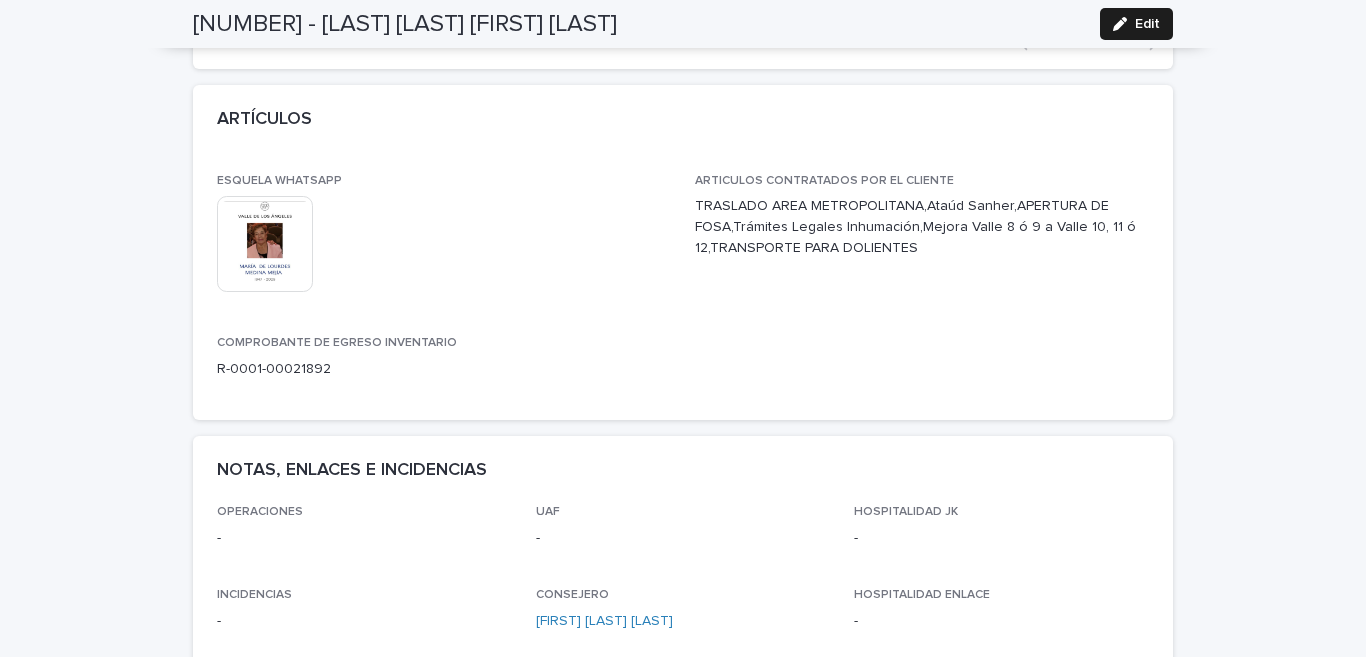 scroll, scrollTop: 1084, scrollLeft: 0, axis: vertical 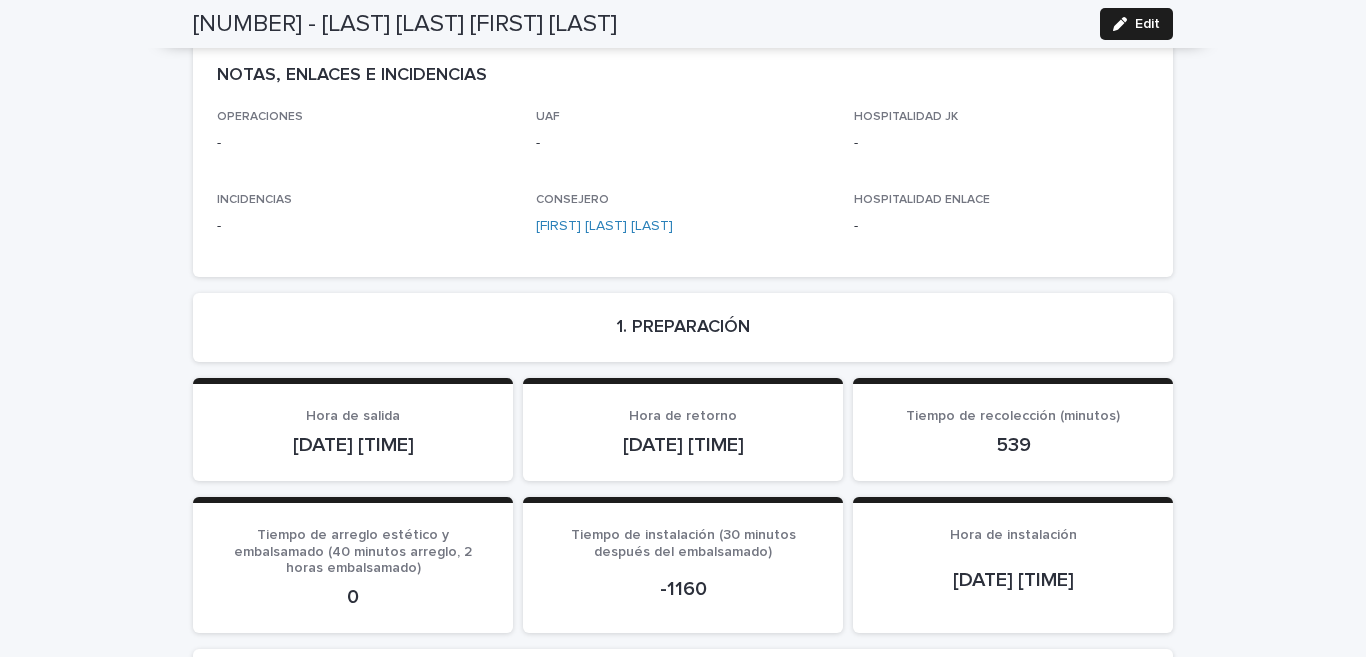 drag, startPoint x: 1145, startPoint y: 28, endPoint x: 1055, endPoint y: 246, distance: 235.84741 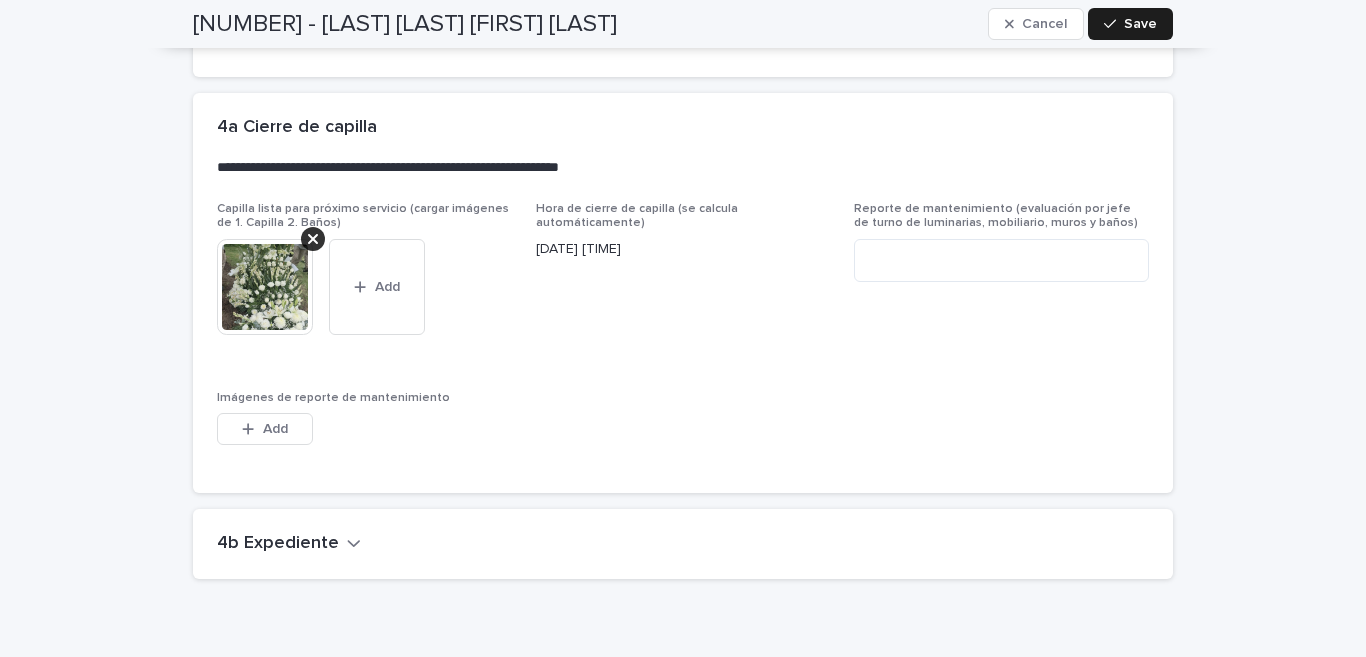 scroll, scrollTop: 5981, scrollLeft: 0, axis: vertical 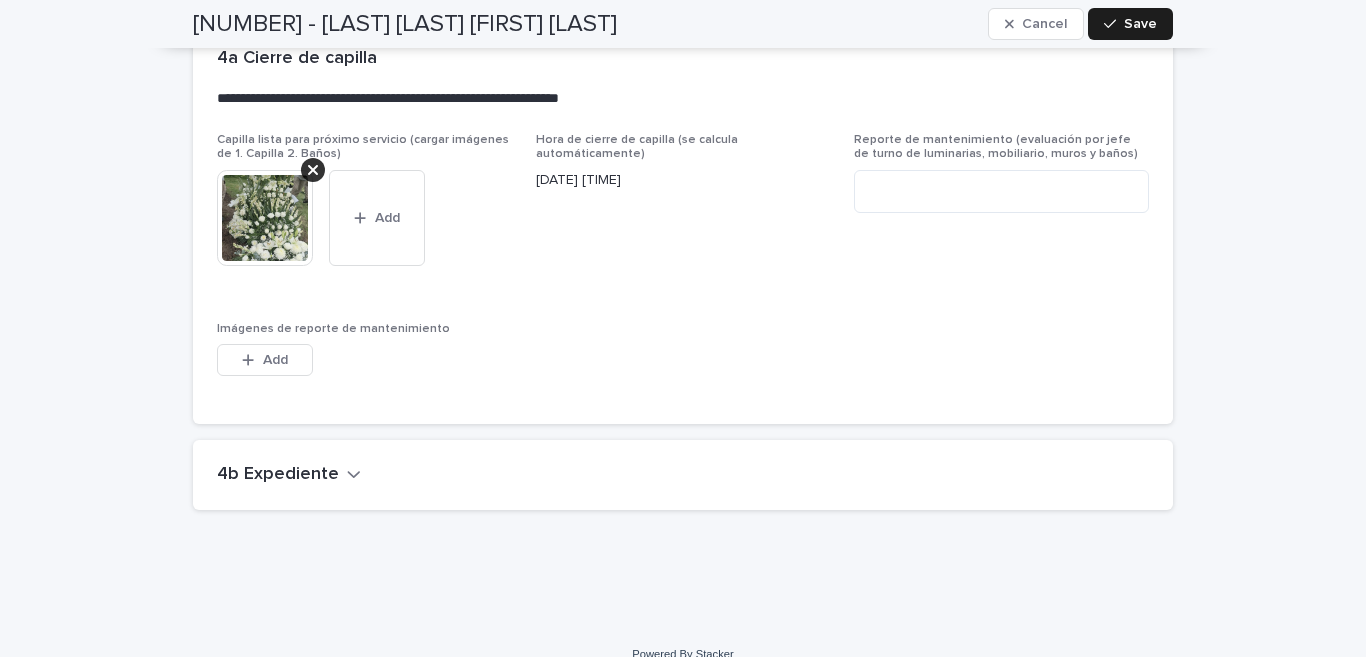 click on "4b Expediente" at bounding box center (278, 475) 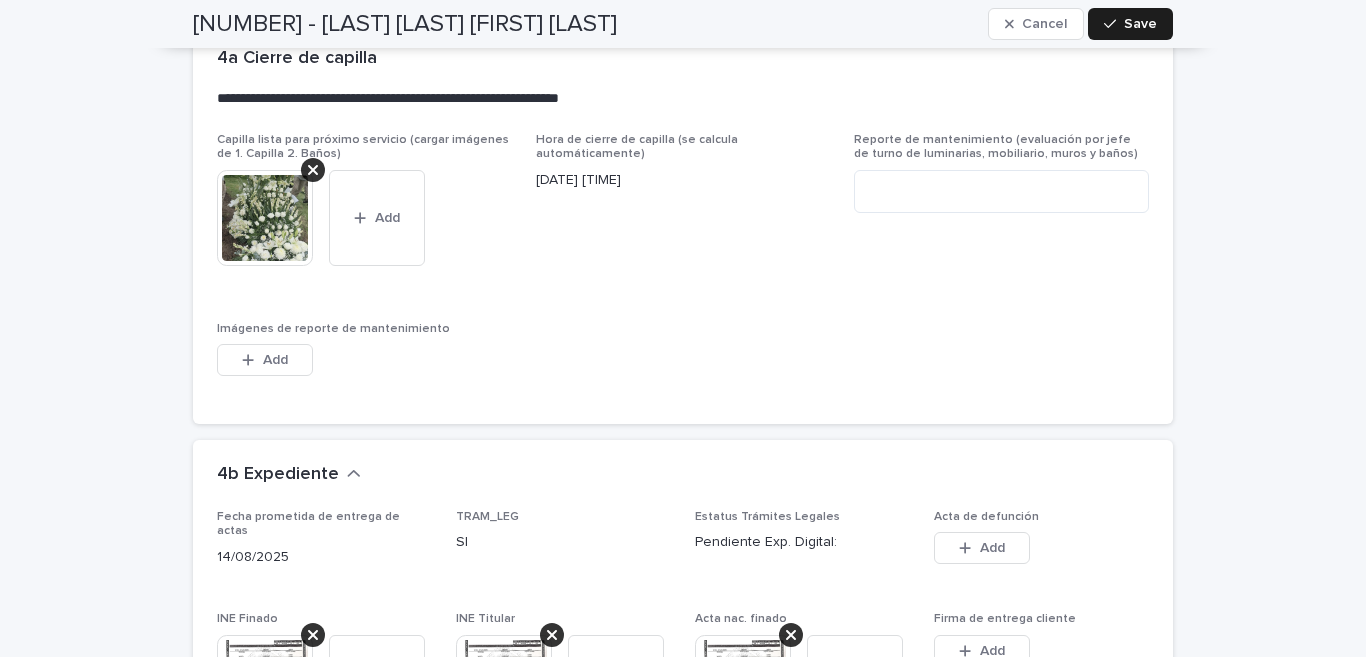 scroll, scrollTop: 6276, scrollLeft: 0, axis: vertical 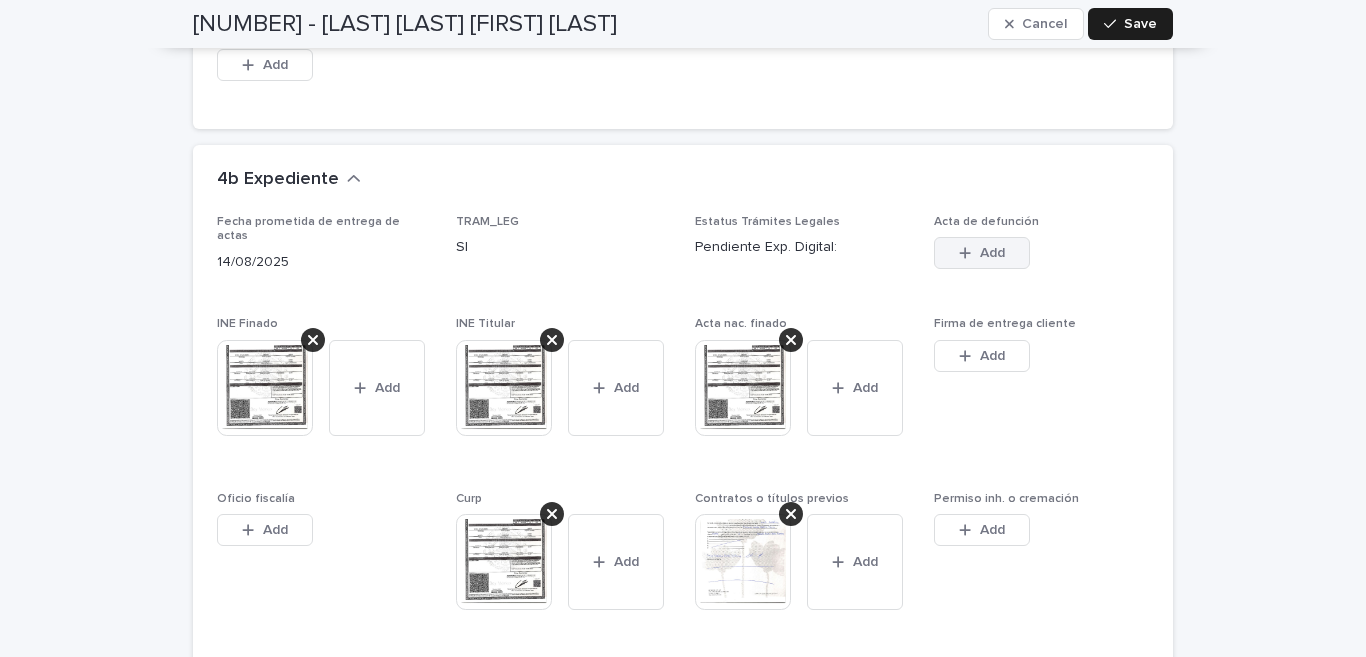 click 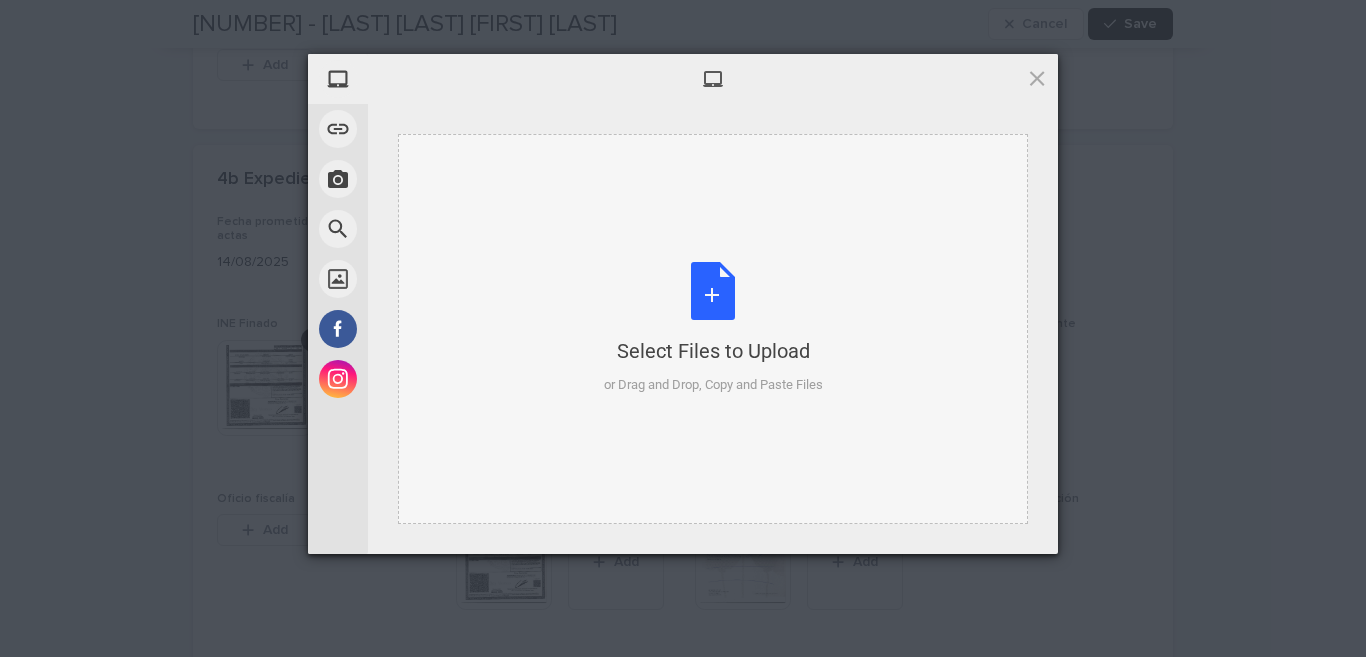 click on "Select Files to Upload
or Drag and Drop, Copy and Paste Files" at bounding box center [713, 328] 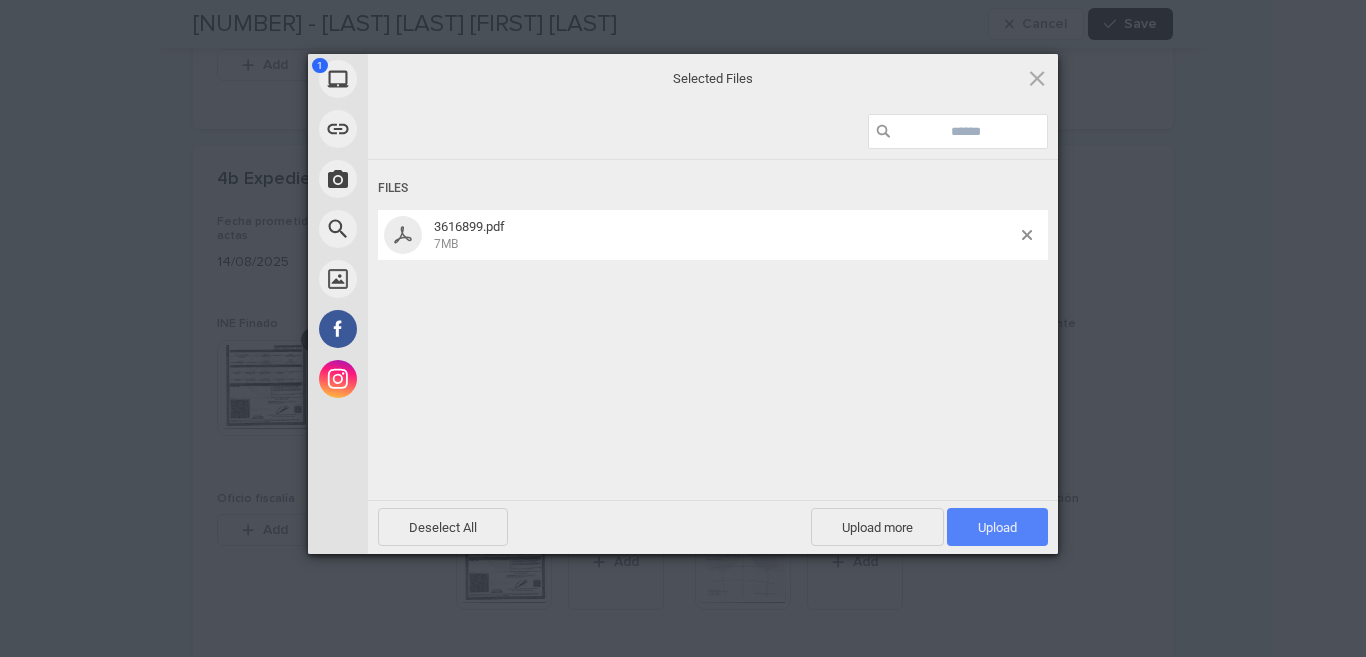click on "Upload
1" at bounding box center (997, 527) 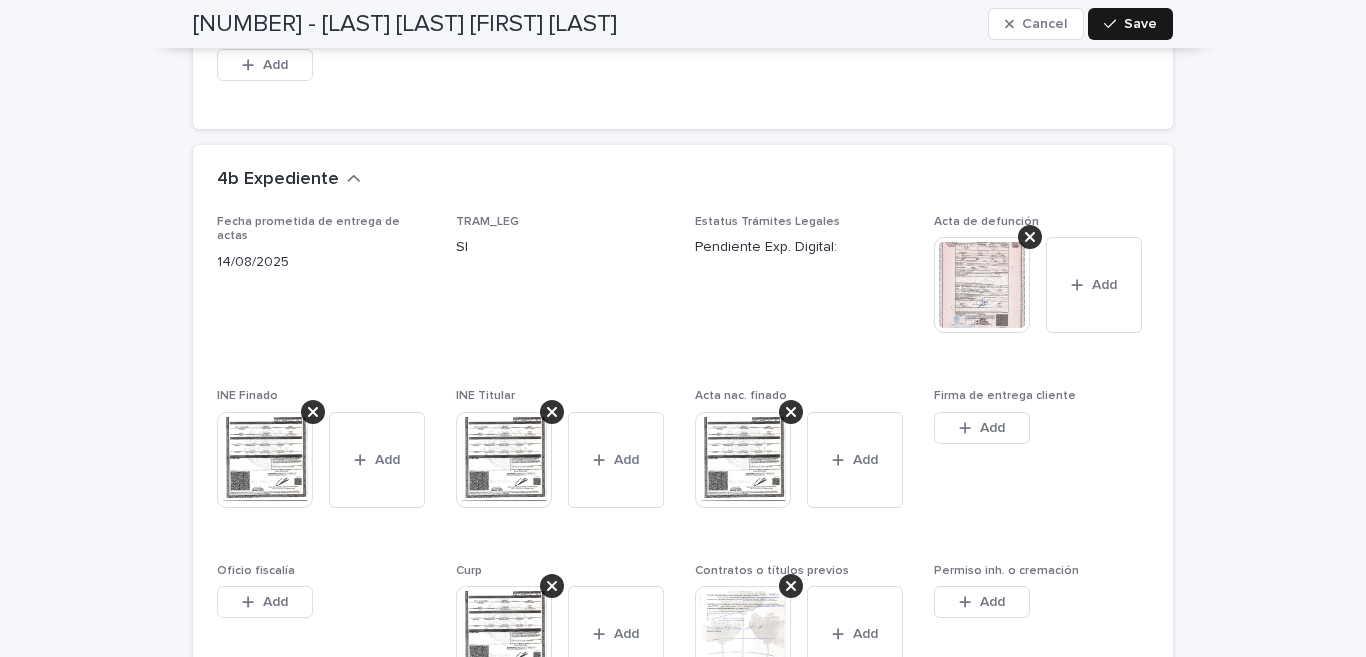 click on "Save" at bounding box center [1140, 24] 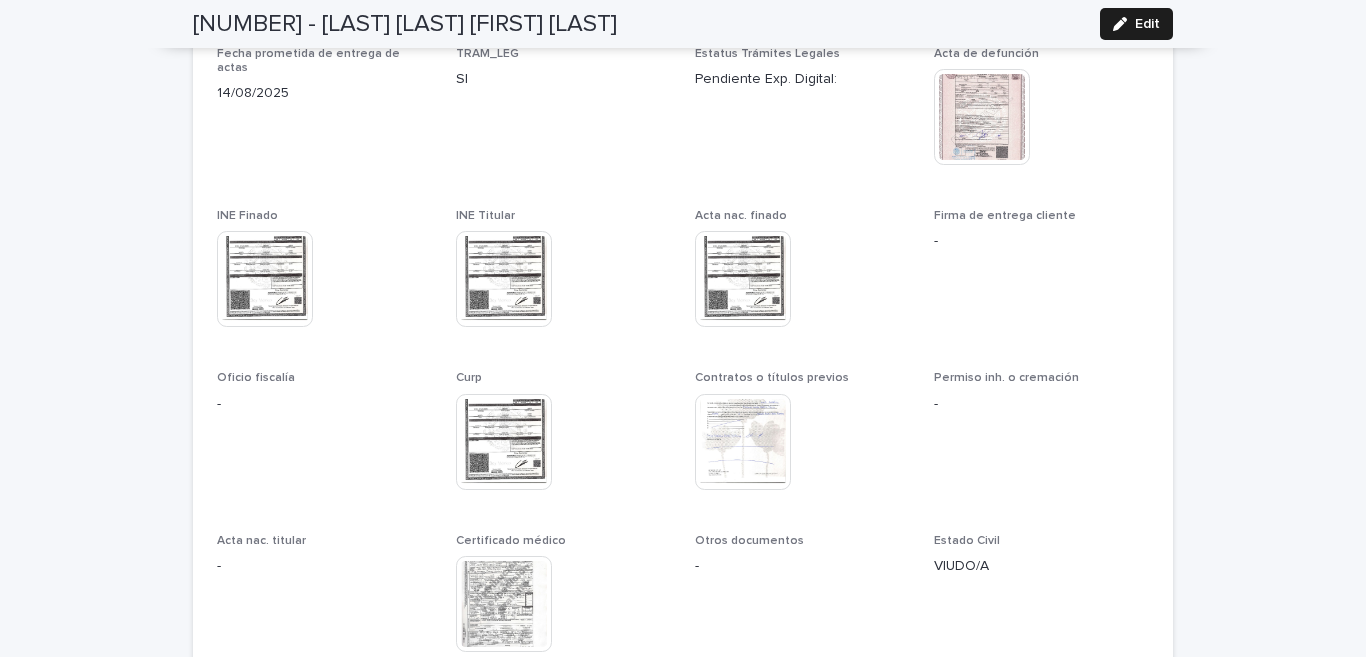 scroll, scrollTop: 5565, scrollLeft: 0, axis: vertical 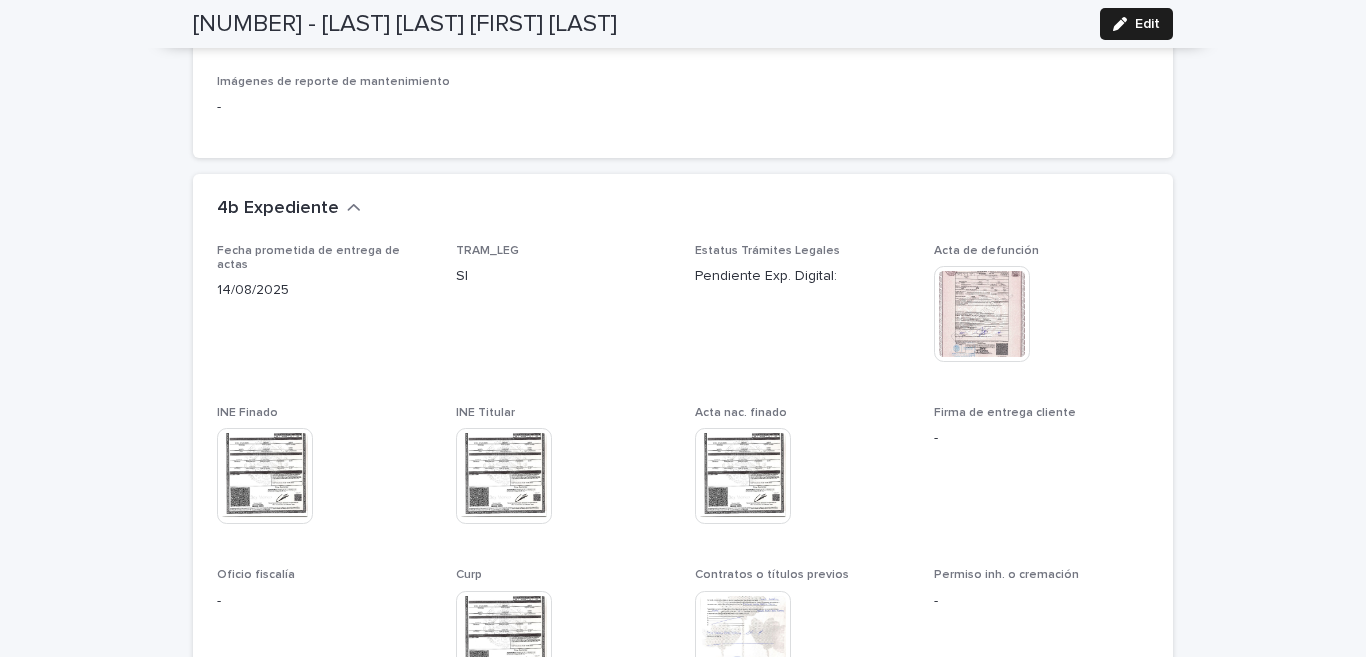 click at bounding box center [982, 314] 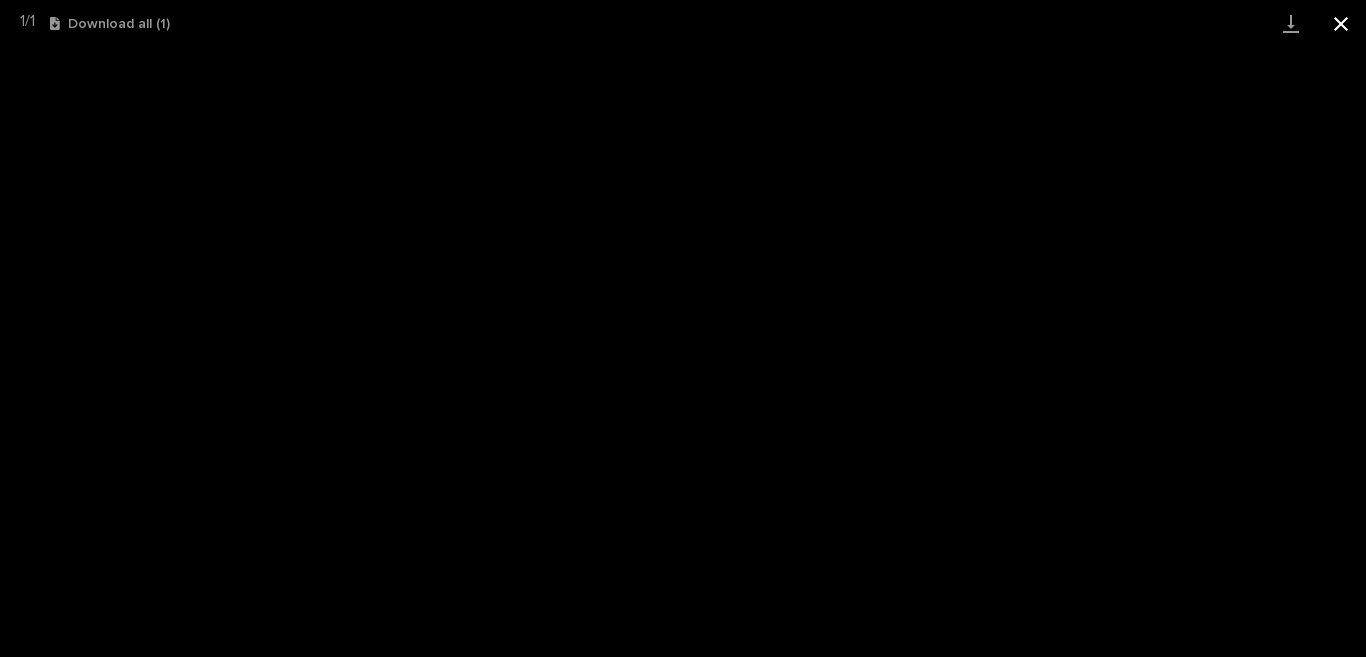 click at bounding box center [1341, 23] 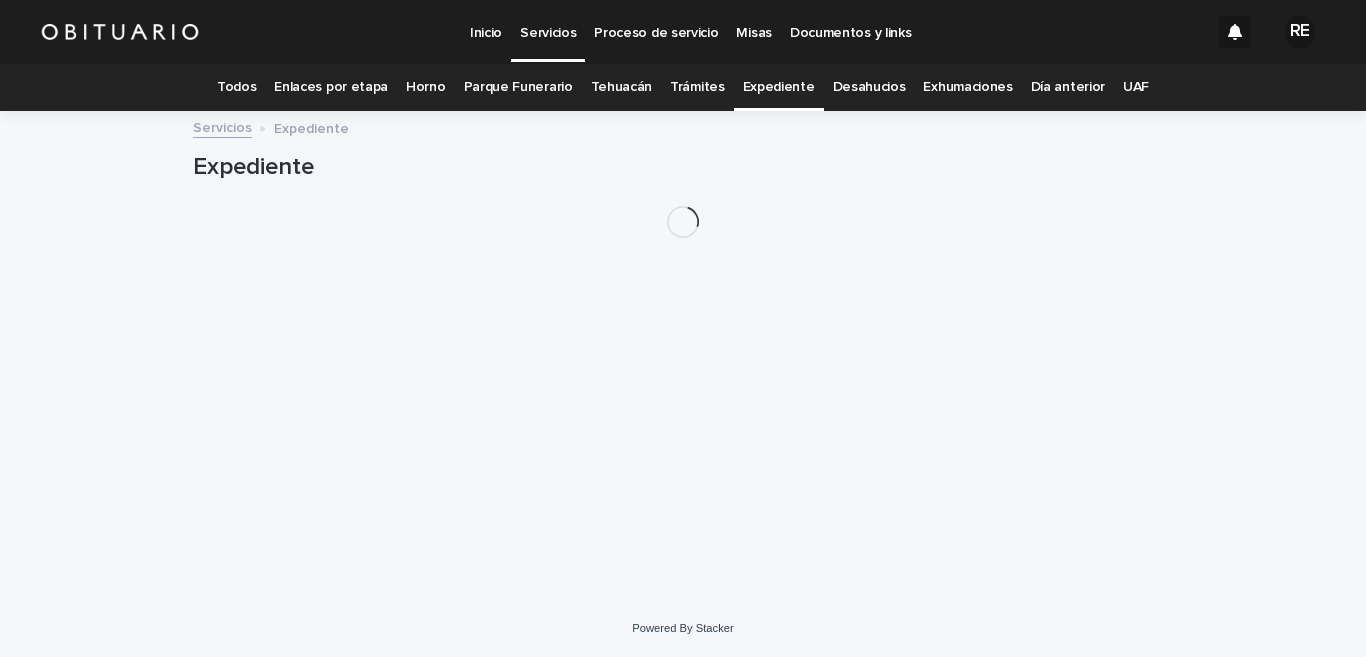 scroll, scrollTop: 0, scrollLeft: 0, axis: both 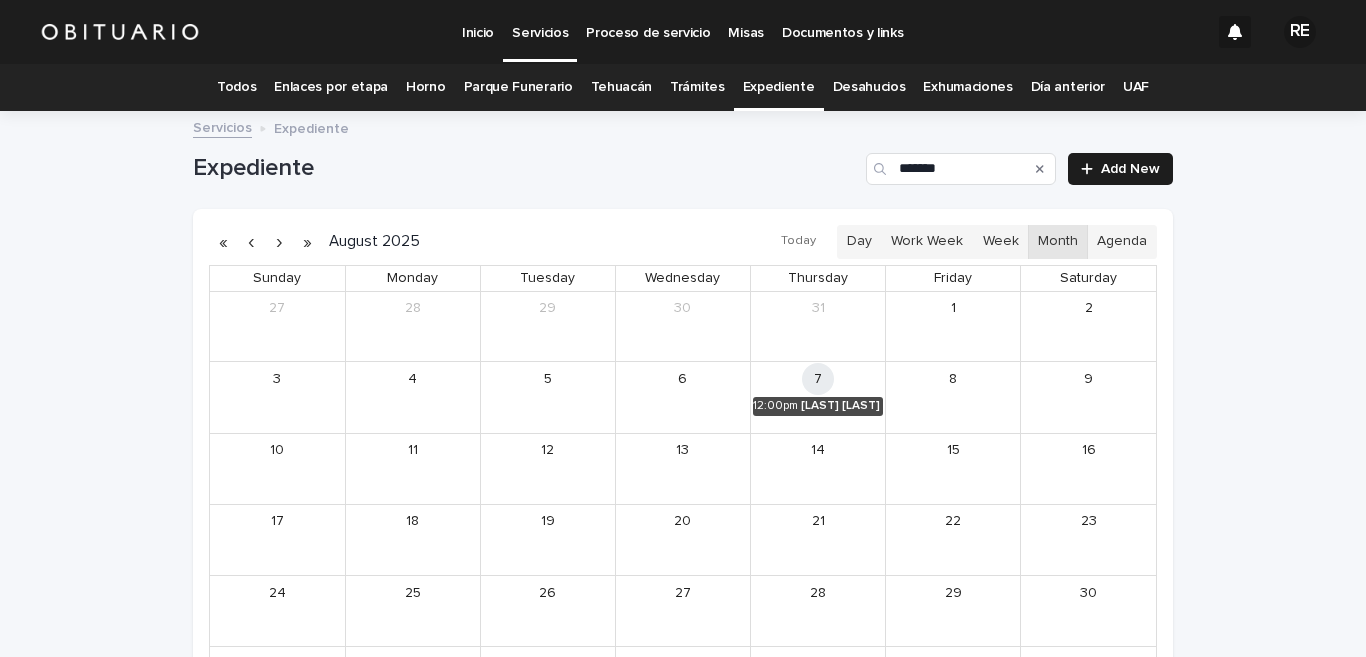 click at bounding box center [1040, 169] 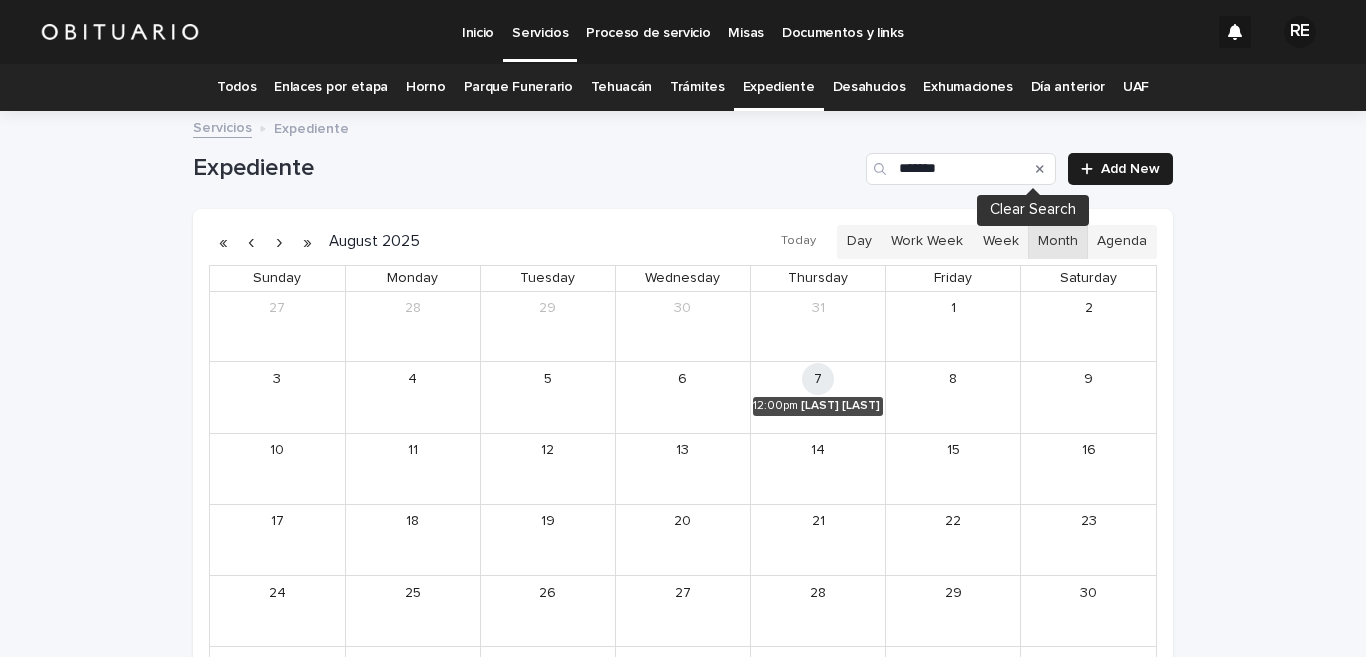 click 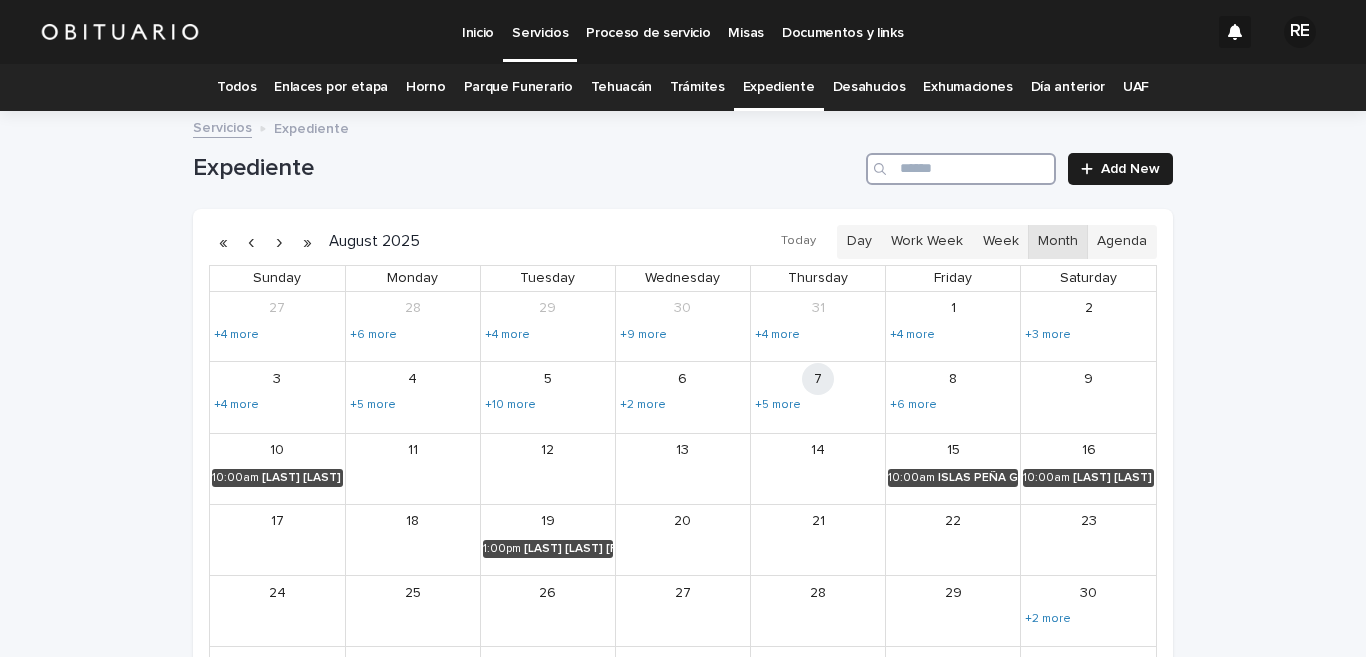 click at bounding box center (961, 169) 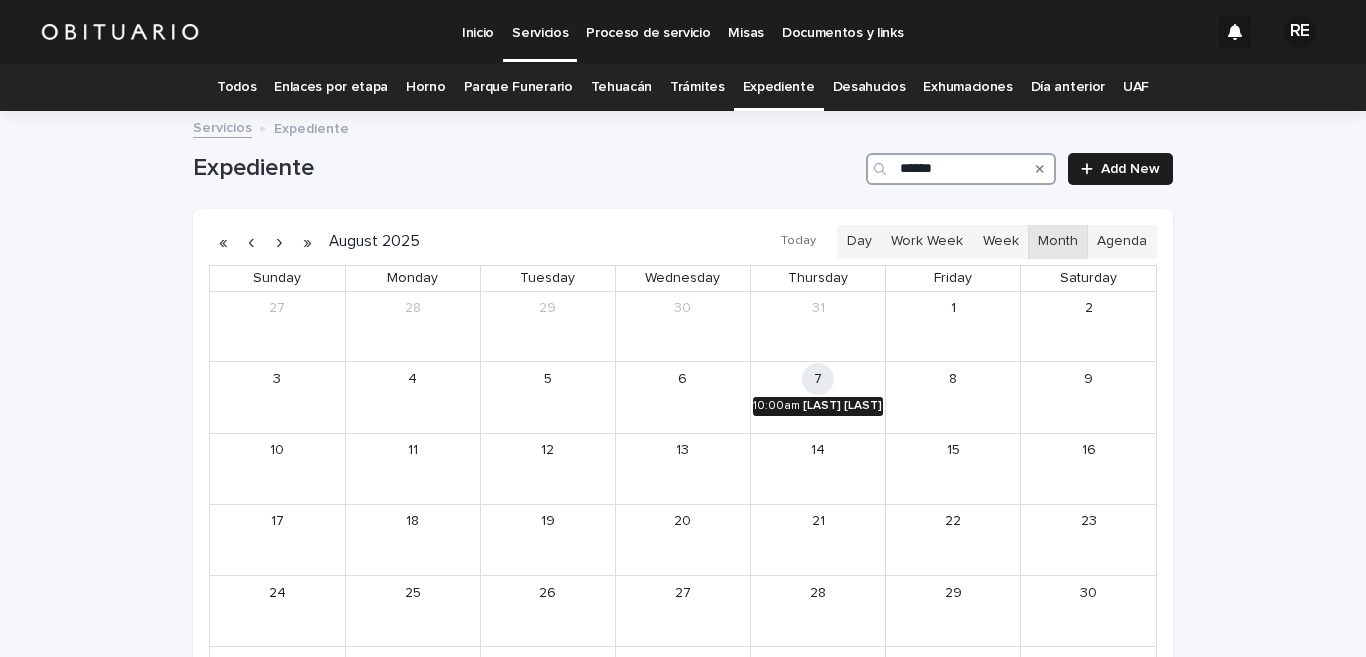 click on "[LAST] [LAST] [FIRST] [FIRST]" at bounding box center [843, 406] 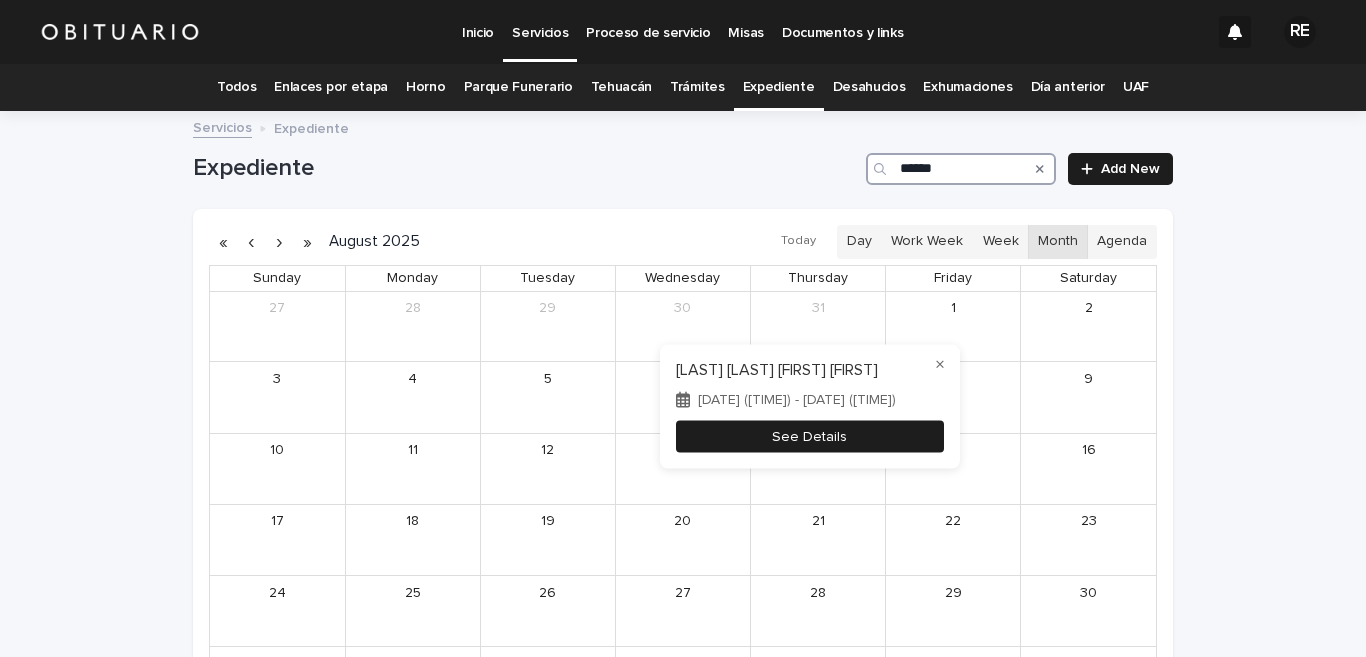 type on "******" 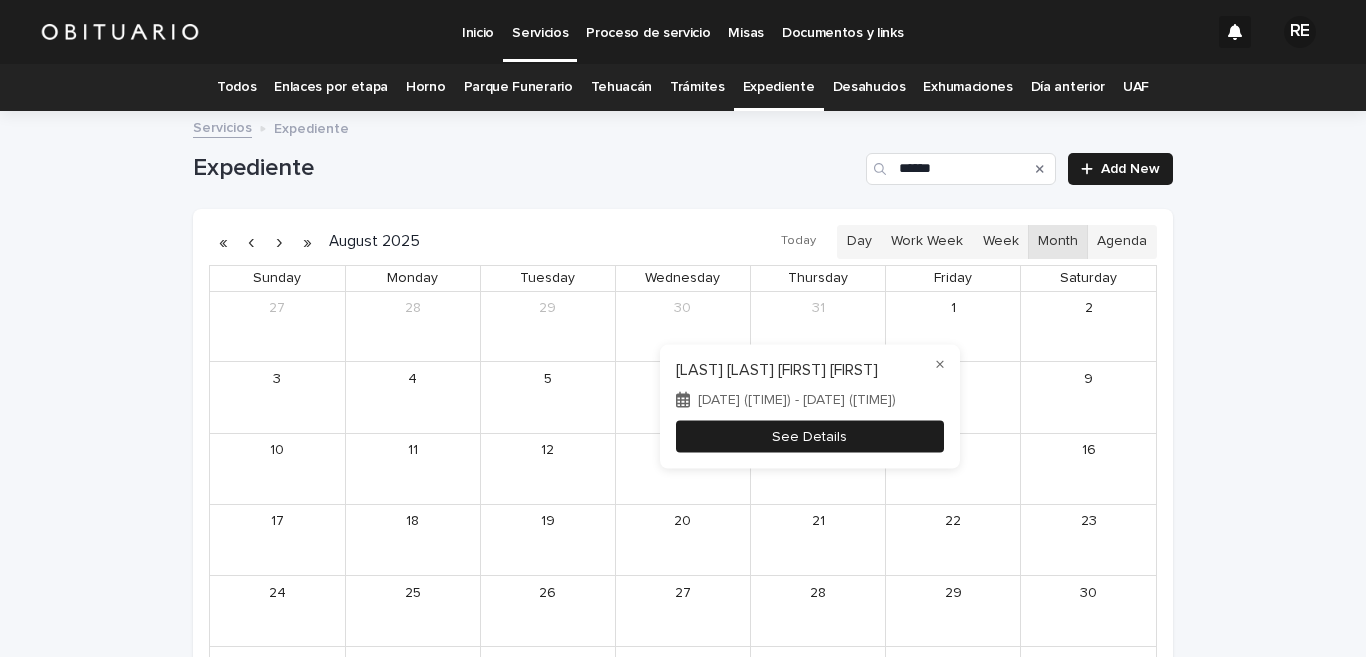 click on "See Details" at bounding box center [810, 436] 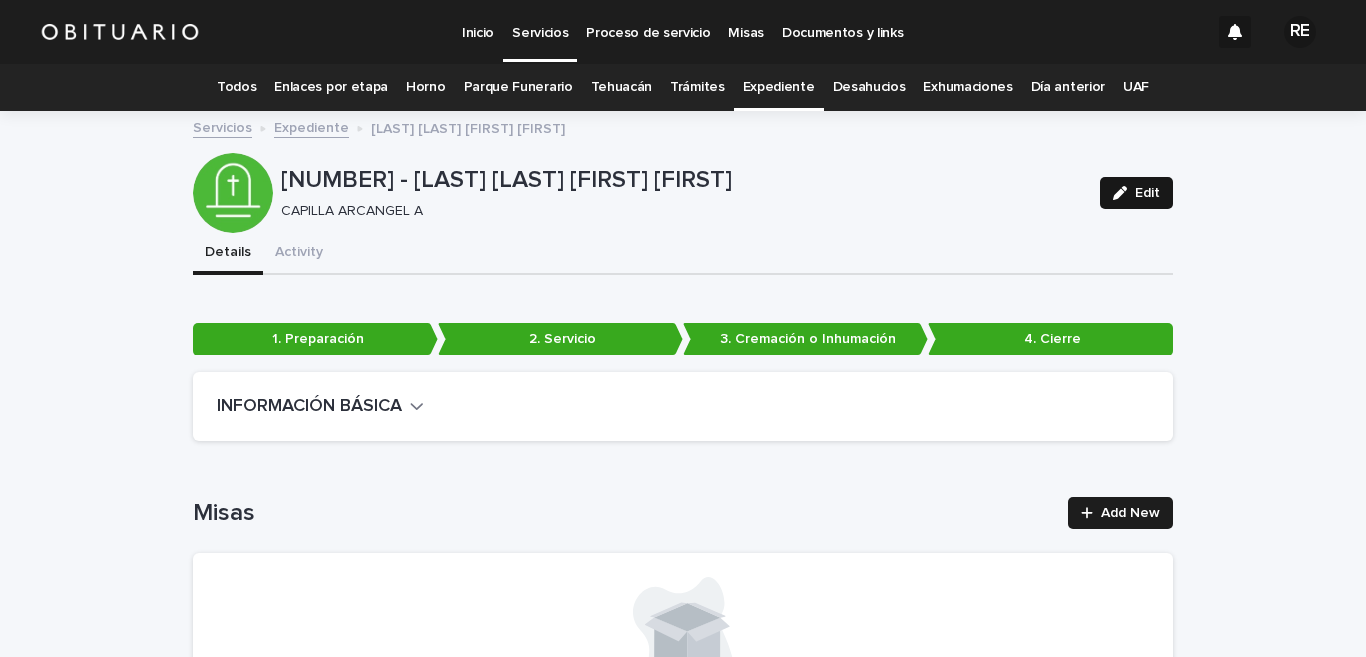 click on "Edit" at bounding box center [1147, 193] 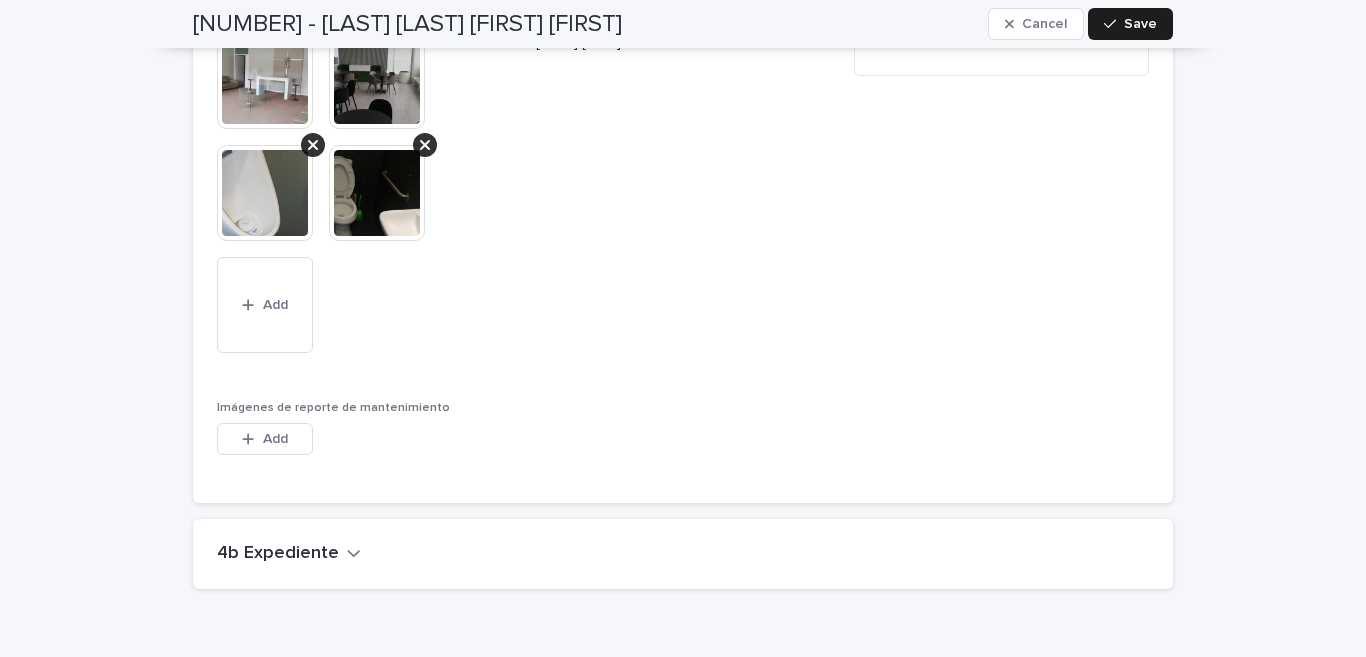 scroll, scrollTop: 6681, scrollLeft: 0, axis: vertical 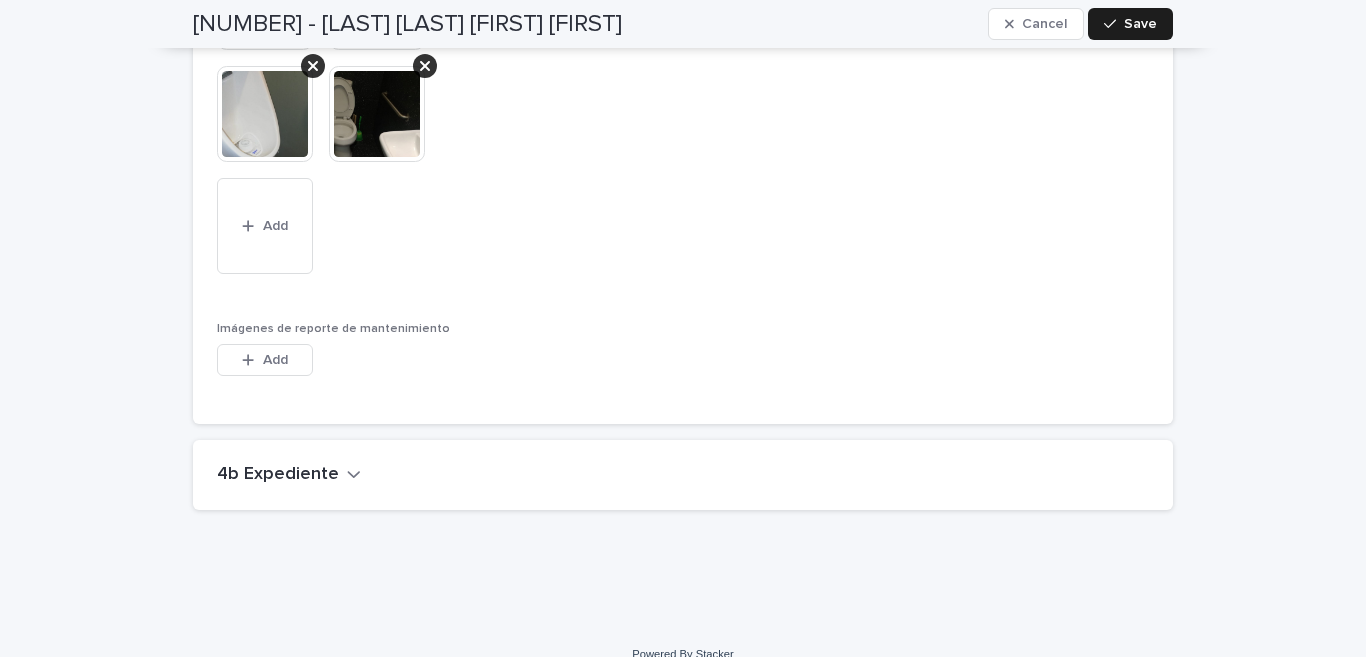 click on "4b Expediente" at bounding box center (278, 475) 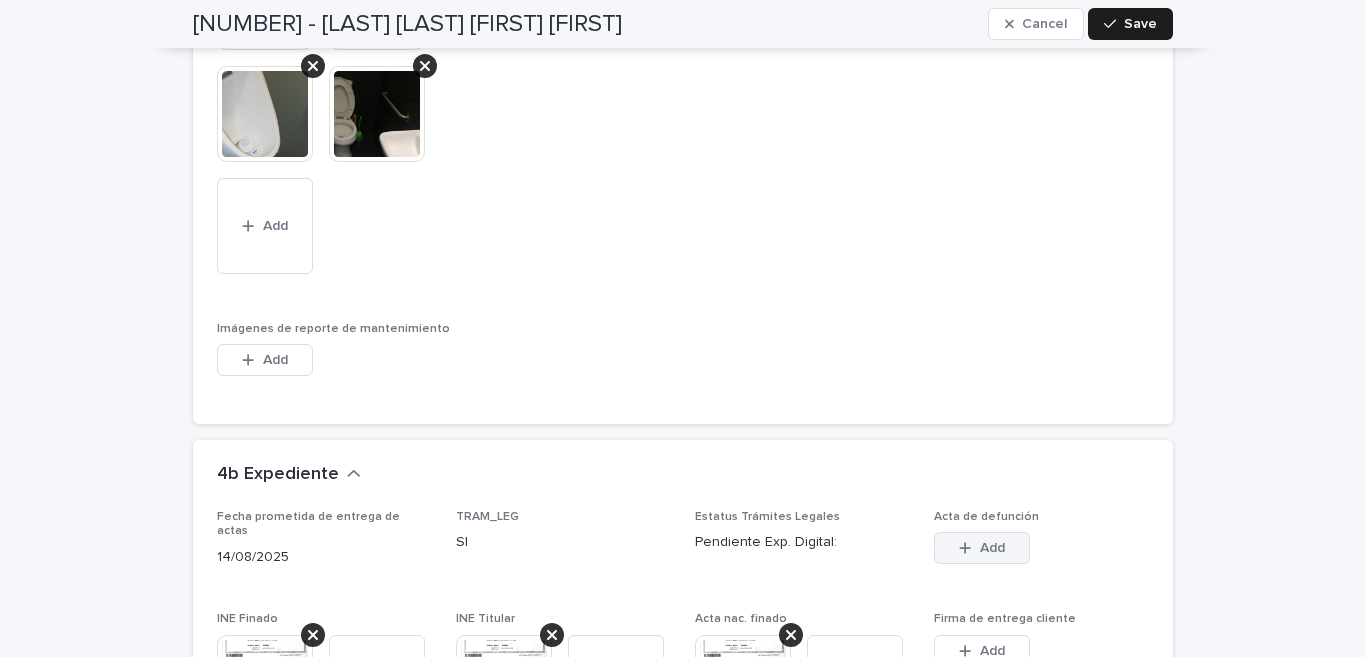 click at bounding box center [969, 548] 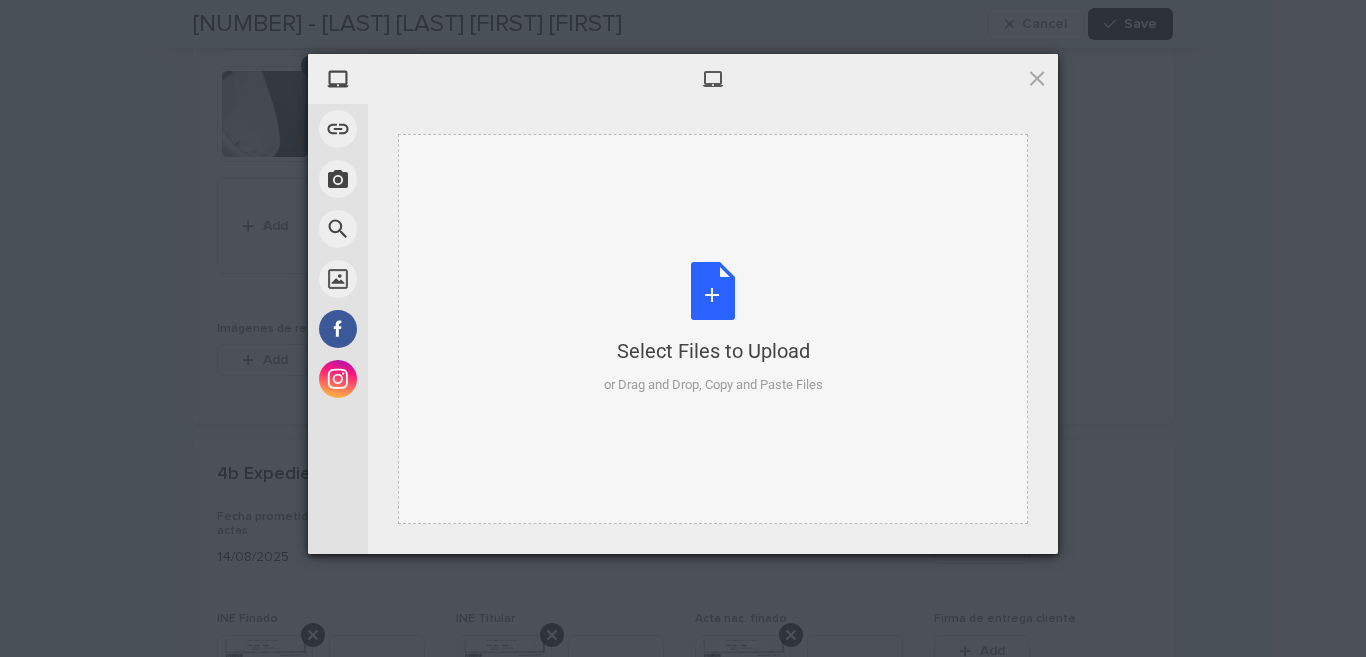 click on "Select Files to Upload
or Drag and Drop, Copy and Paste Files" at bounding box center [713, 328] 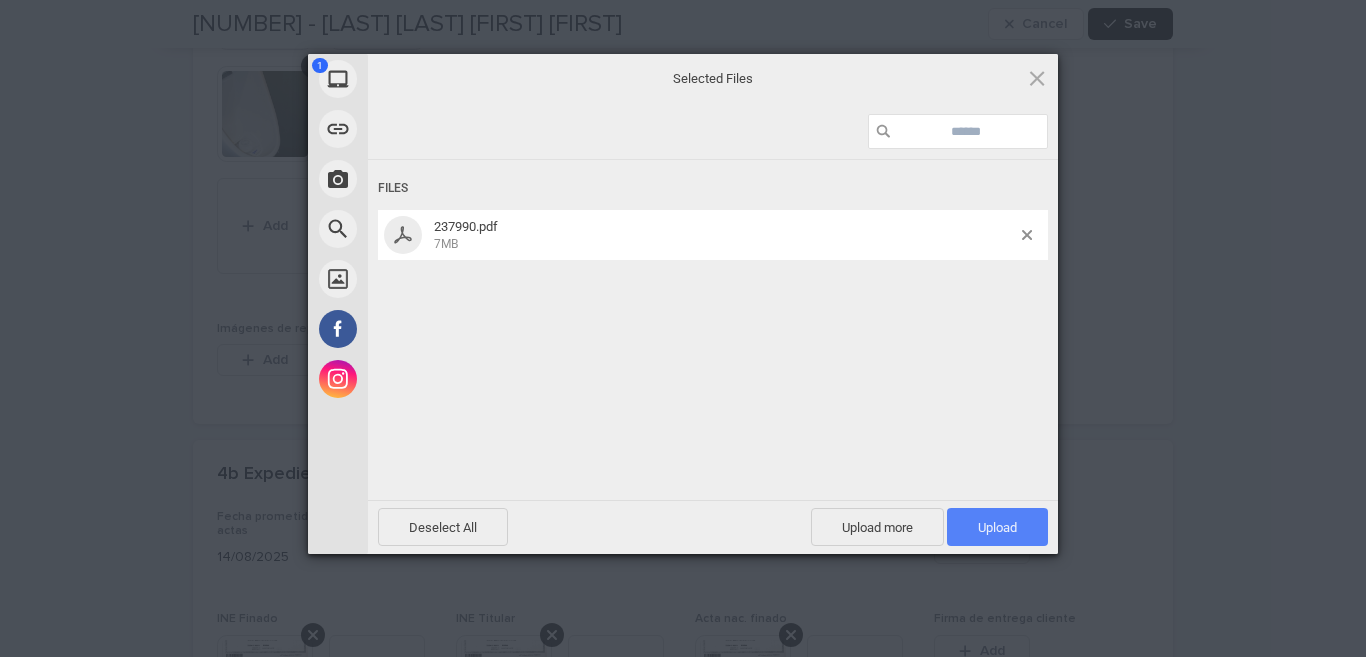 click on "Upload
1" at bounding box center [997, 527] 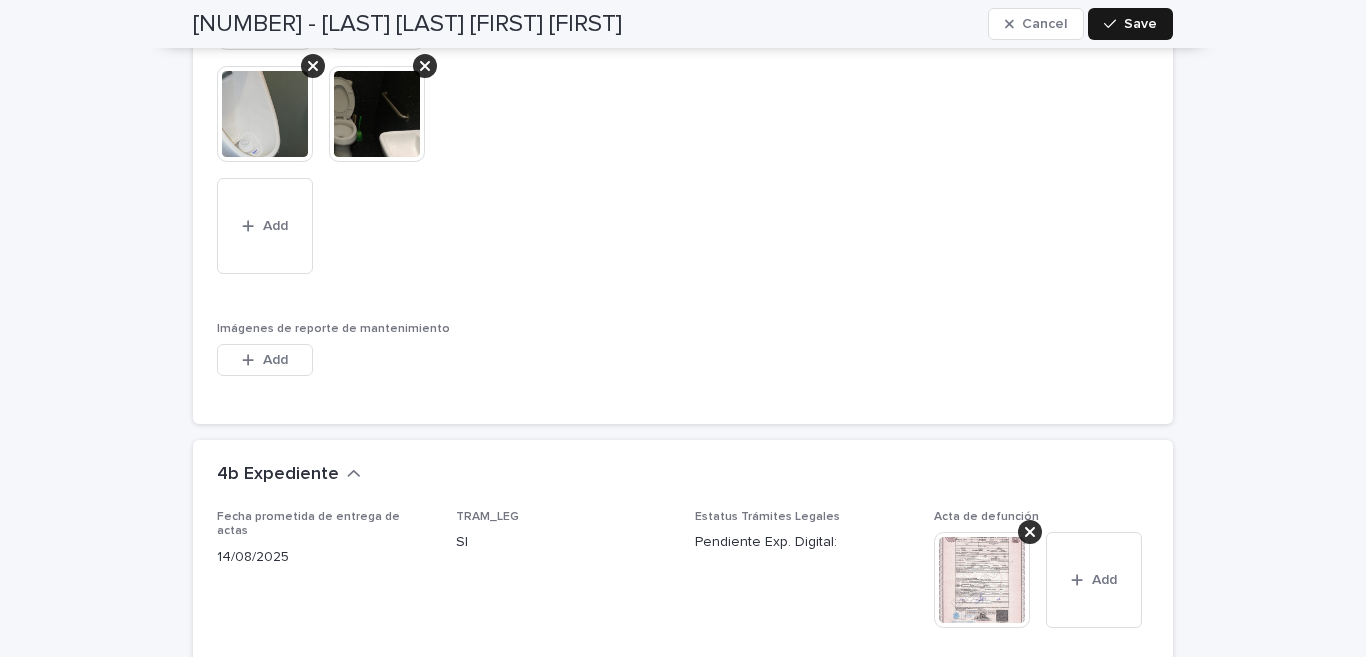 click on "Save" at bounding box center (1140, 24) 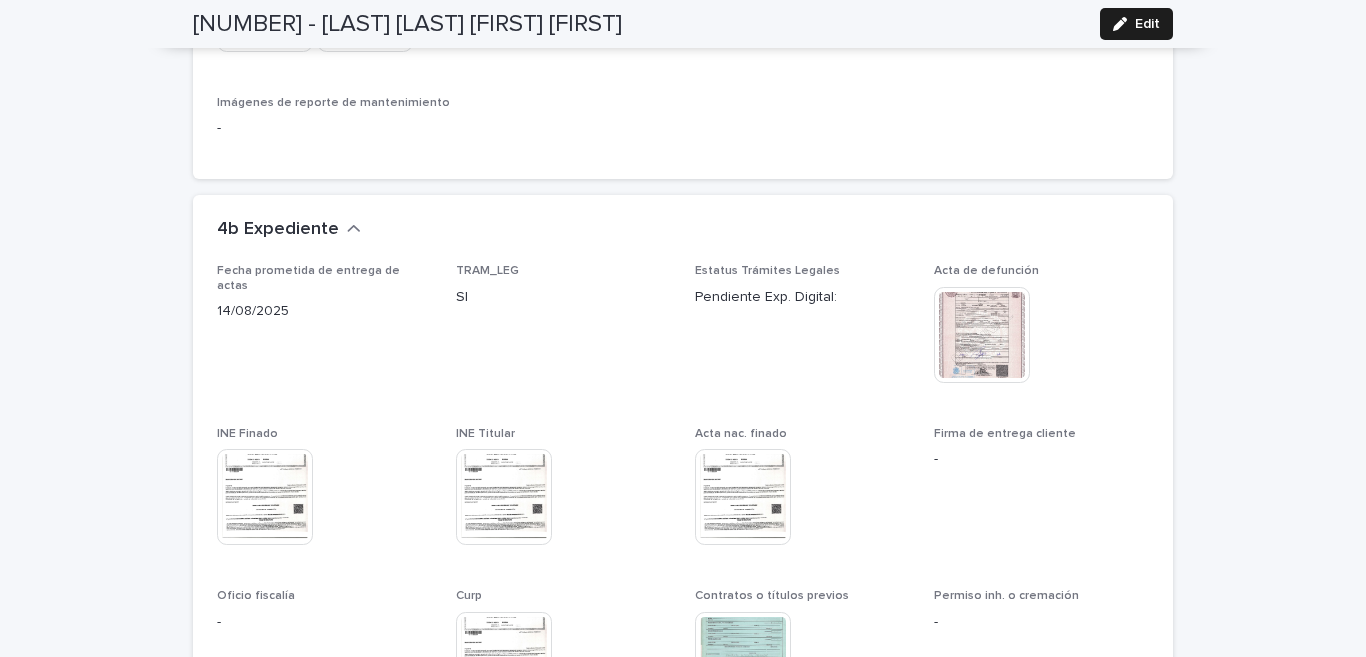 scroll, scrollTop: 5954, scrollLeft: 0, axis: vertical 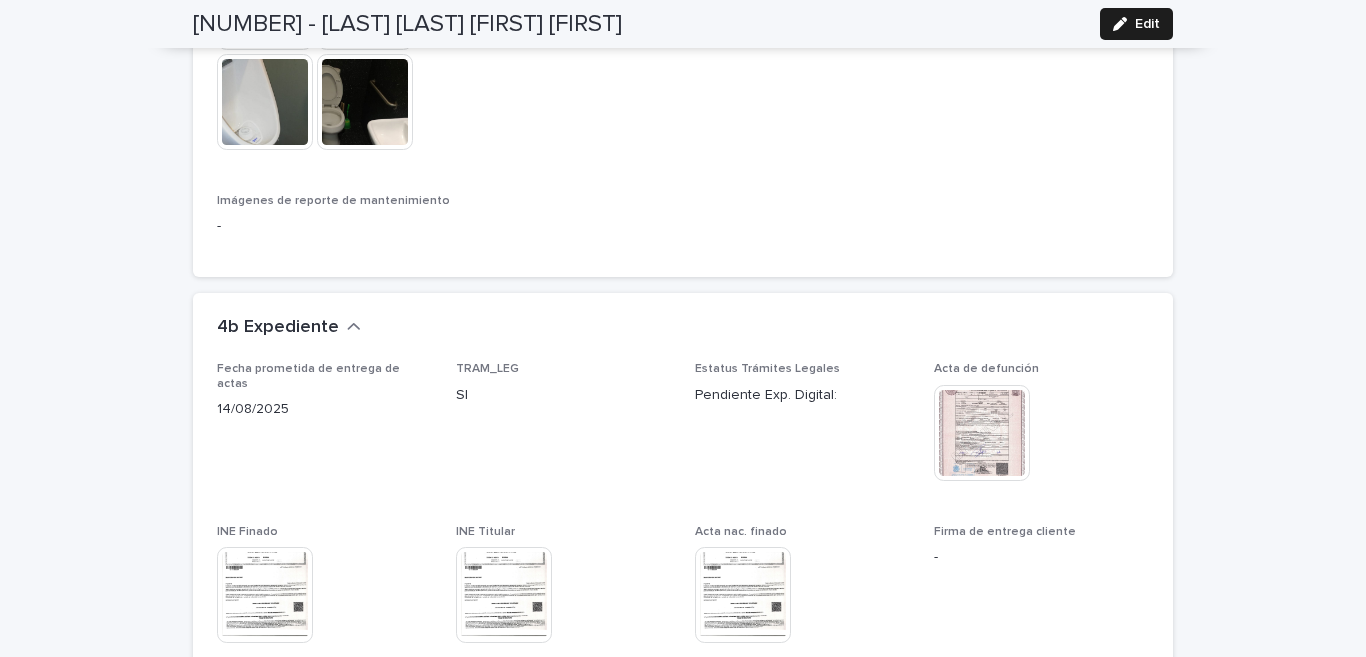 click at bounding box center (982, 433) 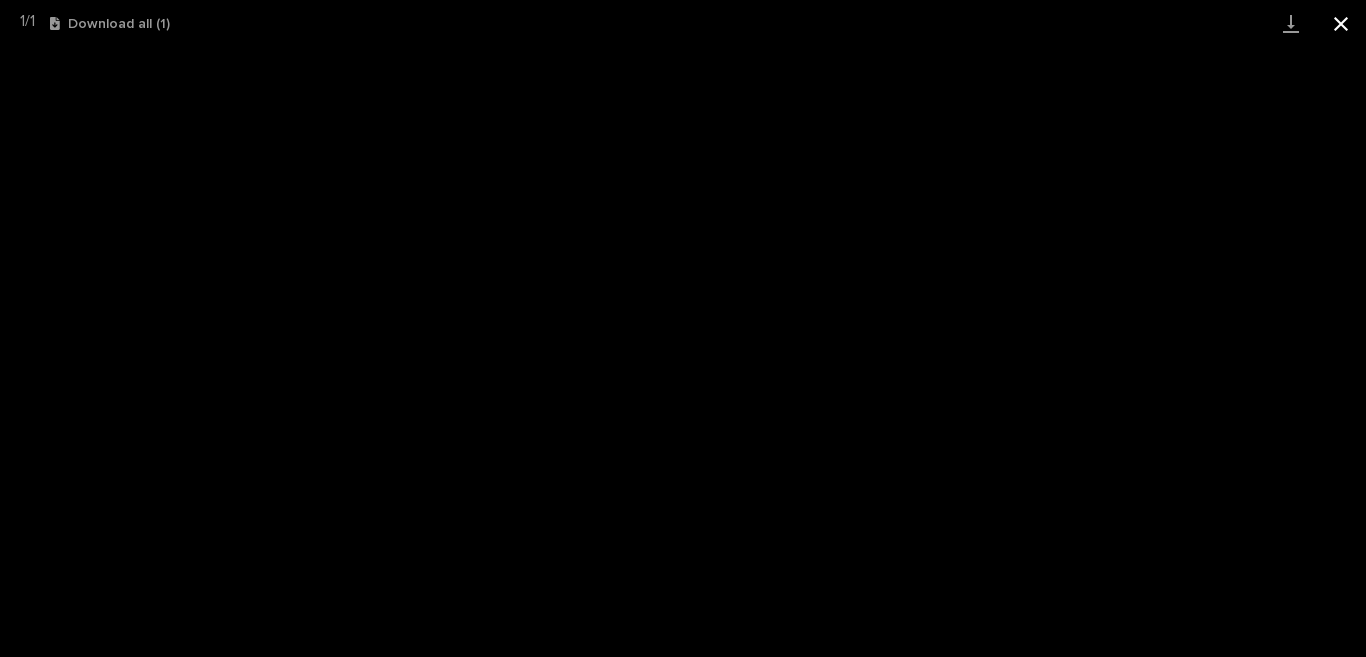 click at bounding box center [1341, 23] 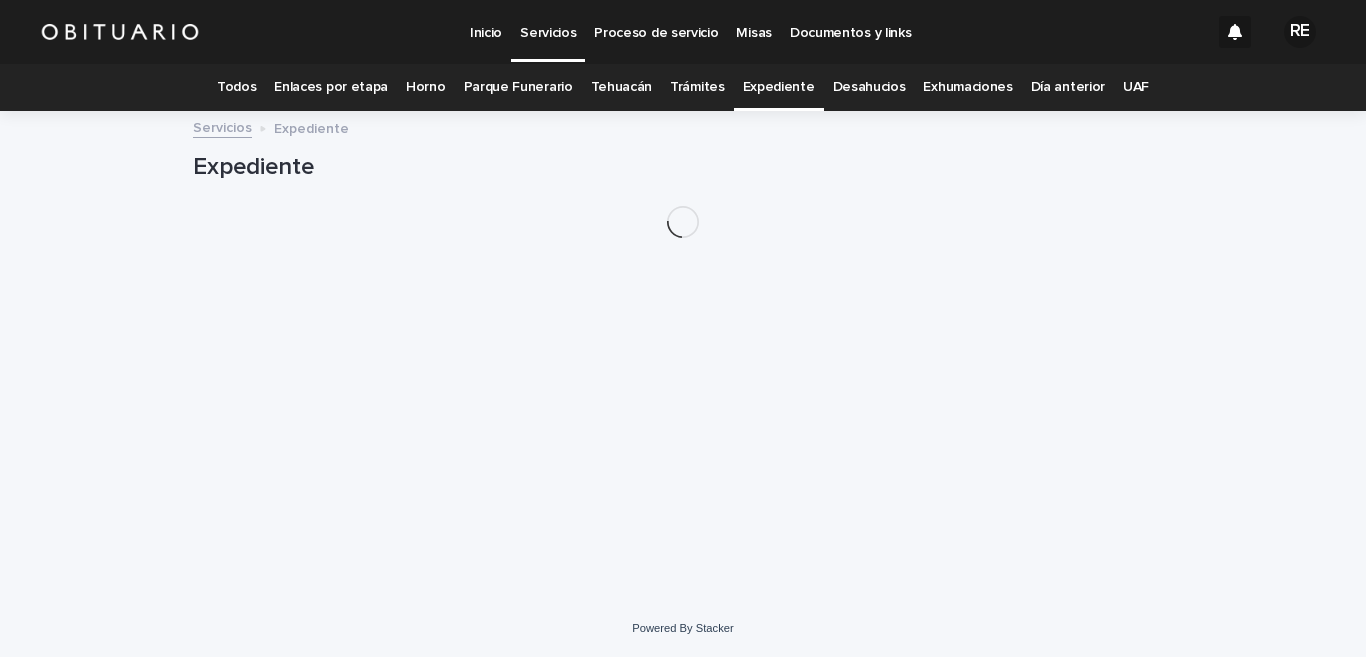 scroll, scrollTop: 0, scrollLeft: 0, axis: both 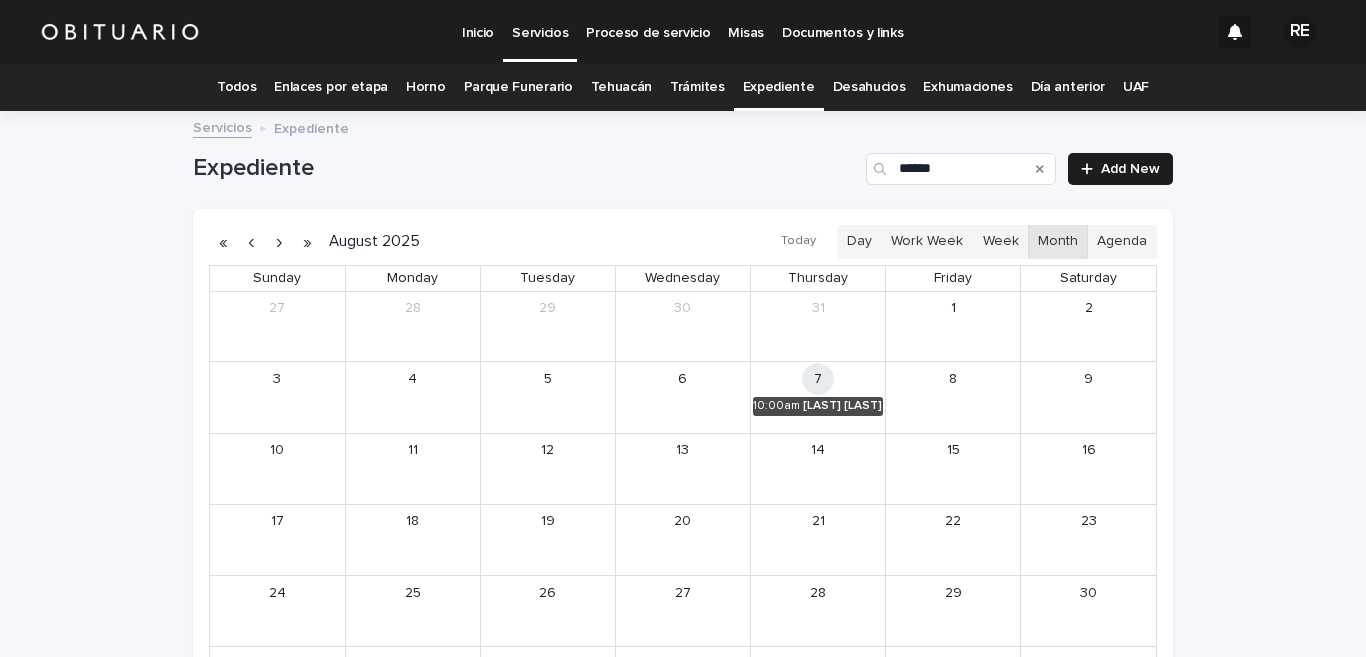 click at bounding box center [1040, 169] 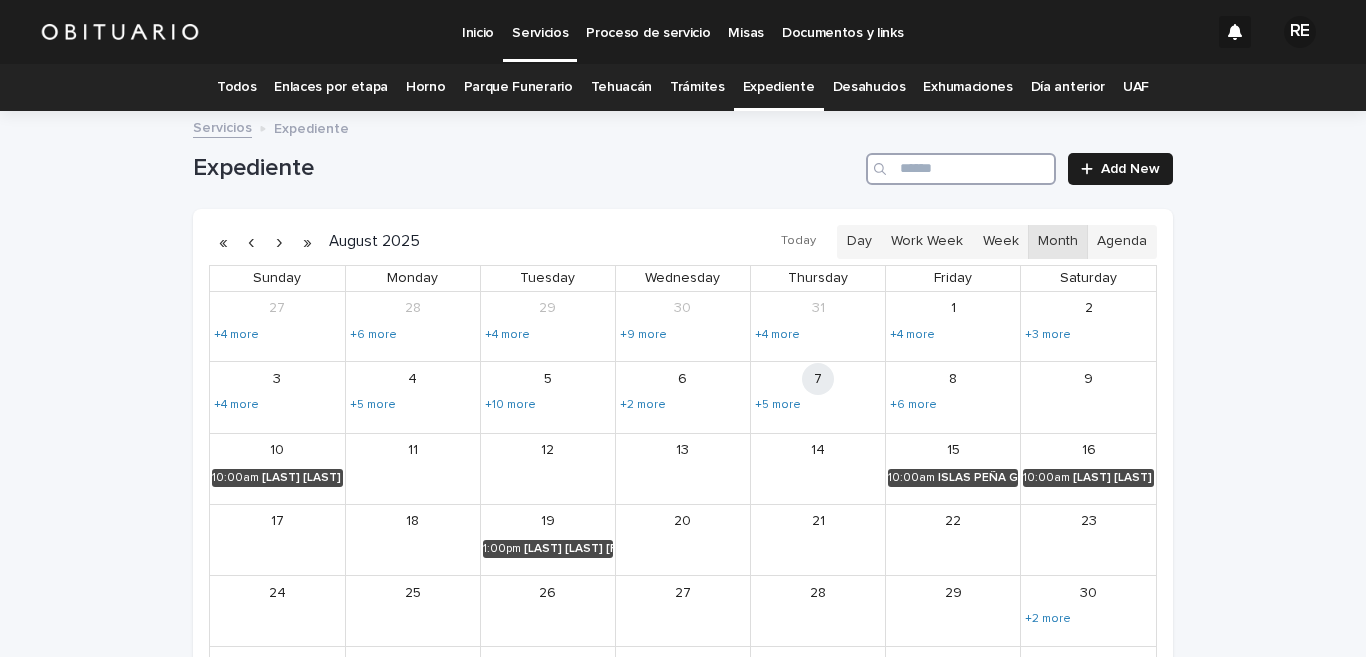 click at bounding box center [961, 169] 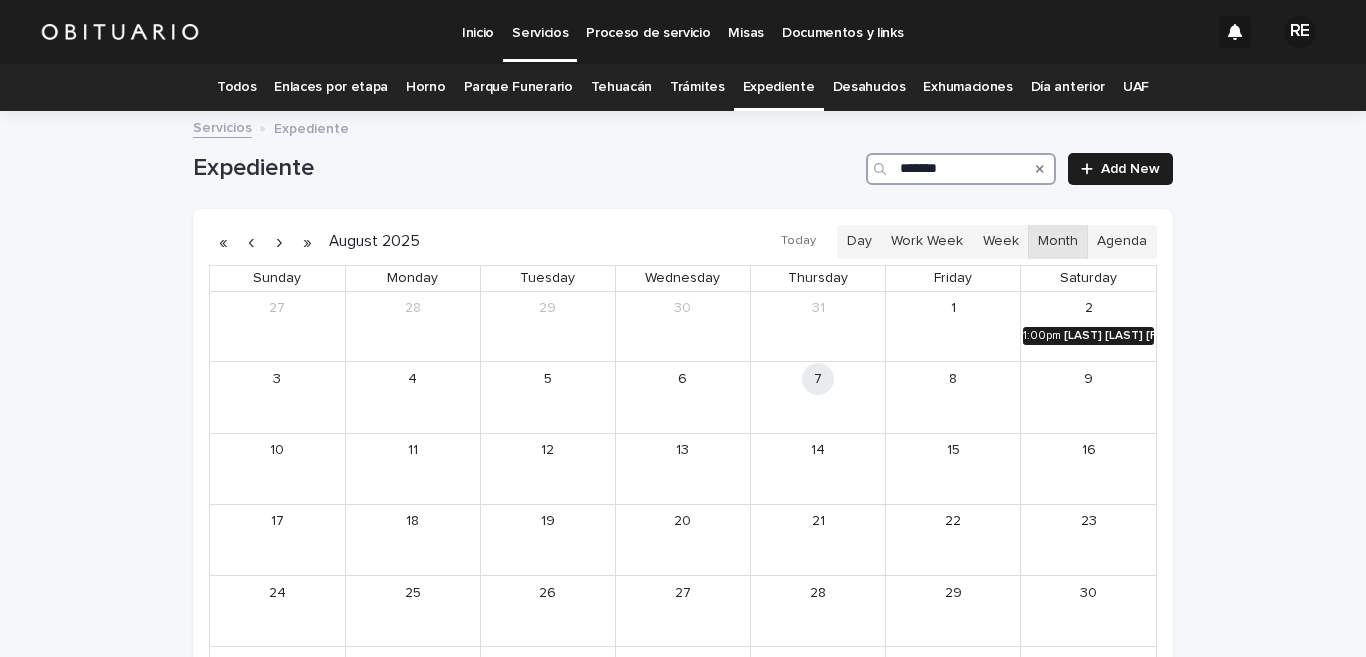 click on "[LAST] [LAST] [FIRST] [FIRST]" at bounding box center [1109, 336] 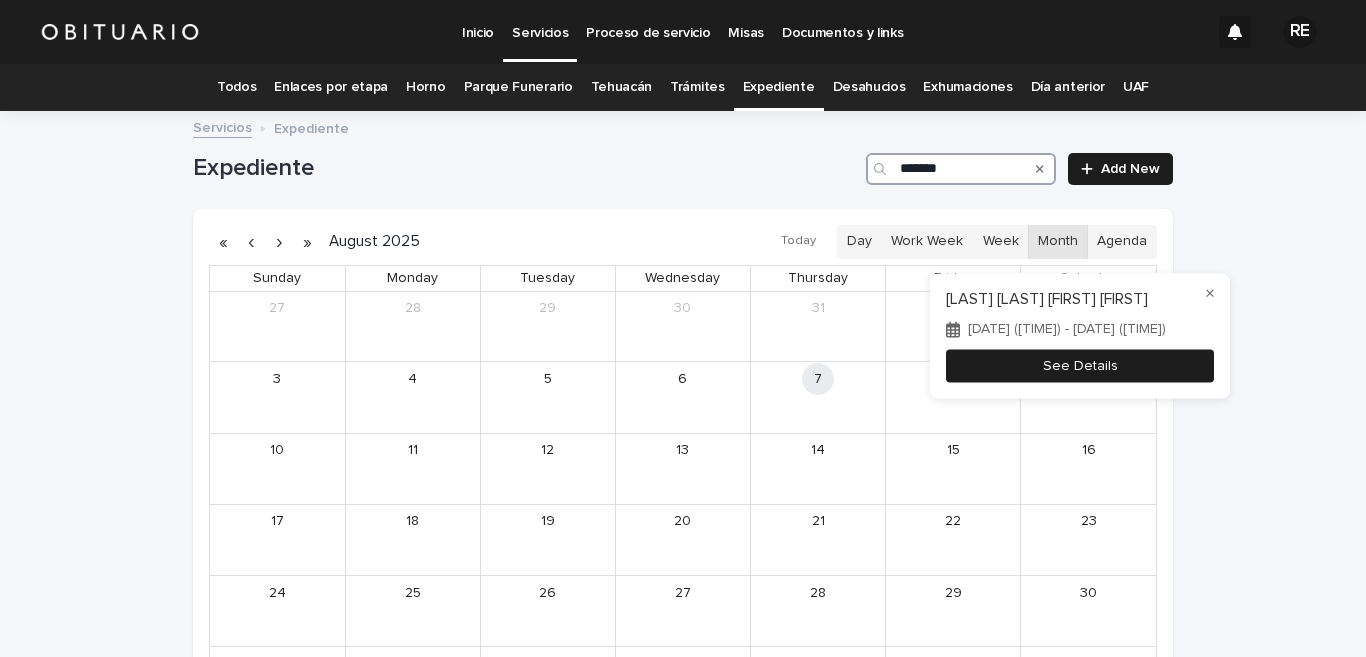 type on "*******" 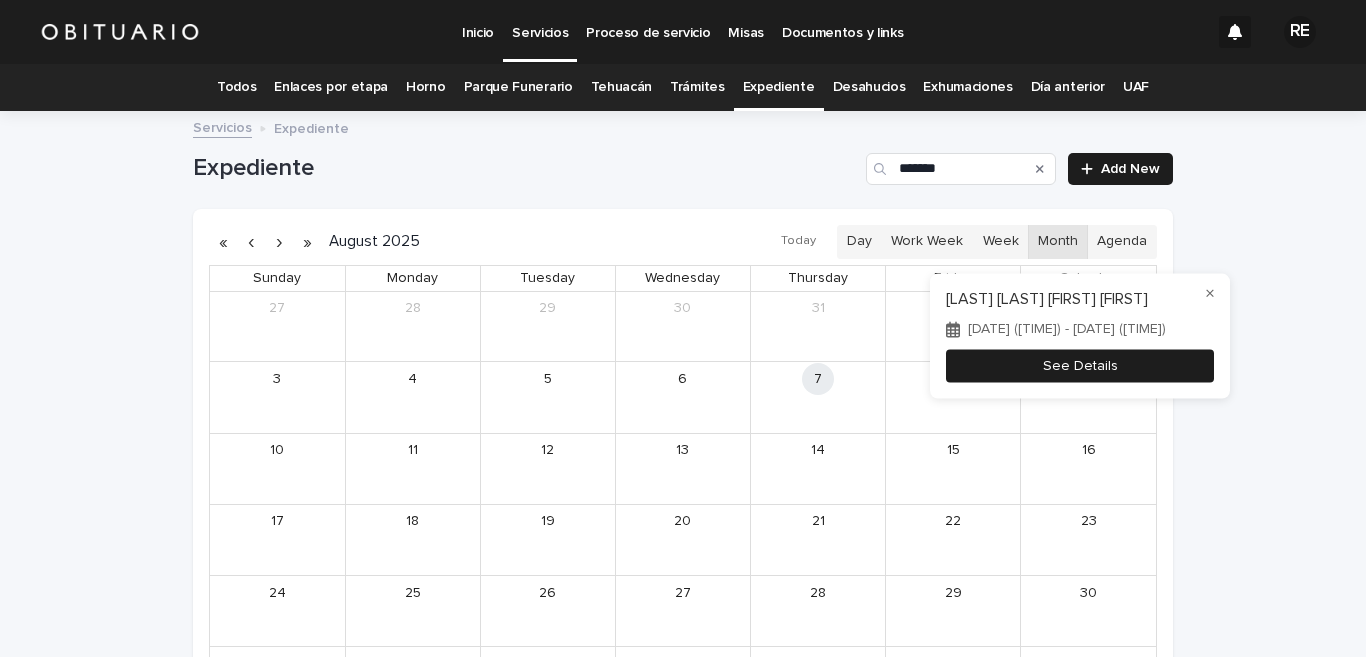 click on "See Details" at bounding box center [1080, 366] 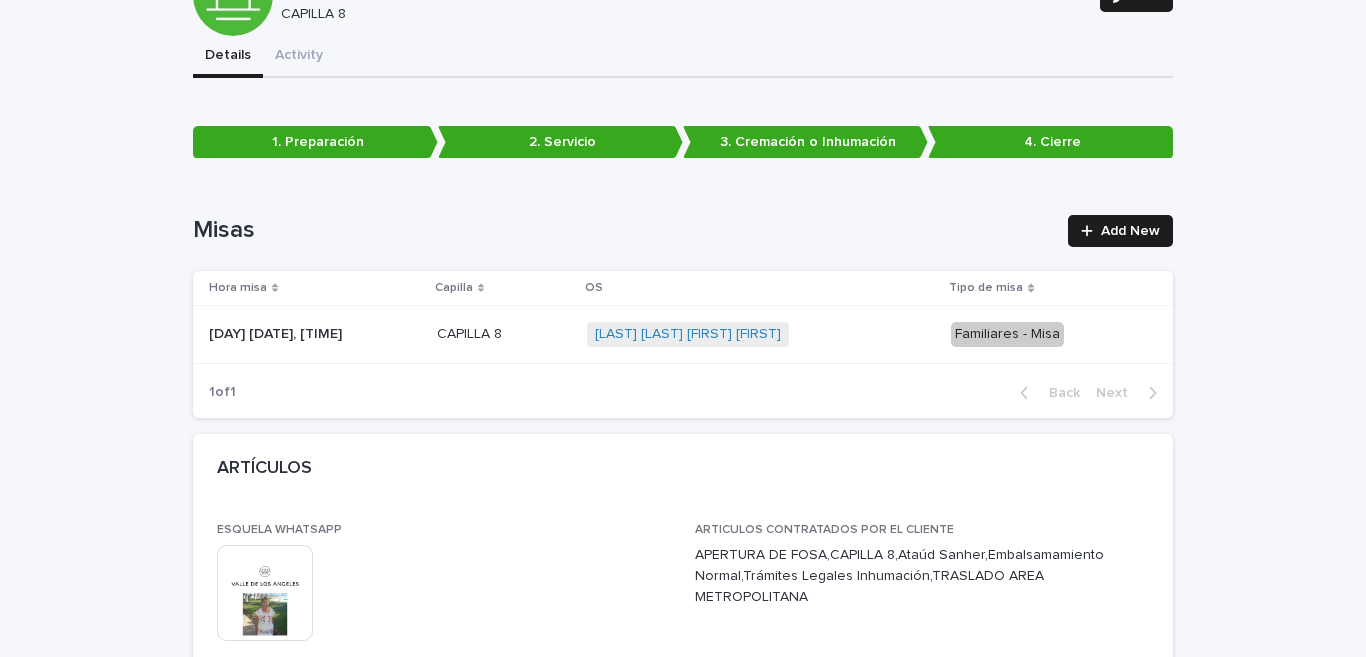scroll, scrollTop: 98, scrollLeft: 0, axis: vertical 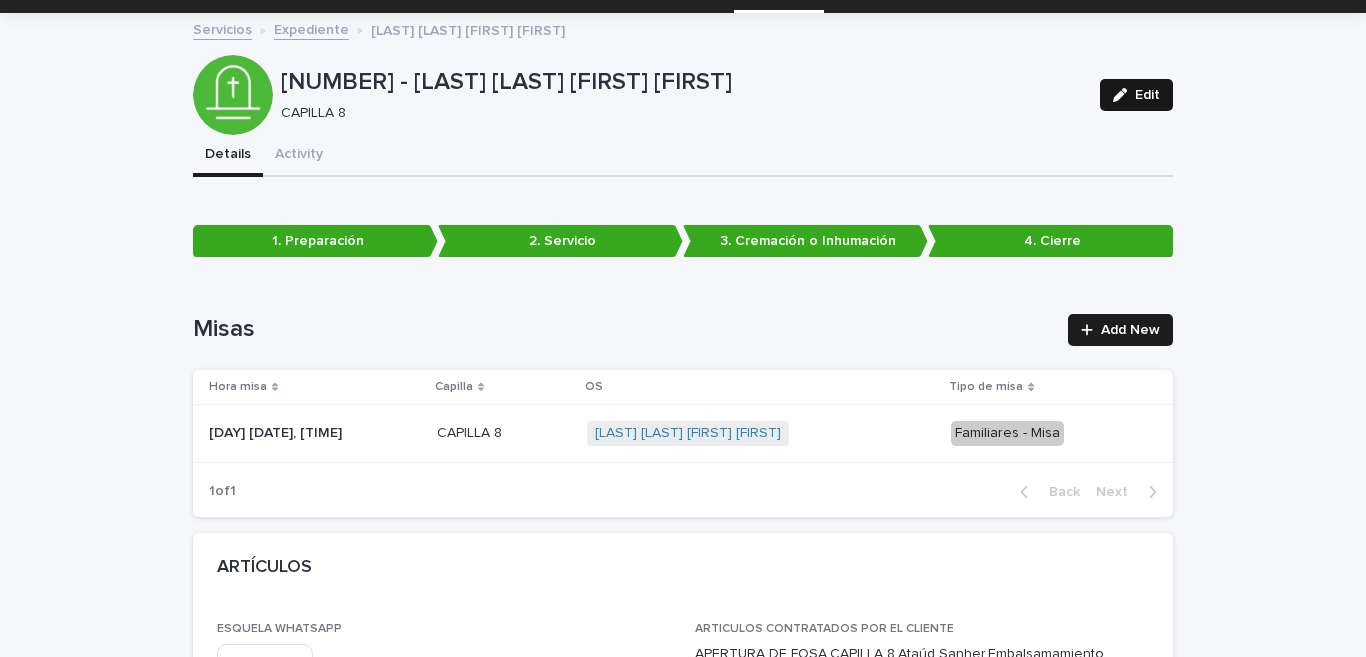 click at bounding box center (1124, 95) 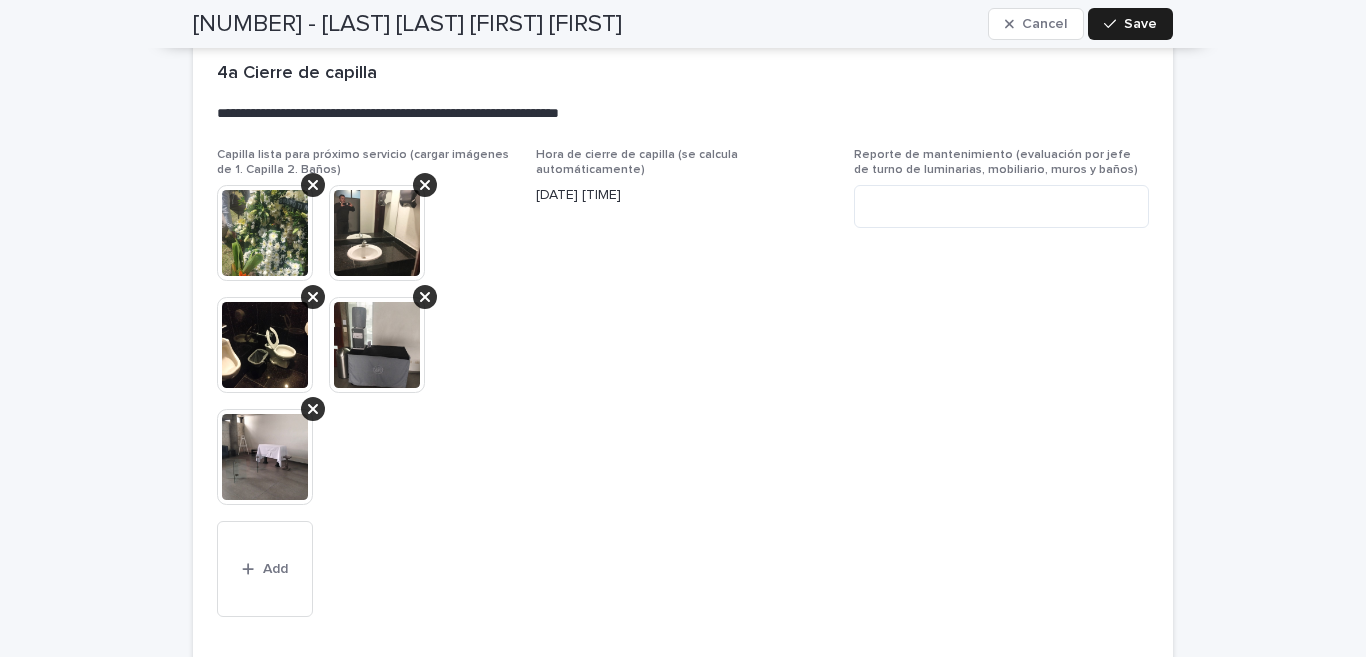 scroll, scrollTop: 5495, scrollLeft: 0, axis: vertical 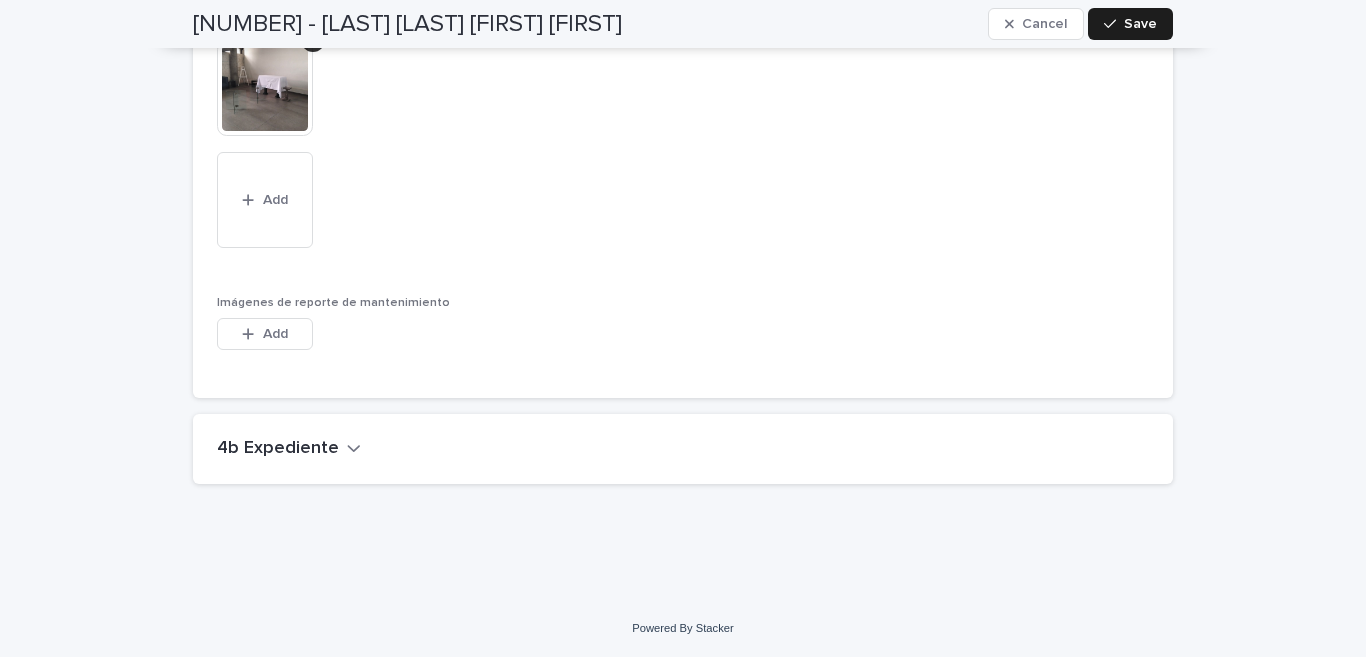 click on "4b Expediente" at bounding box center [278, 449] 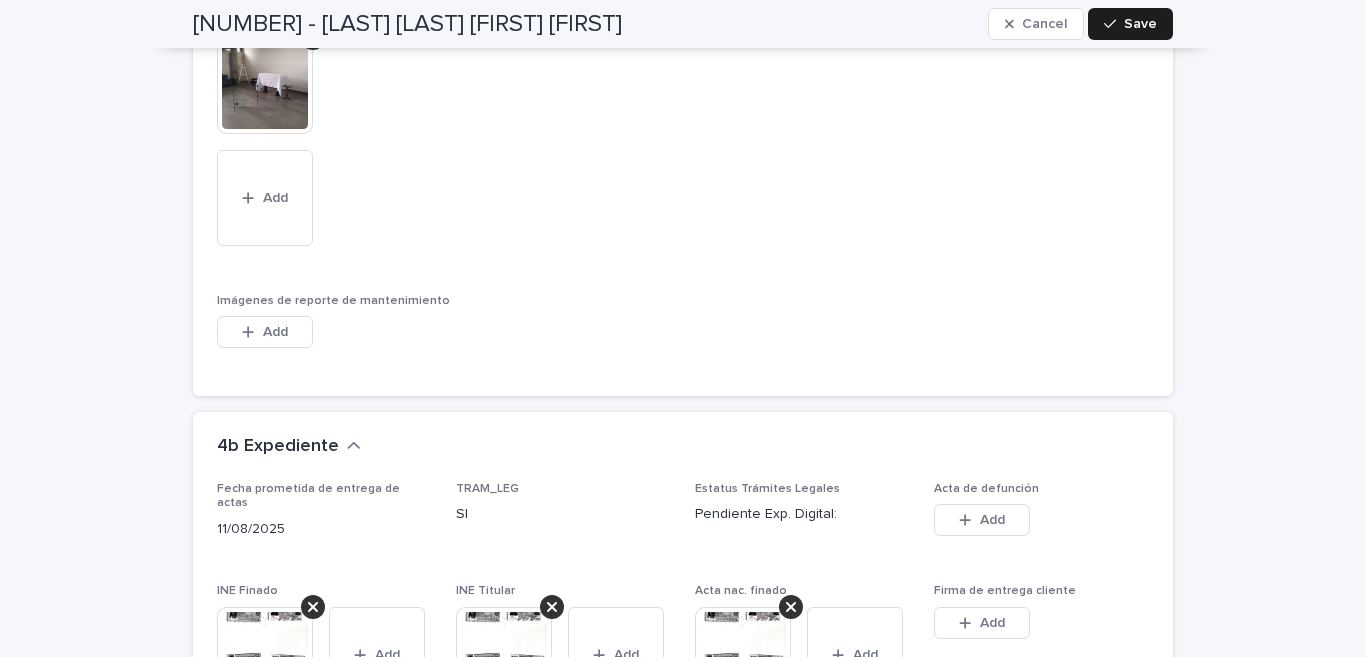scroll, scrollTop: 5692, scrollLeft: 0, axis: vertical 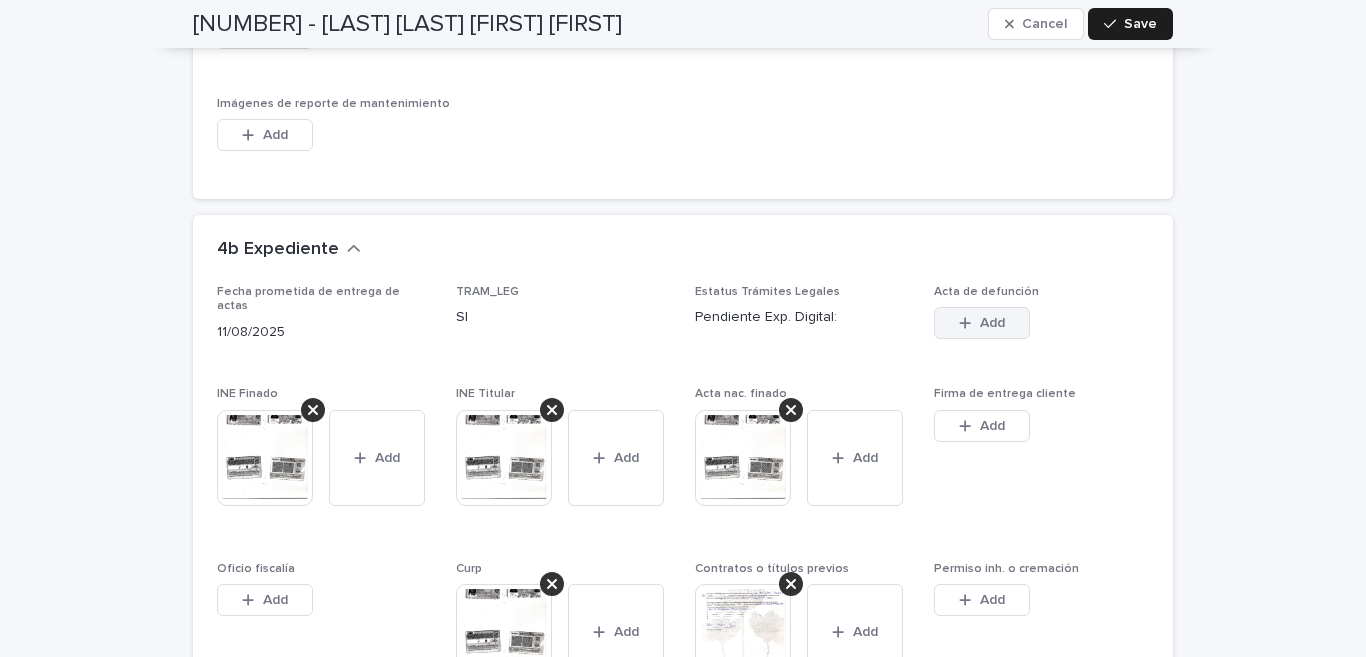 click on "Add" at bounding box center [992, 323] 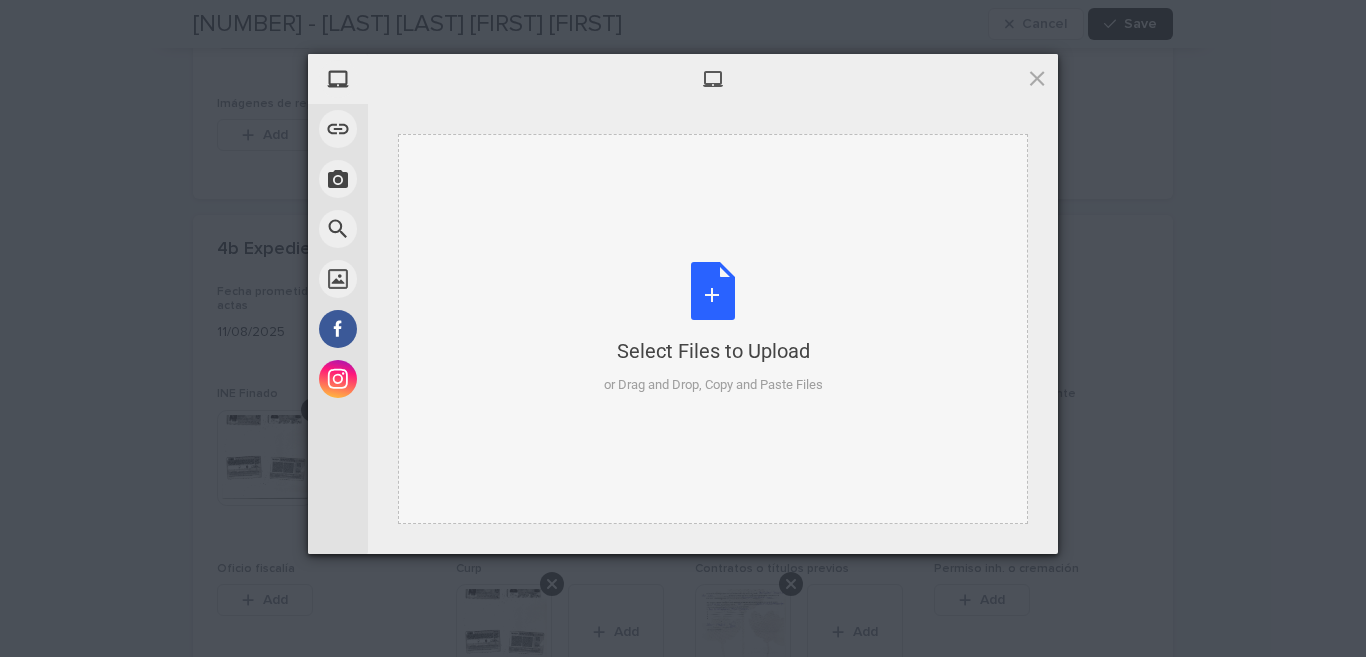 click on "Select Files to Upload
or Drag and Drop, Copy and Paste Files" at bounding box center (713, 328) 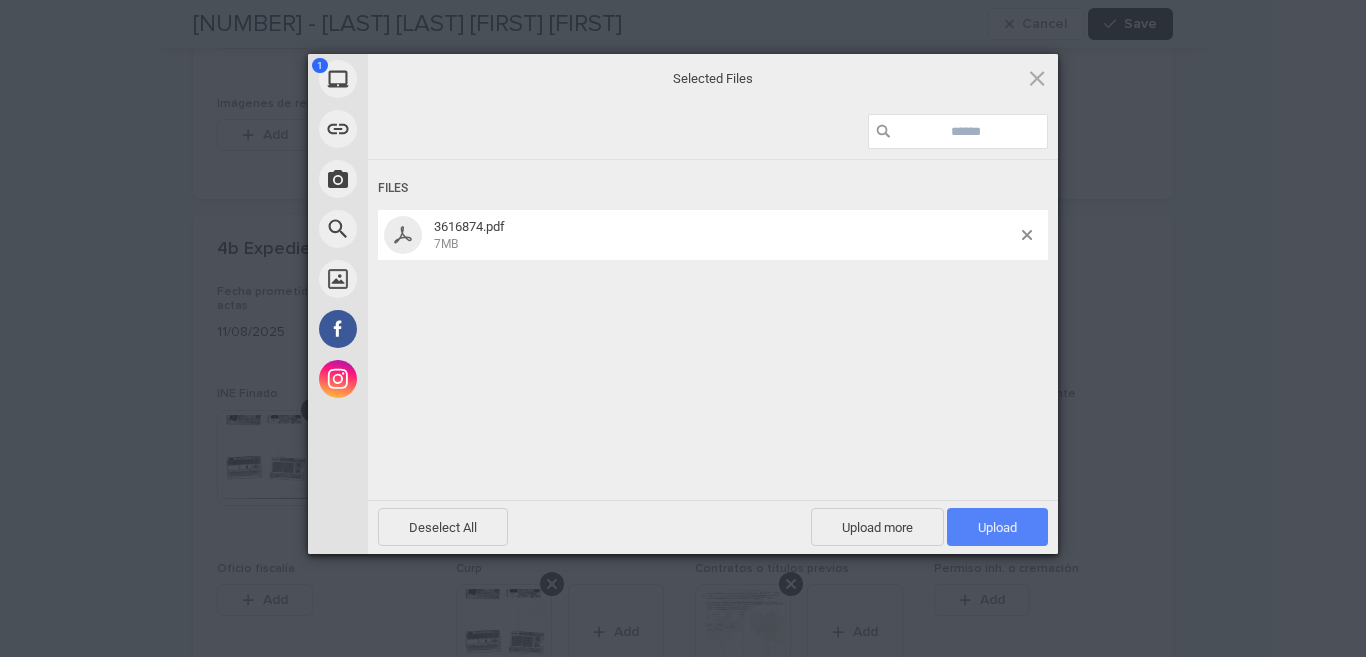 click on "Upload
1" at bounding box center (997, 527) 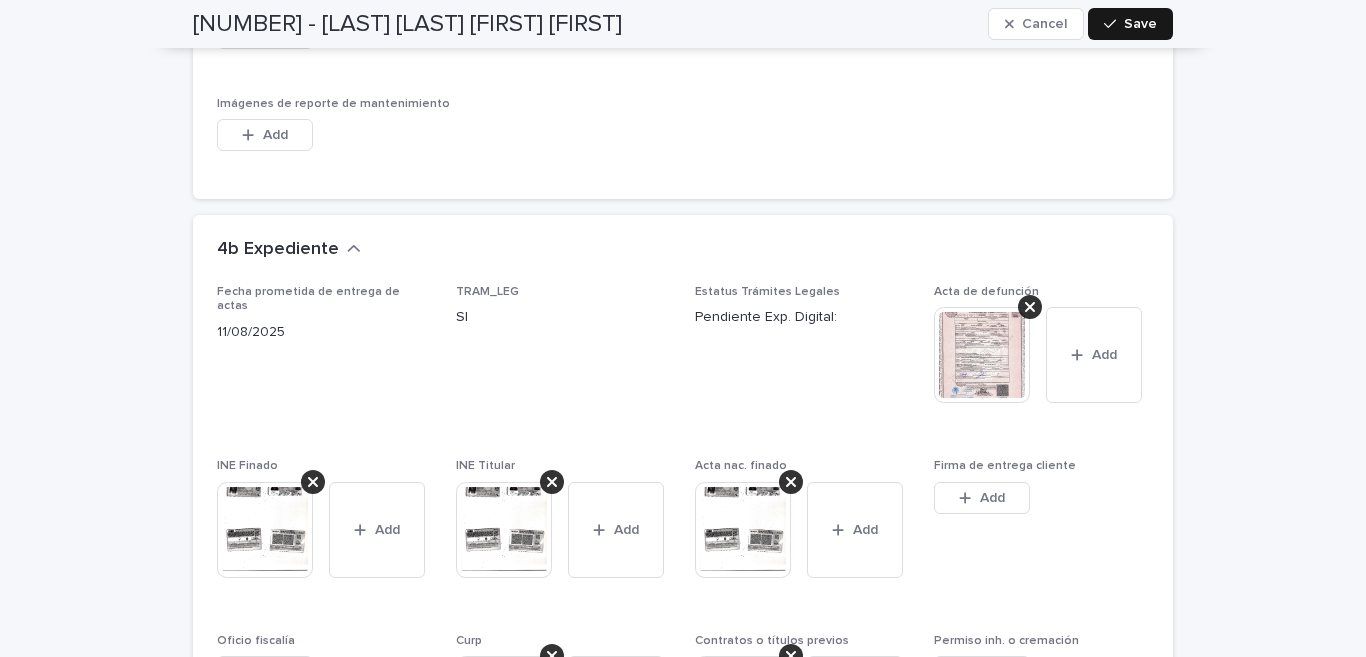 click on "Save" at bounding box center [1130, 24] 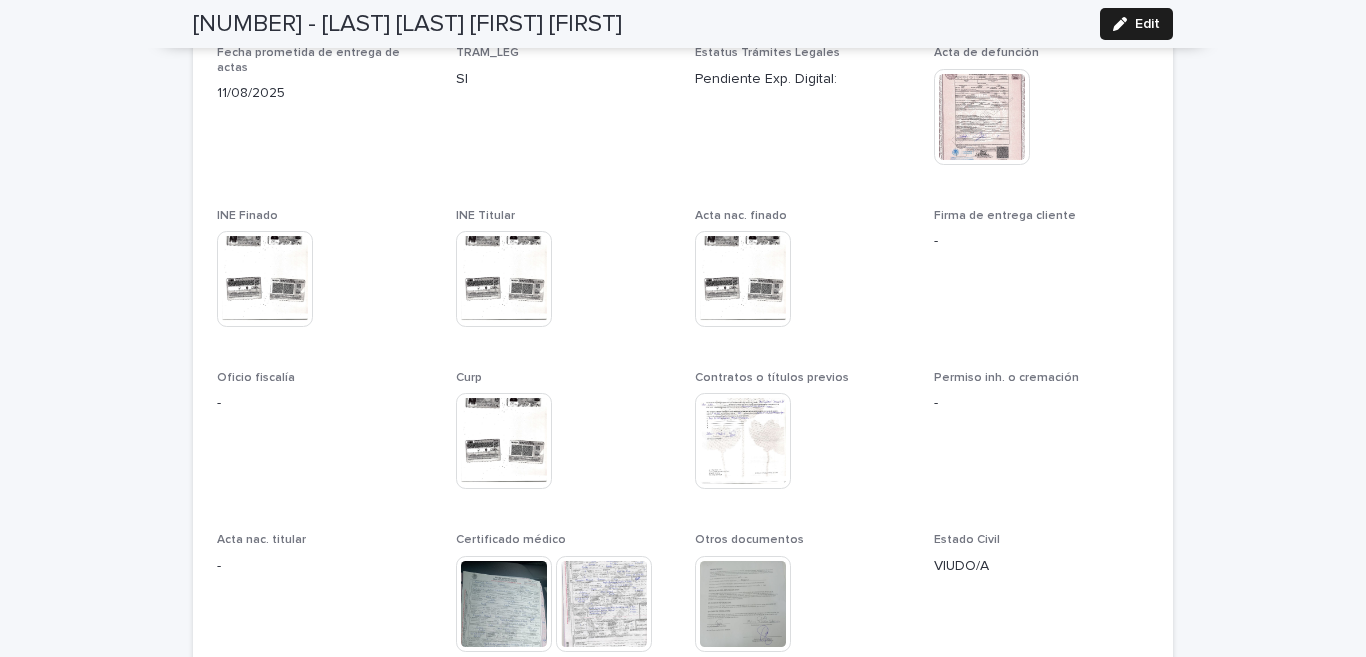 scroll, scrollTop: 4953, scrollLeft: 0, axis: vertical 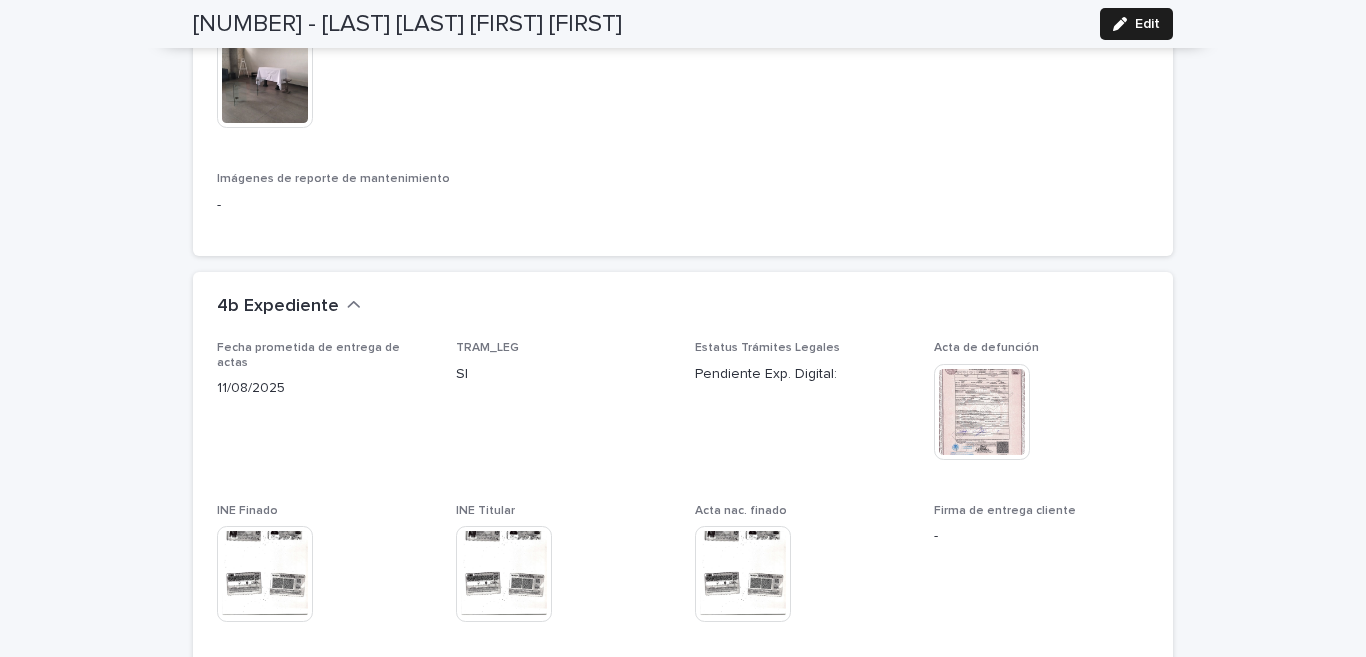 click at bounding box center [982, 412] 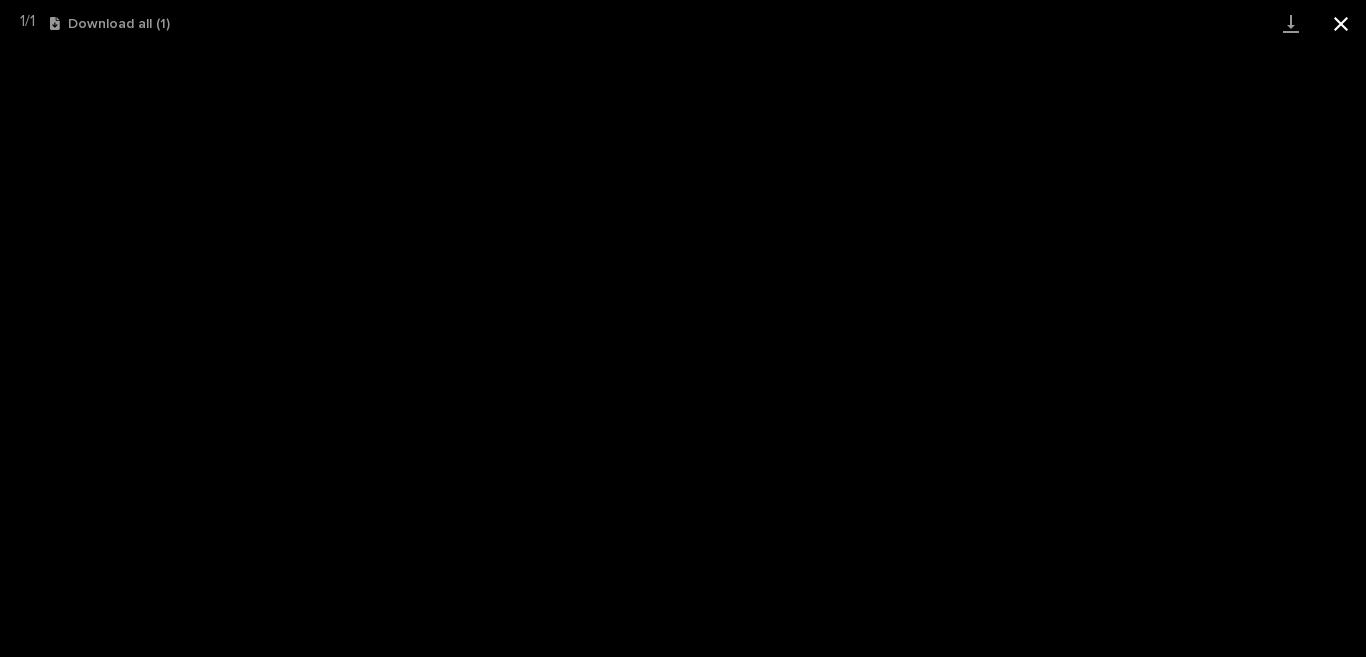 click at bounding box center [1341, 23] 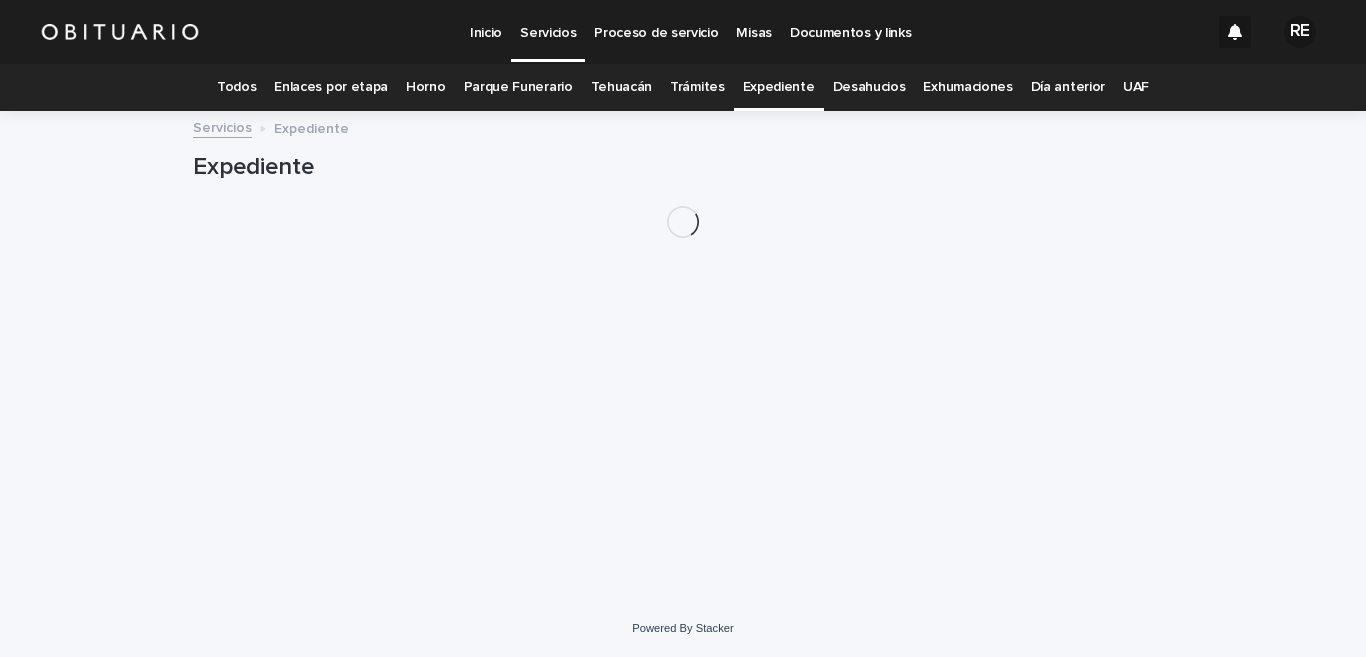 scroll, scrollTop: 0, scrollLeft: 0, axis: both 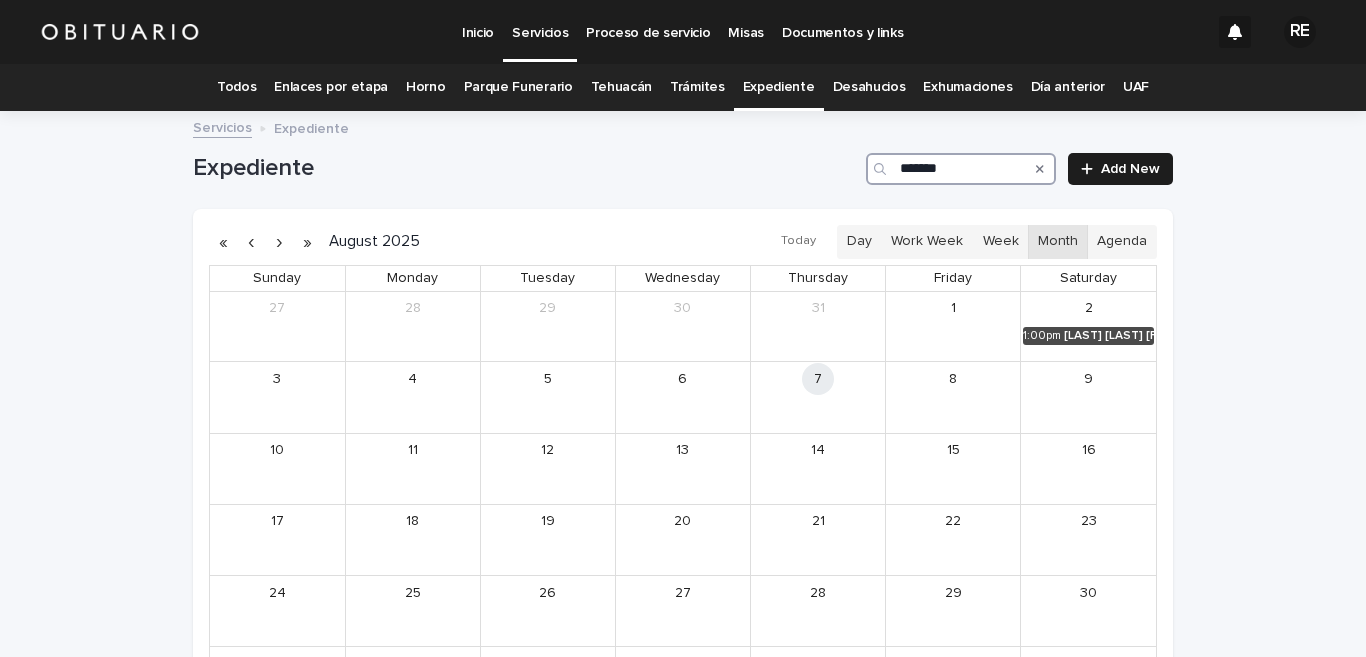 click on "*******" at bounding box center (961, 169) 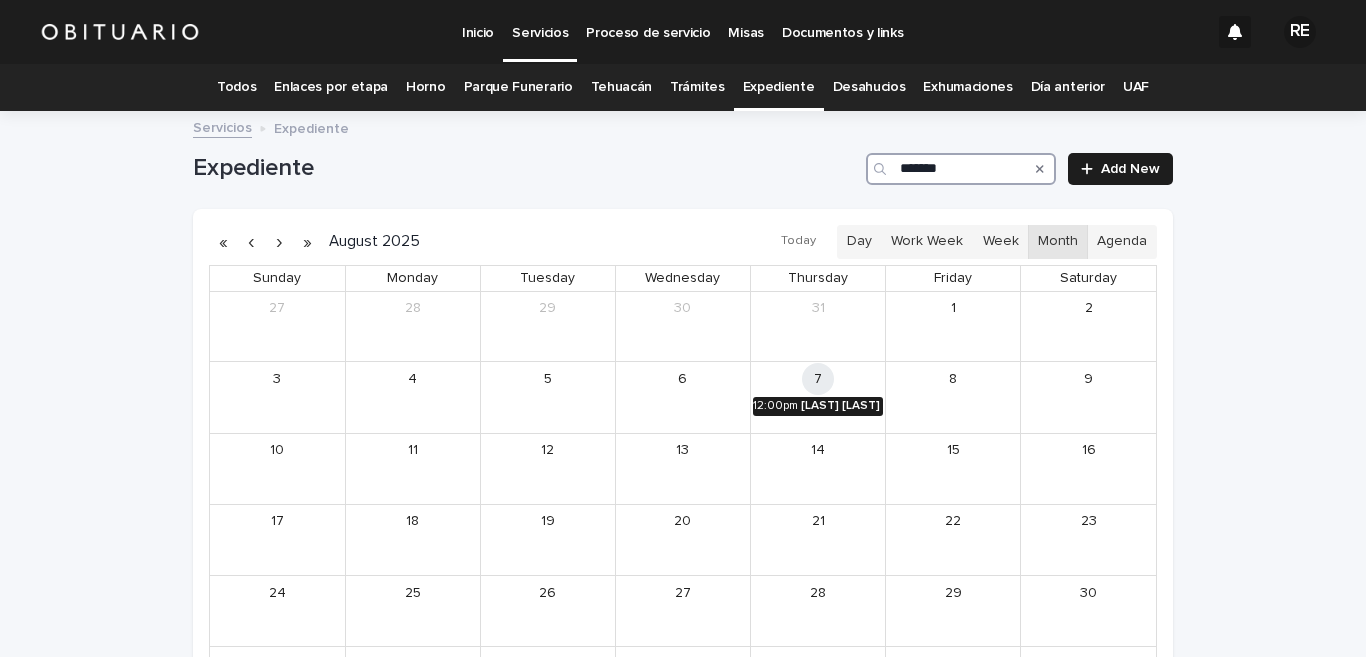 click on "[LAST] [LAST] [FIRST] [LAST]" at bounding box center [842, 406] 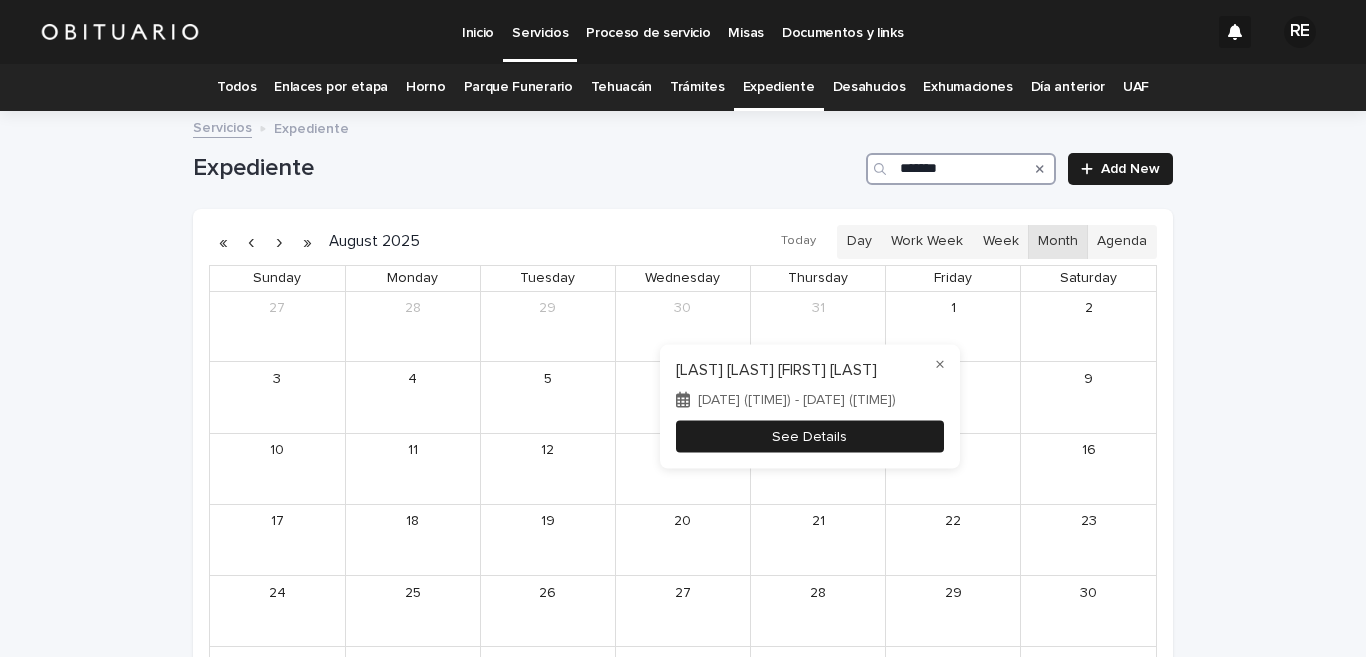 type on "*******" 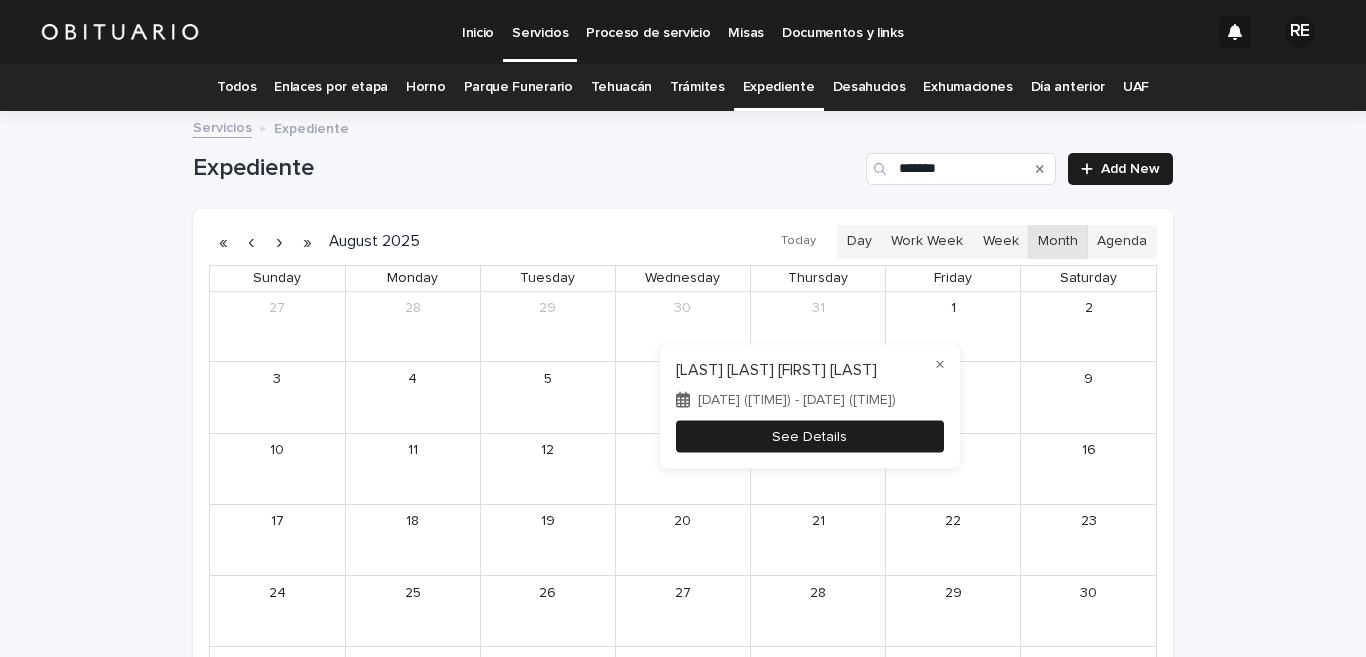 click on "See Details" at bounding box center (810, 436) 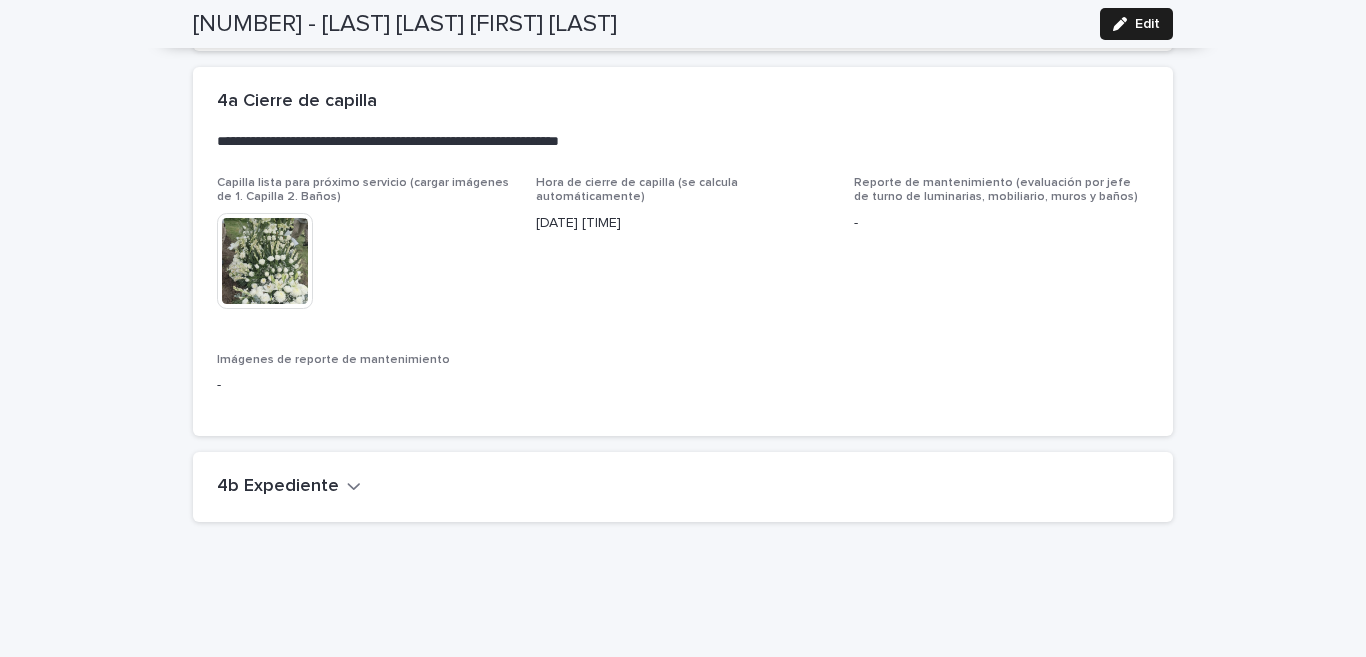 scroll, scrollTop: 5327, scrollLeft: 0, axis: vertical 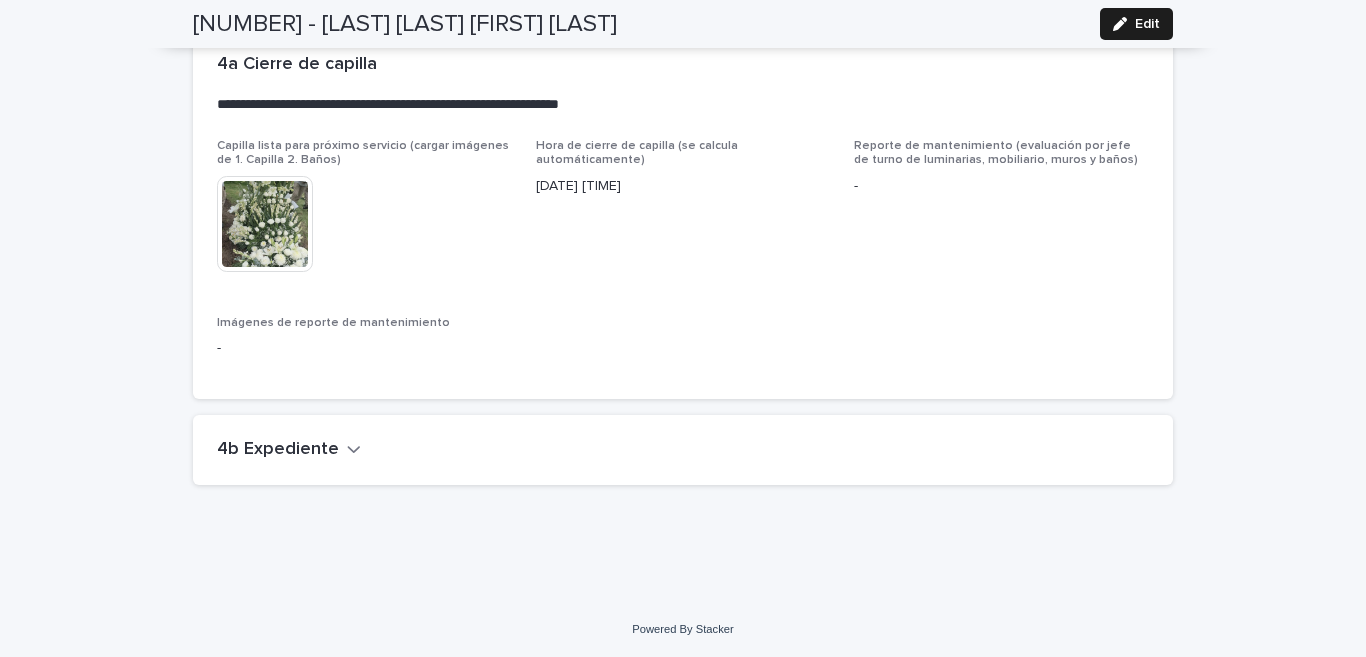click on "4b Expediente" at bounding box center [278, 450] 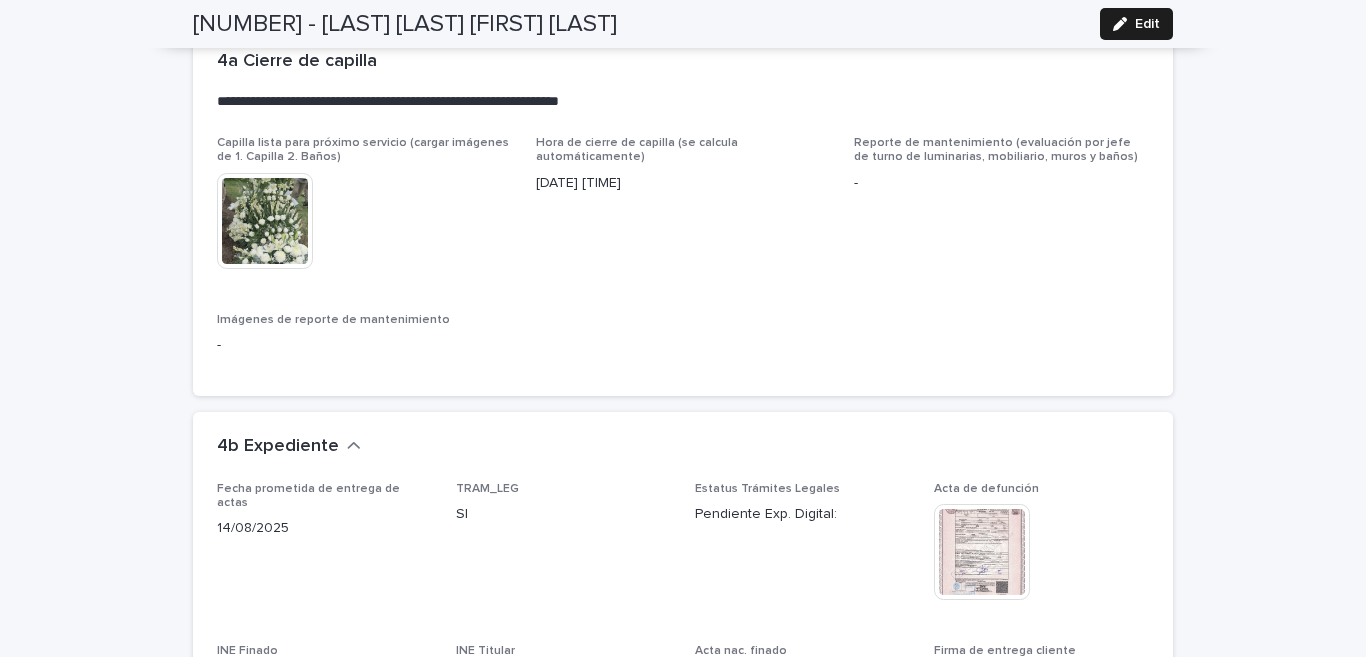 scroll, scrollTop: 5524, scrollLeft: 0, axis: vertical 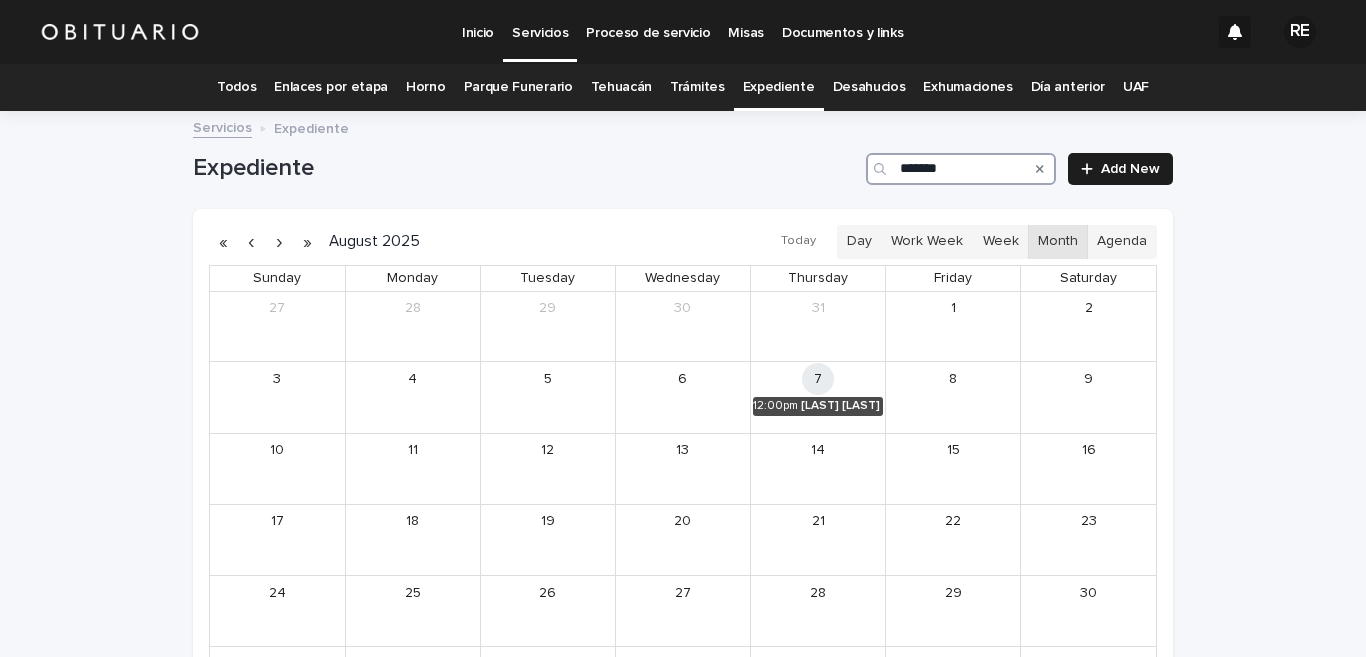 click on "*******" at bounding box center (961, 169) 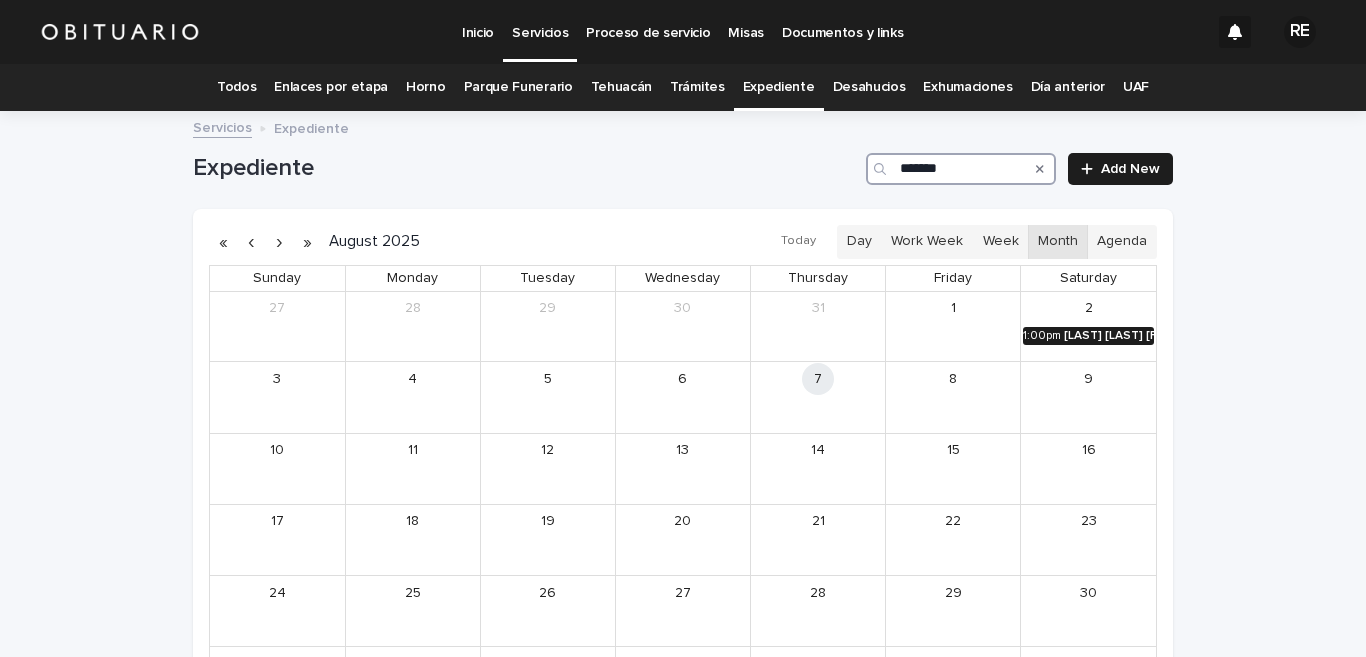 click on "[LAST] [LAST] [FIRST] [FIRST]" at bounding box center [1109, 336] 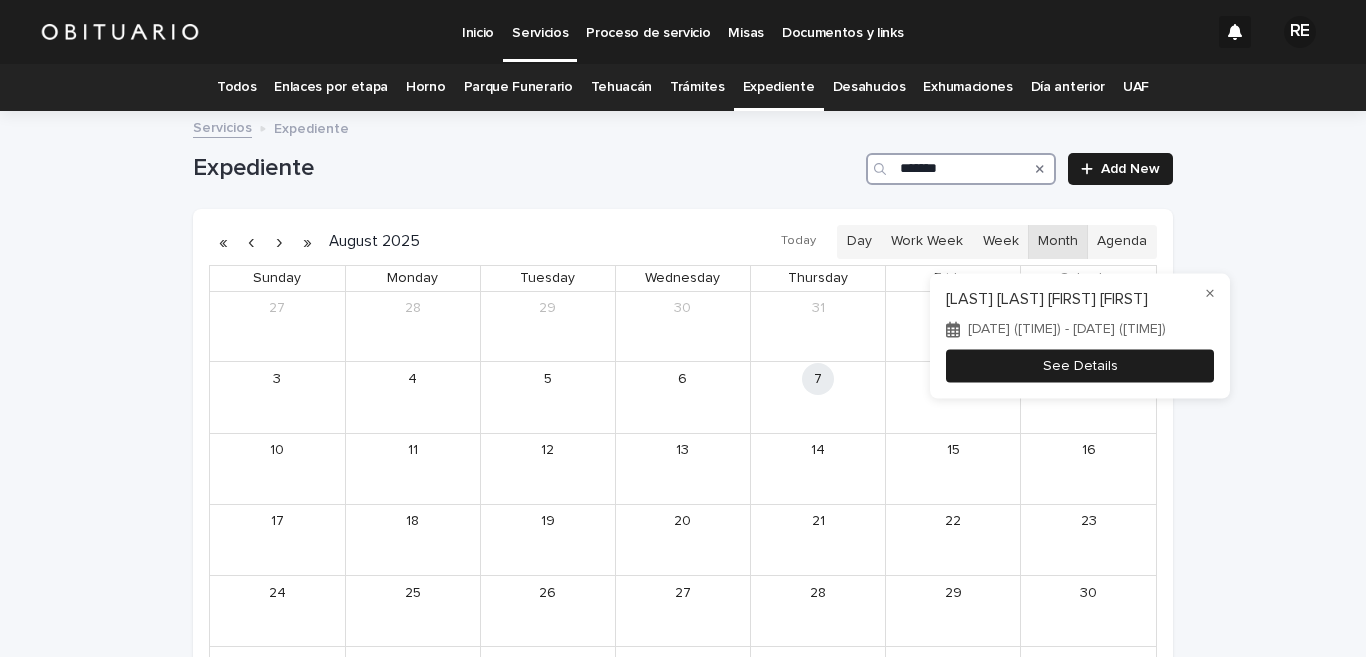 type on "*******" 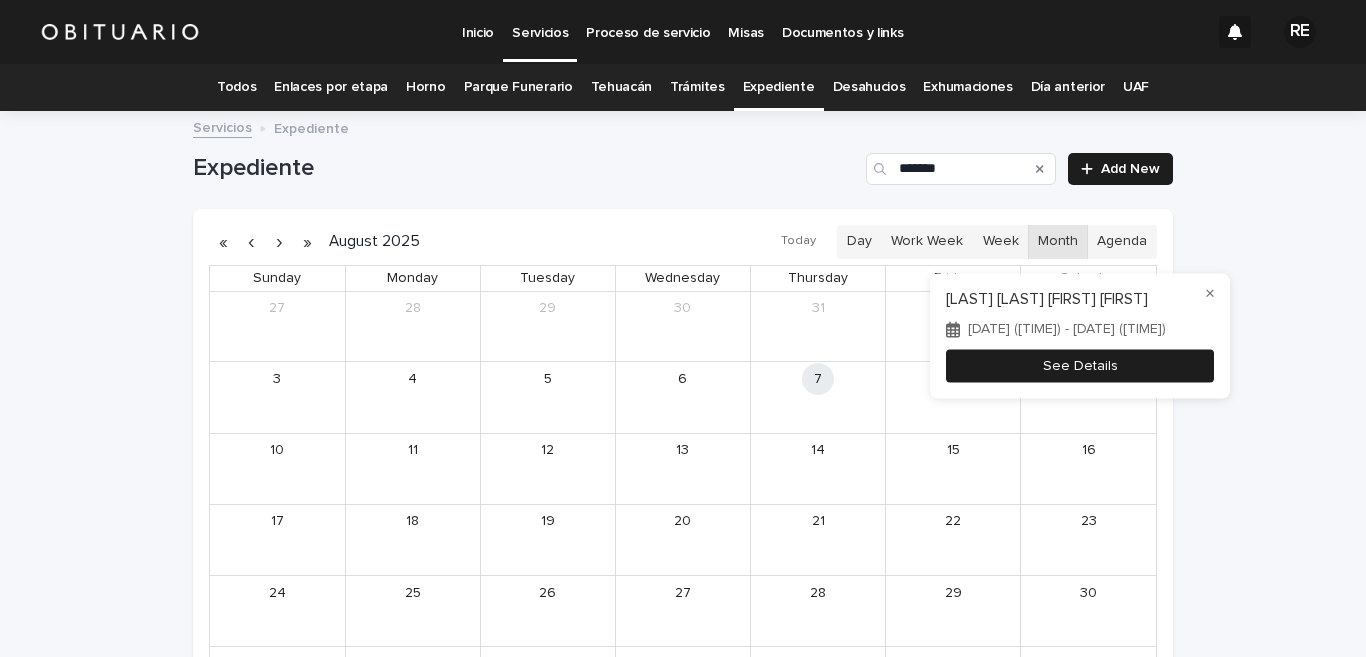 click on "See Details" at bounding box center (1080, 366) 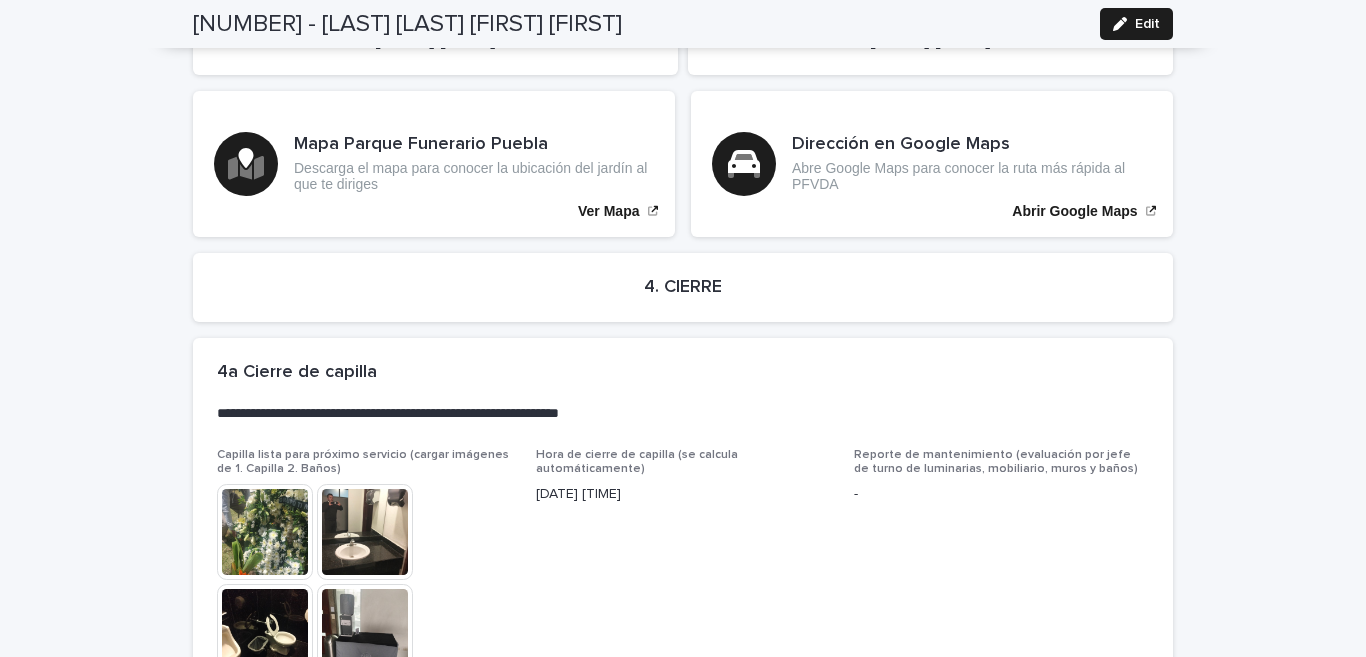 scroll, scrollTop: 4812, scrollLeft: 0, axis: vertical 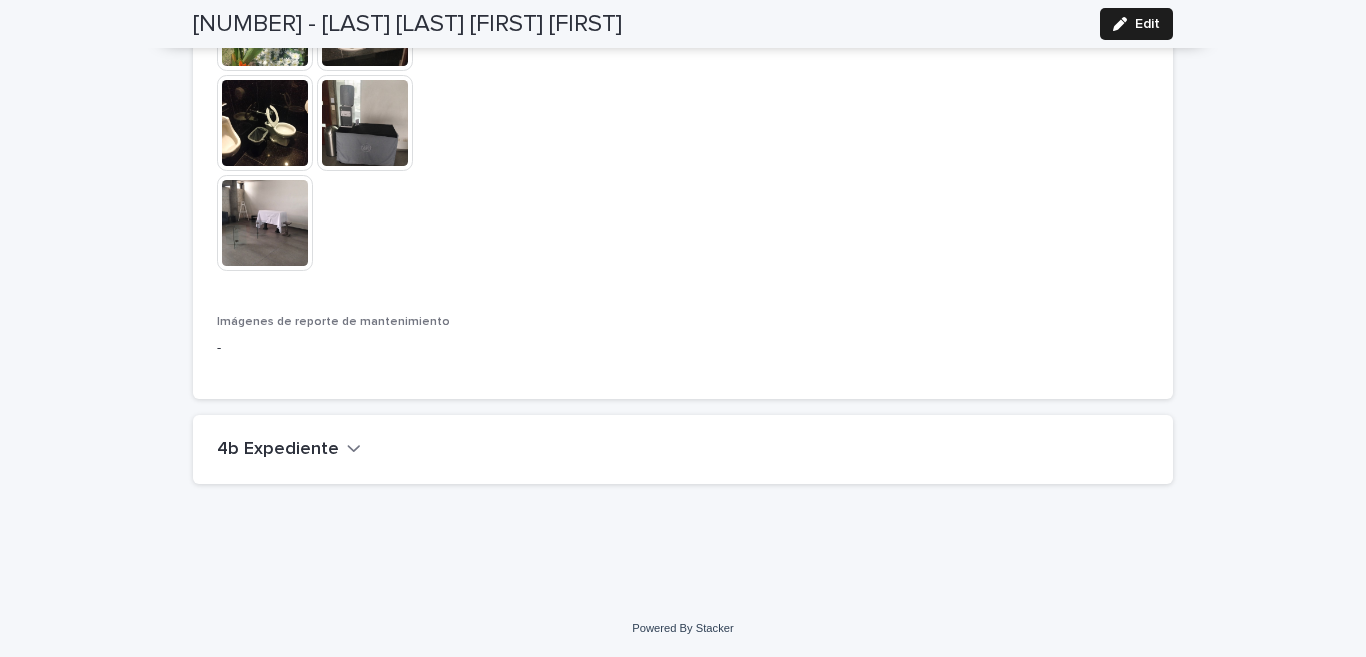 click on "4b Expediente" at bounding box center (278, 450) 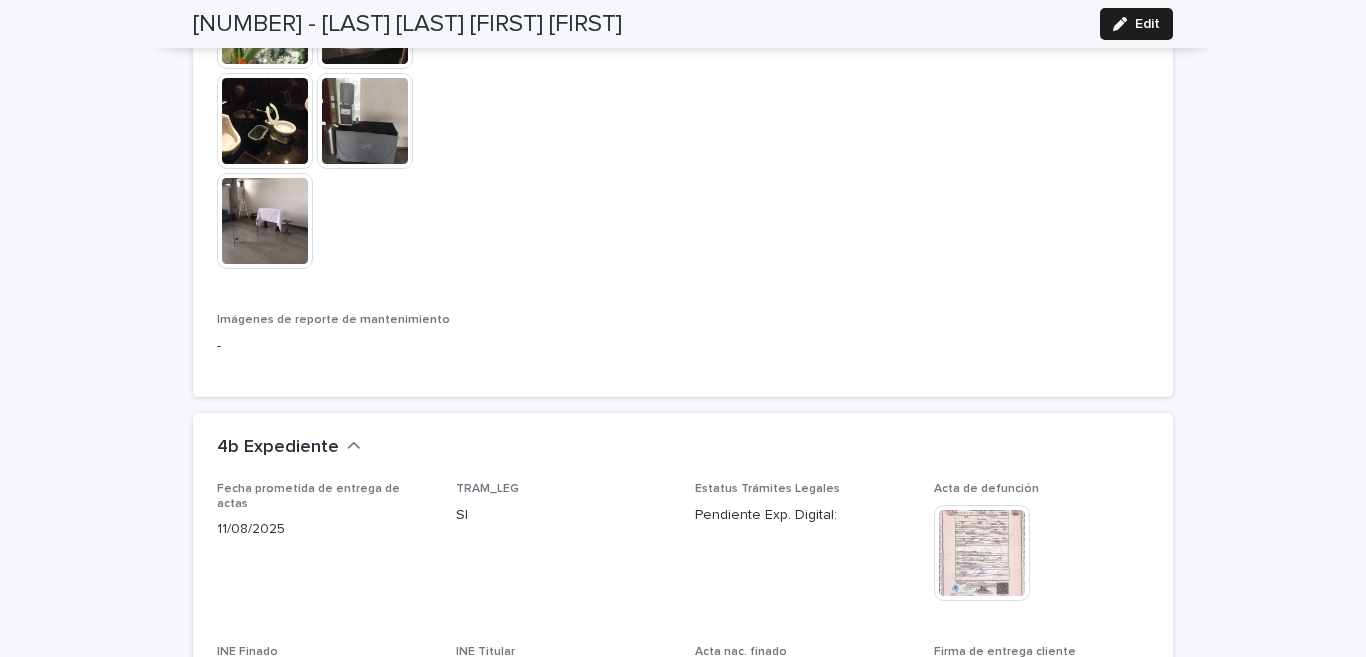 scroll, scrollTop: 5206, scrollLeft: 0, axis: vertical 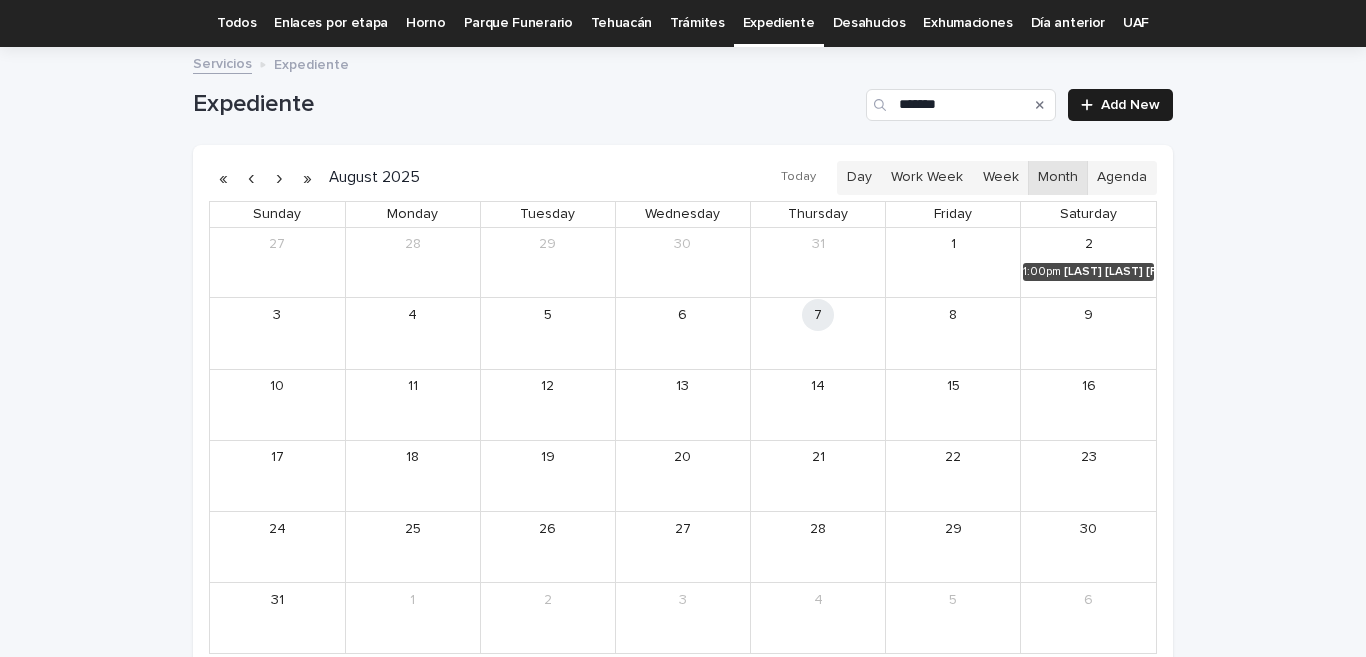 click 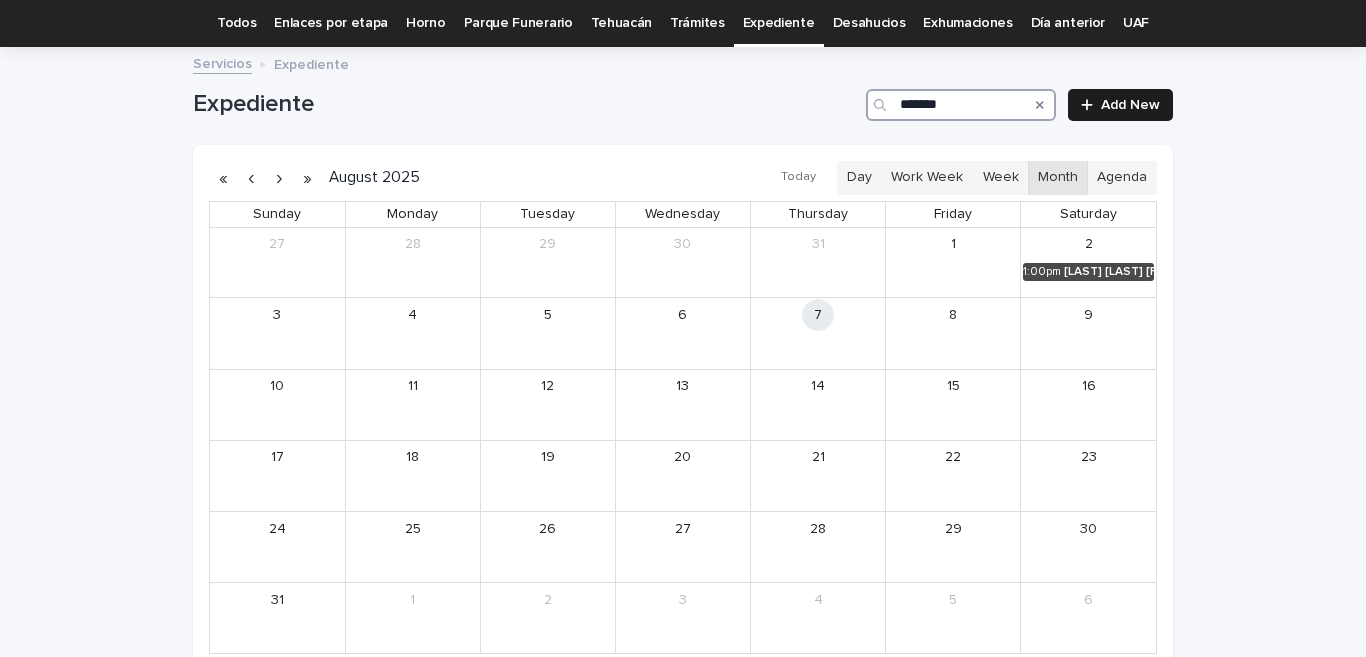 click on "*******" at bounding box center [961, 105] 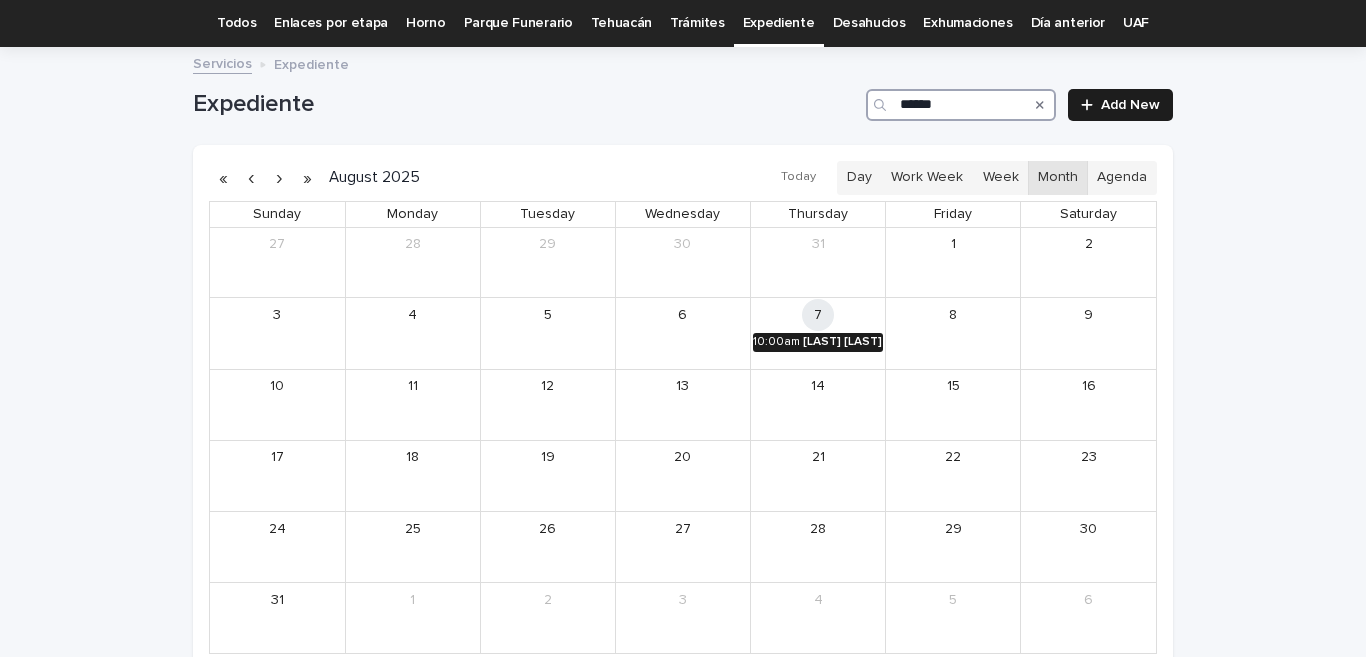 click on "[LAST] [LAST] [FIRST] [FIRST]" at bounding box center (843, 342) 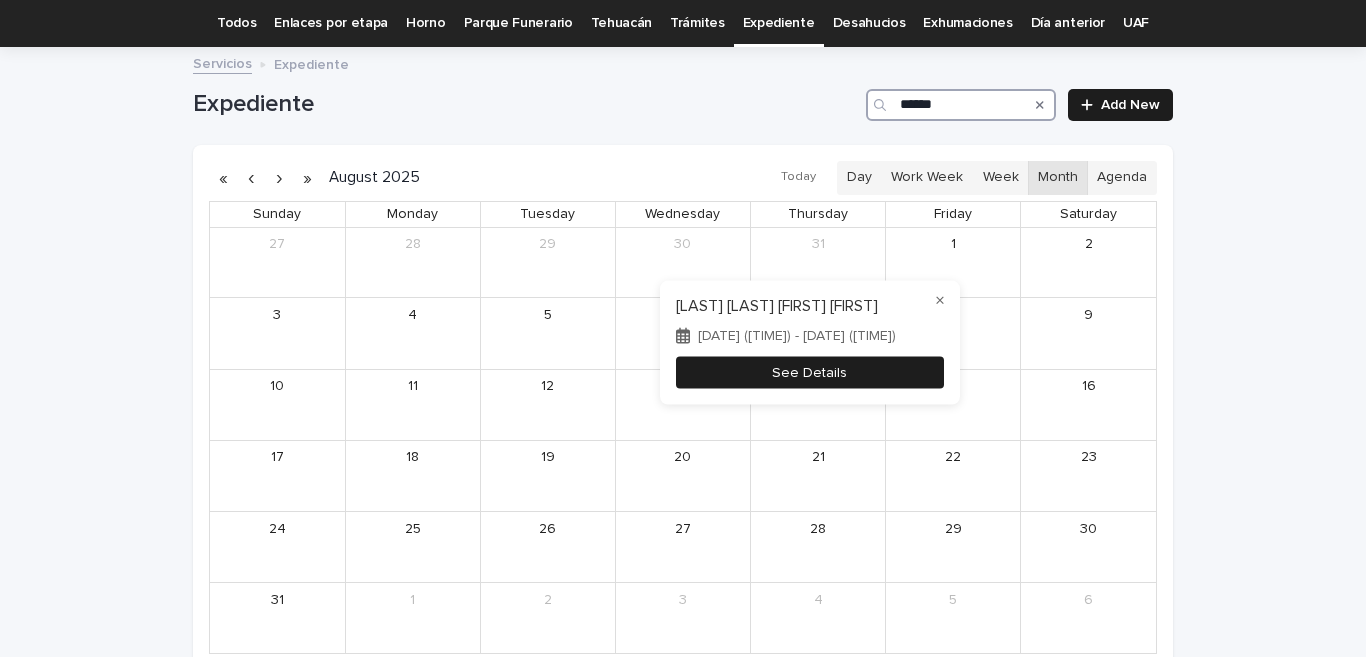 type on "******" 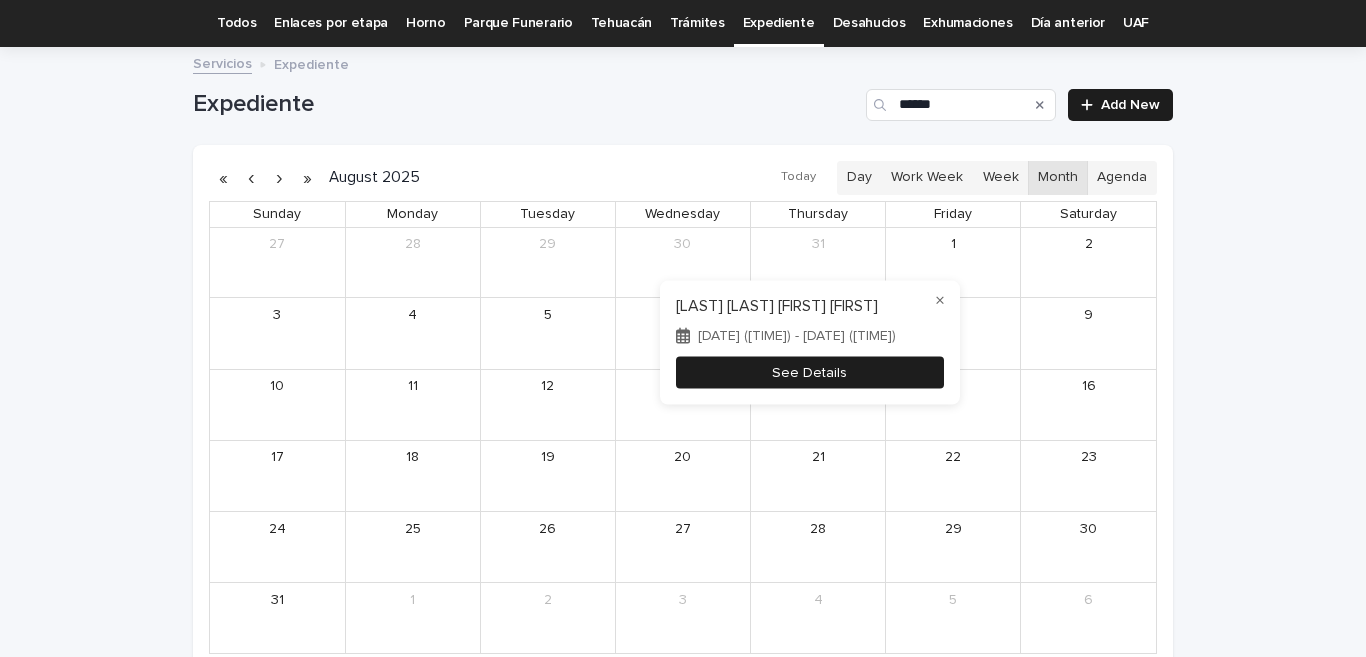 click on "See Details" at bounding box center [810, 372] 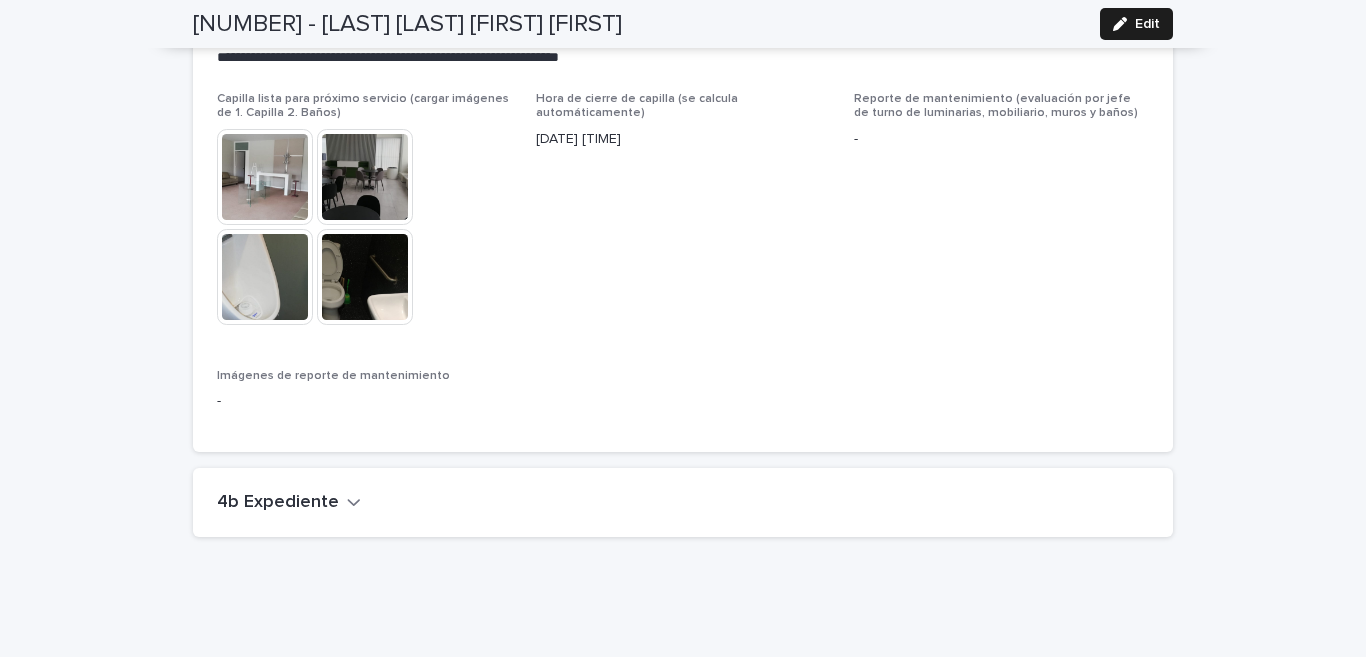 scroll, scrollTop: 5814, scrollLeft: 0, axis: vertical 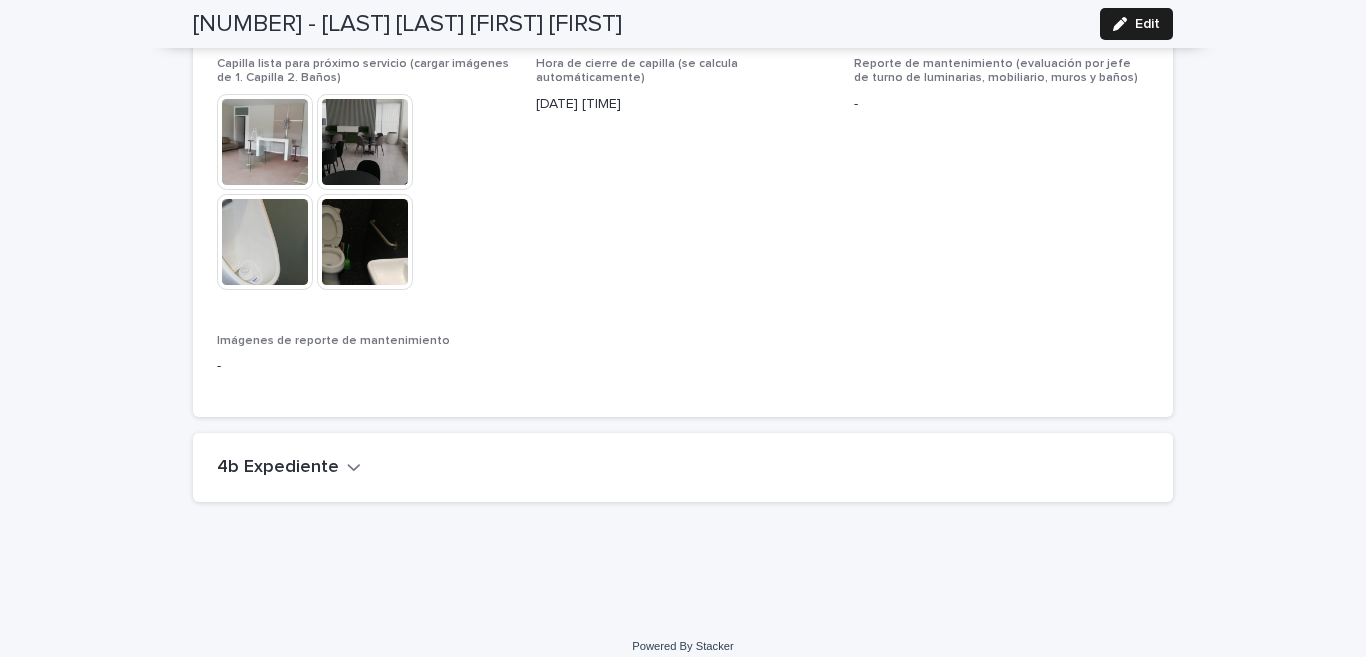click on "4b Expediente" at bounding box center (289, 468) 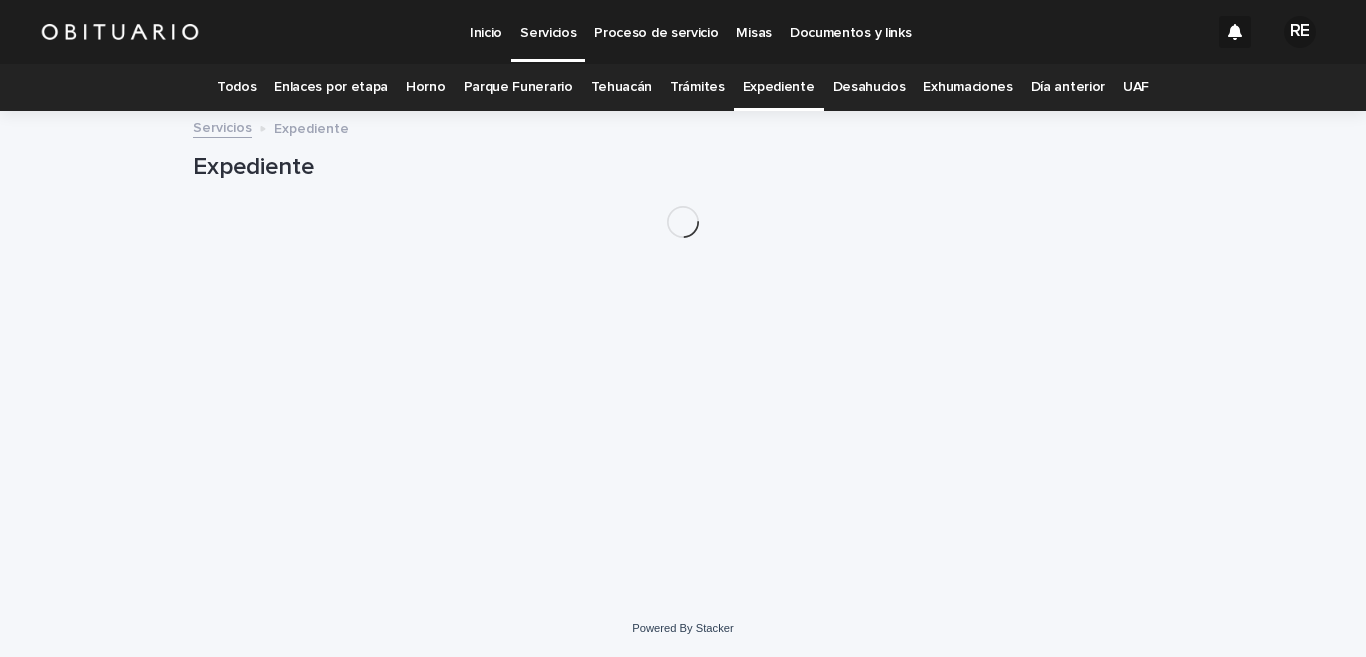 scroll, scrollTop: 0, scrollLeft: 0, axis: both 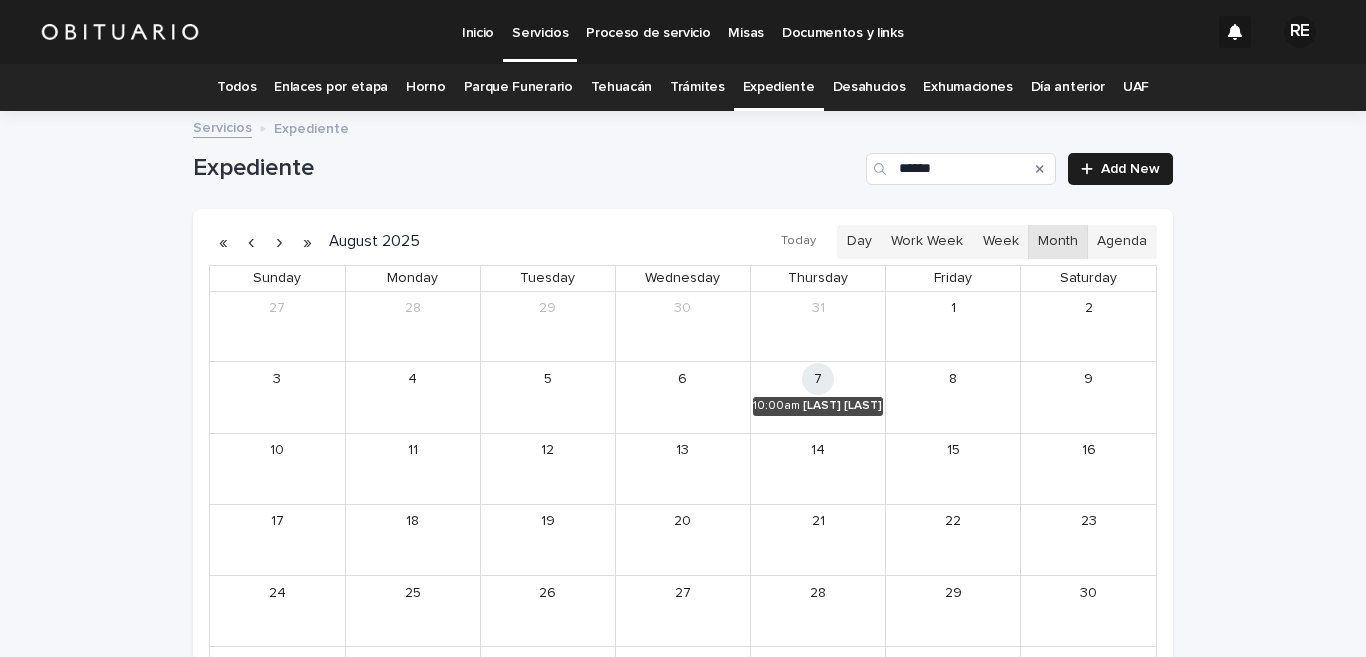 click at bounding box center [1040, 169] 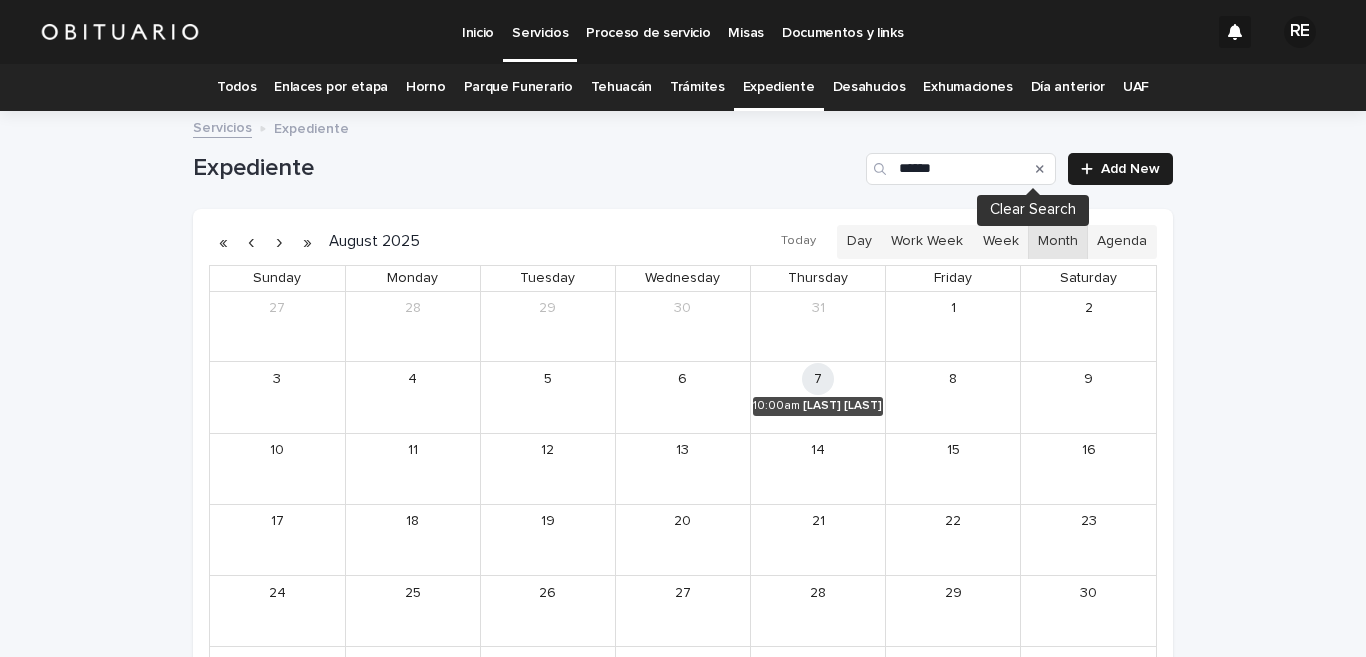 click 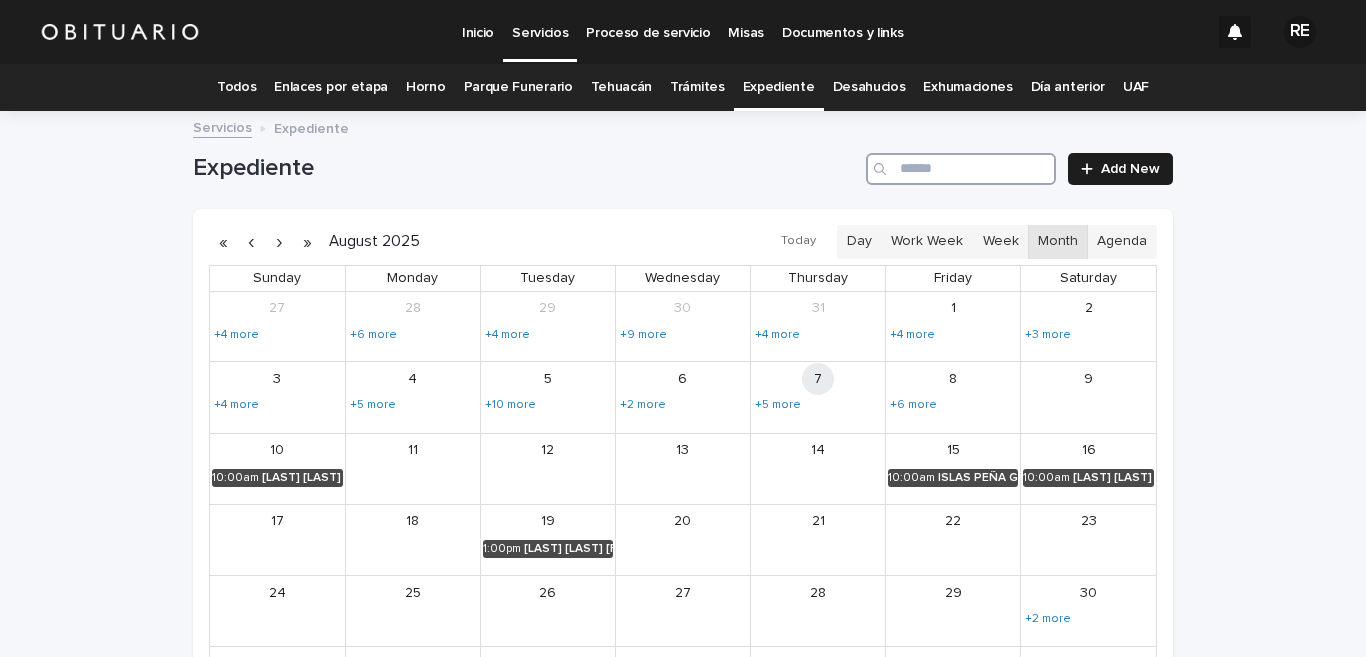 click at bounding box center [961, 169] 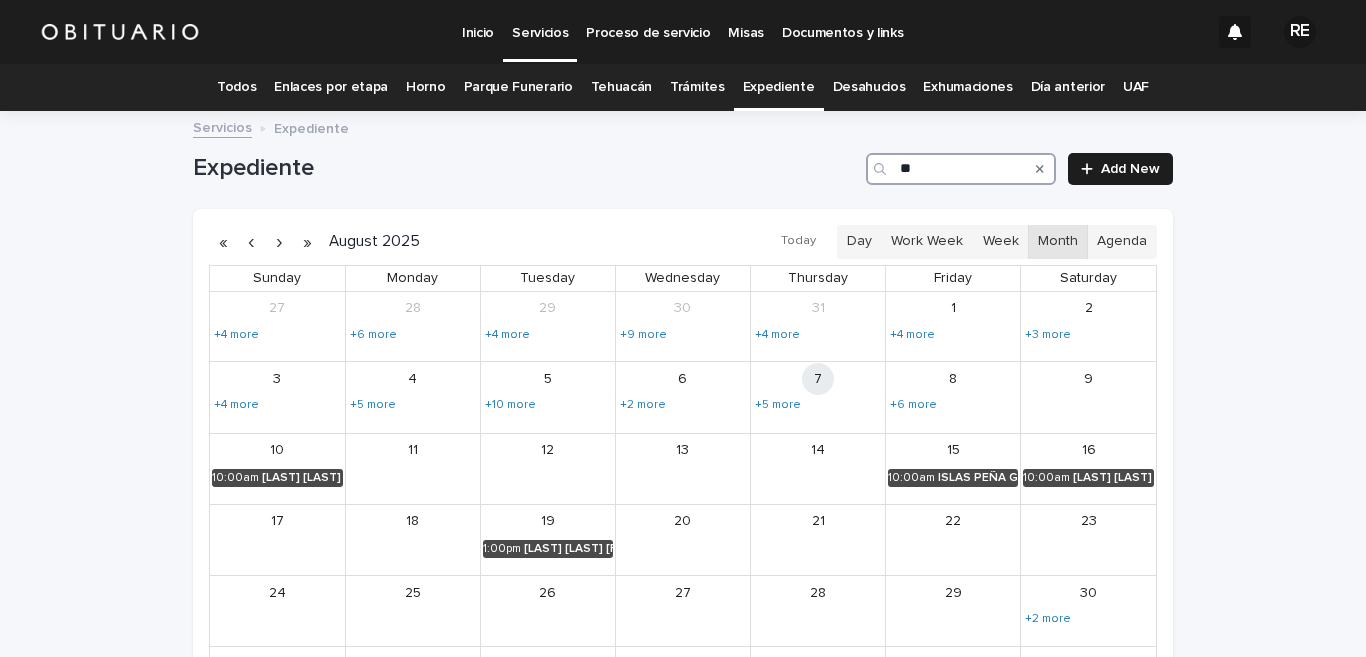 type on "*" 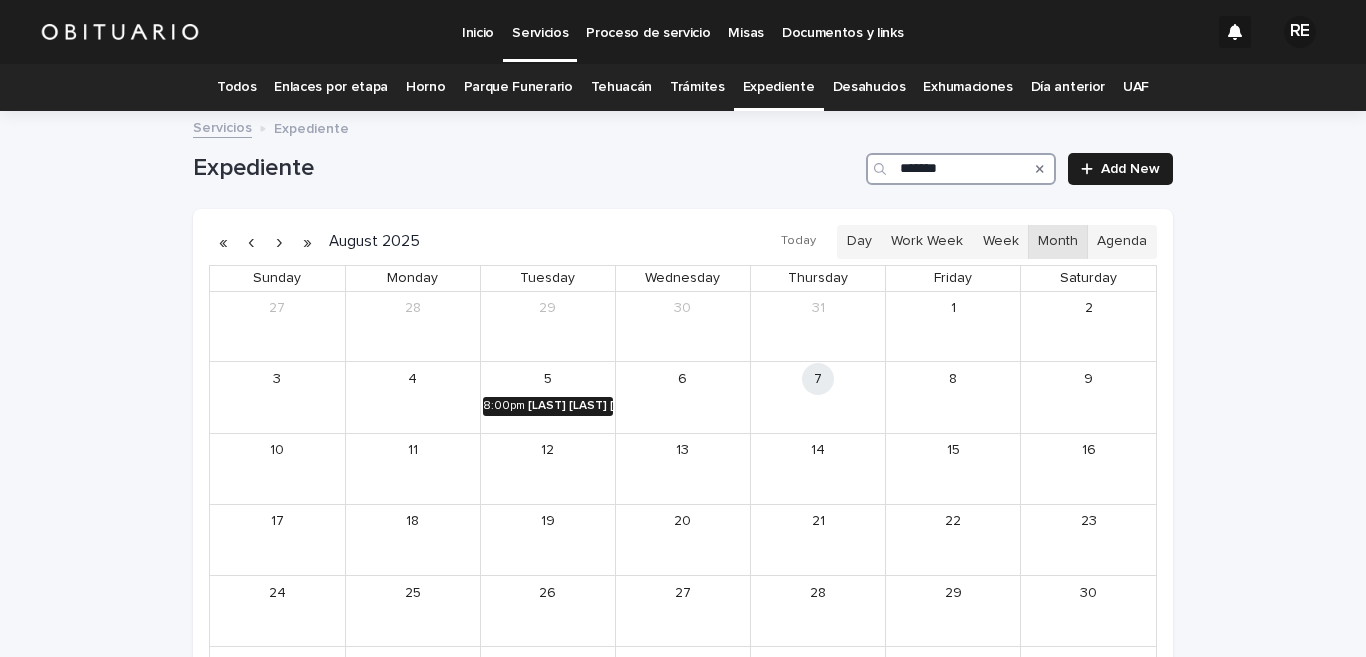 click on "[LAST] [LAST] [FIRST]" at bounding box center [570, 406] 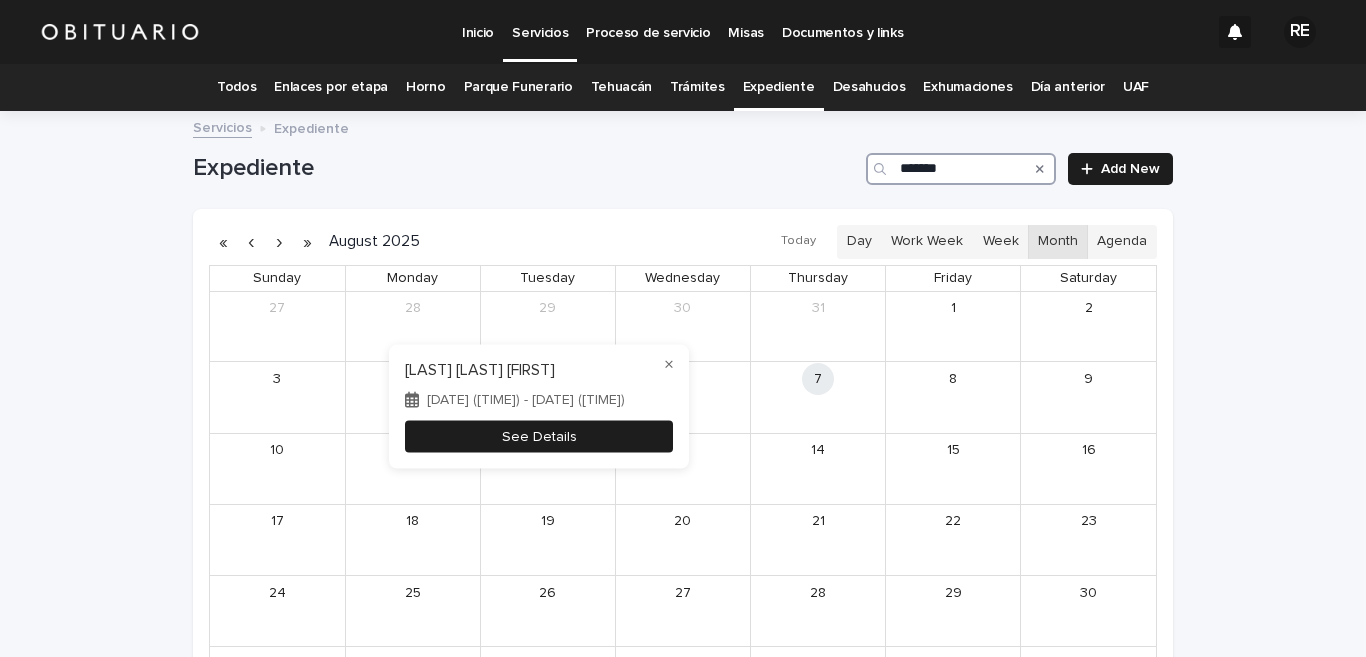 type on "******" 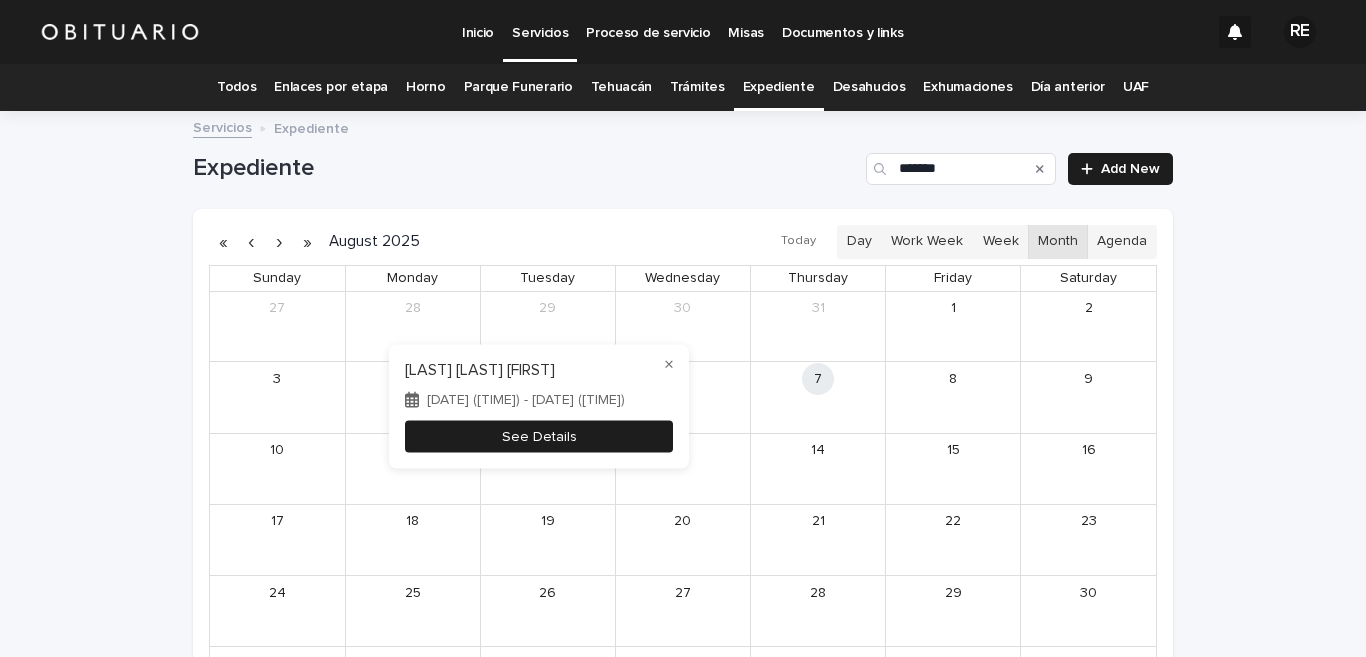 click on "See Details" at bounding box center (539, 436) 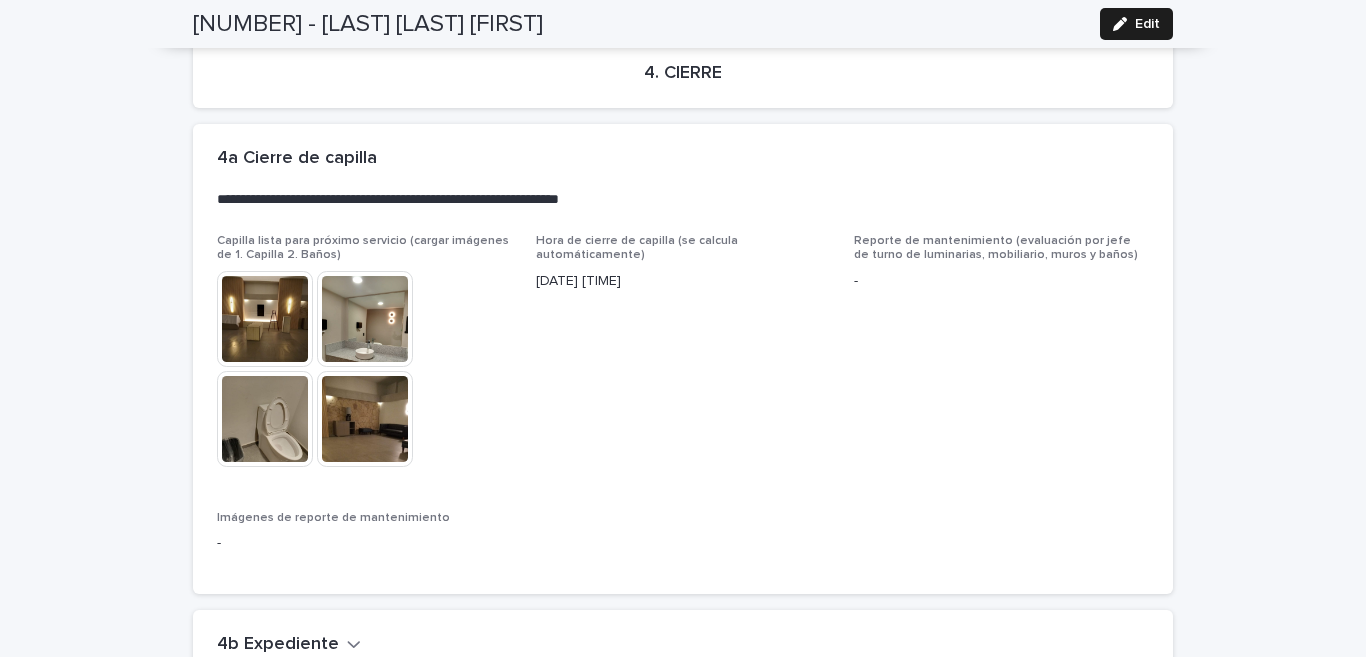 scroll, scrollTop: 4928, scrollLeft: 0, axis: vertical 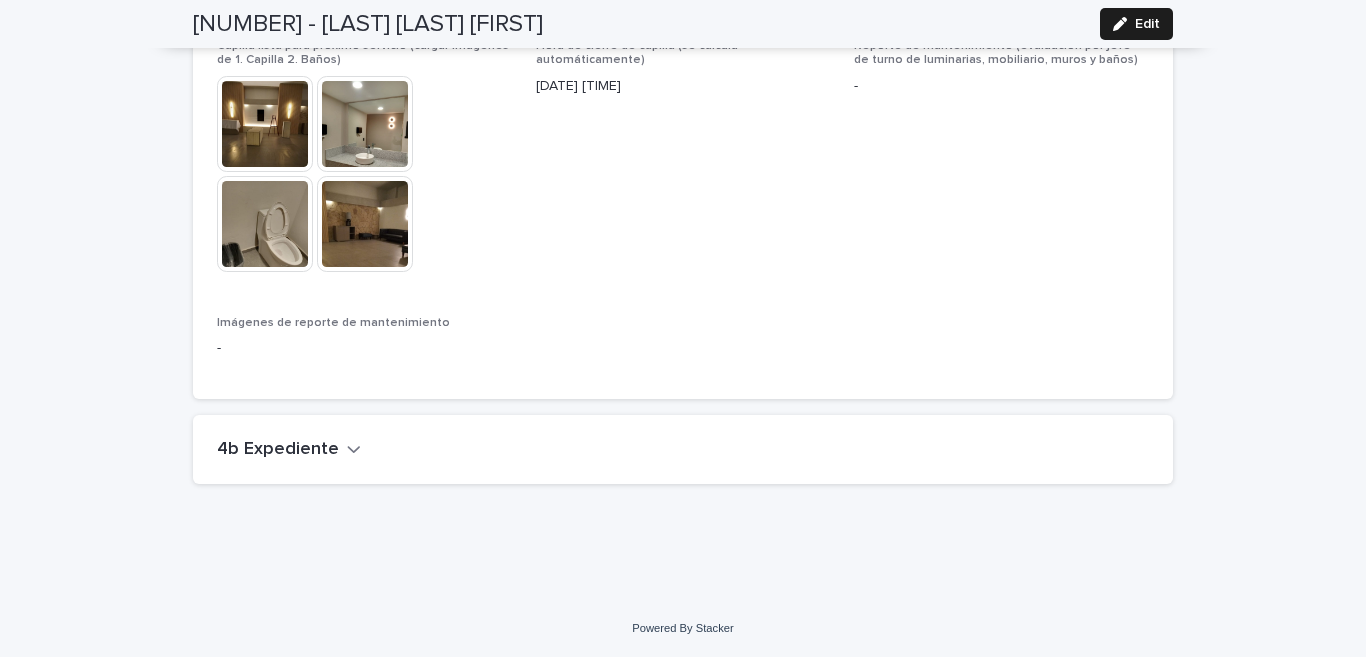 click on "4b Expediente" at bounding box center [278, 450] 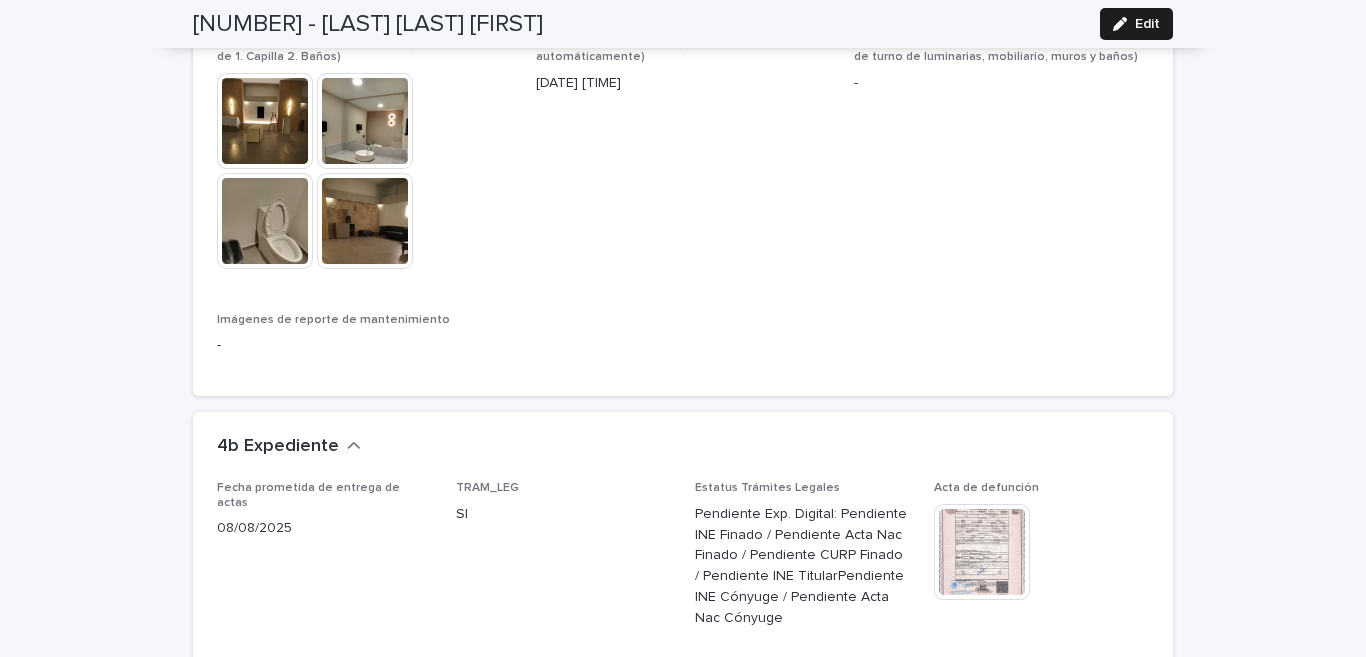 scroll, scrollTop: 5322, scrollLeft: 0, axis: vertical 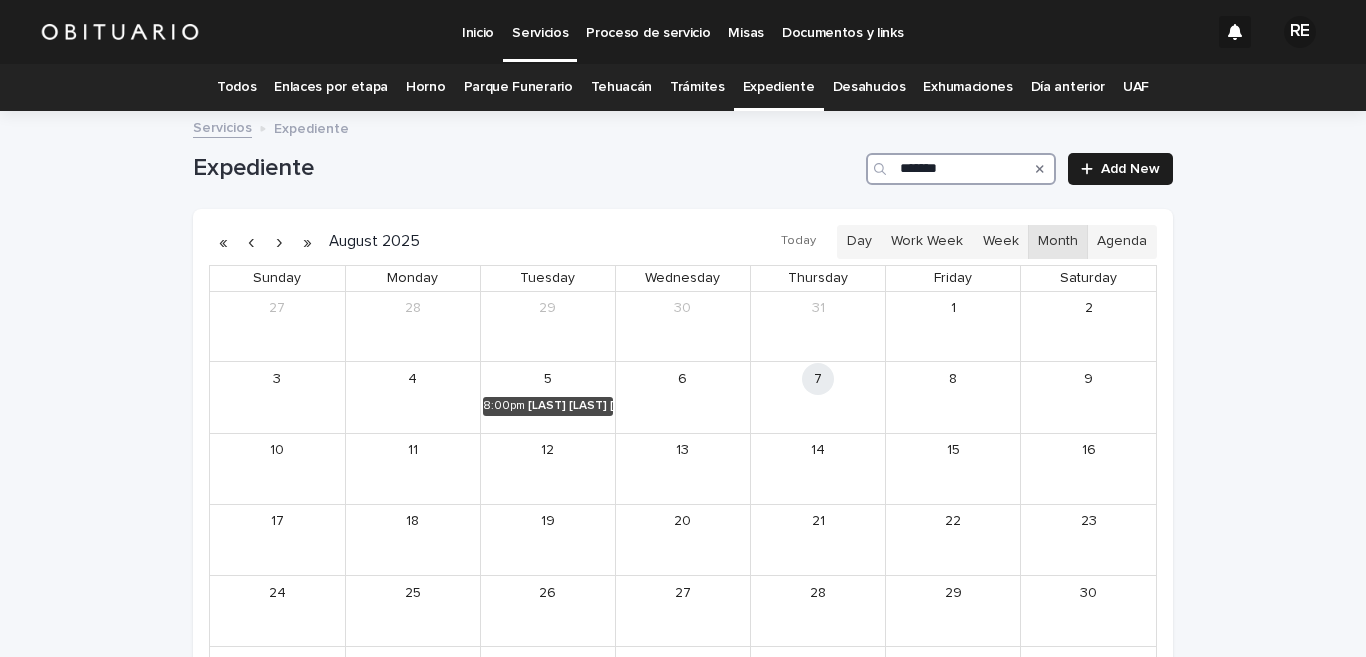 click on "******" at bounding box center [961, 169] 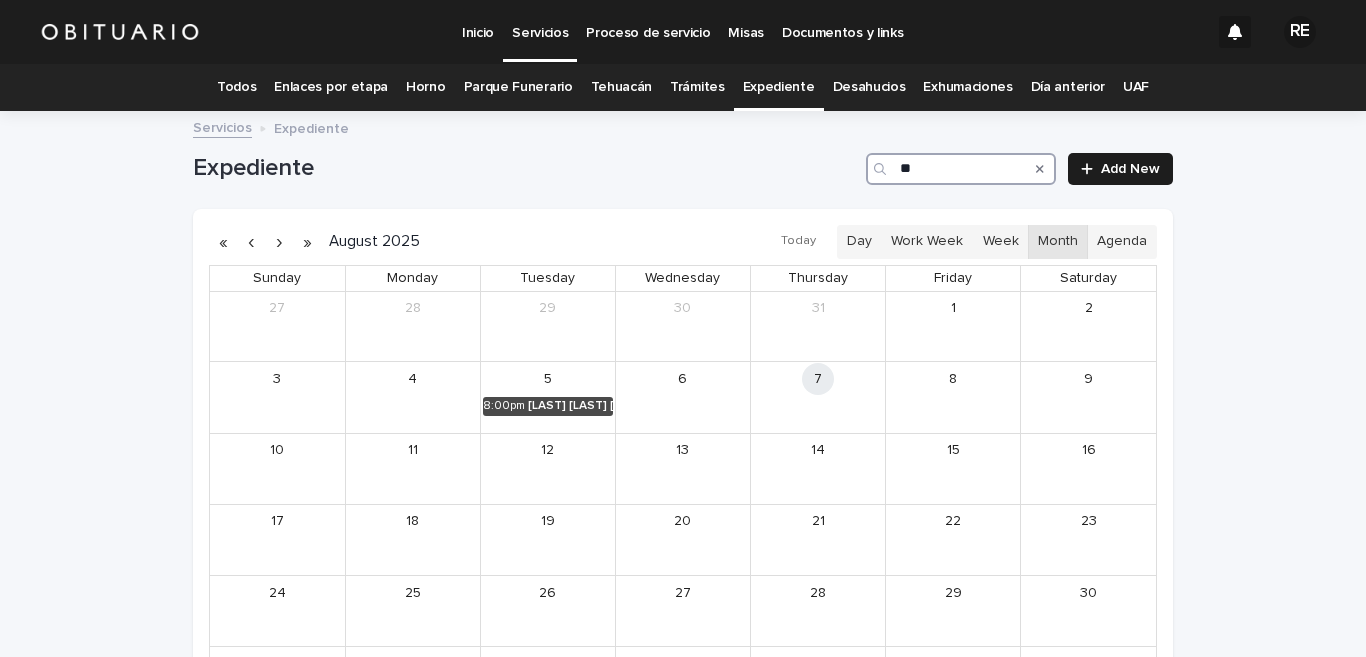 type on "*" 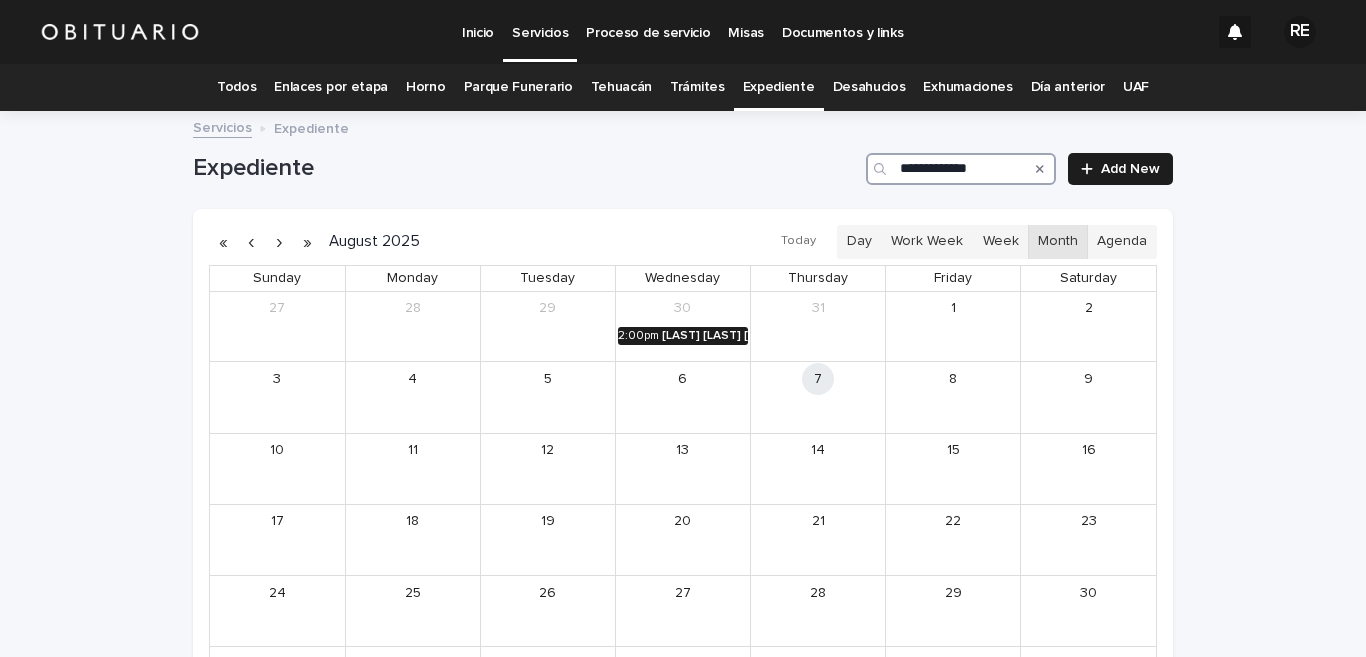 click on "[LAST] [LAST] [FIRST] [FIRST]" at bounding box center (705, 336) 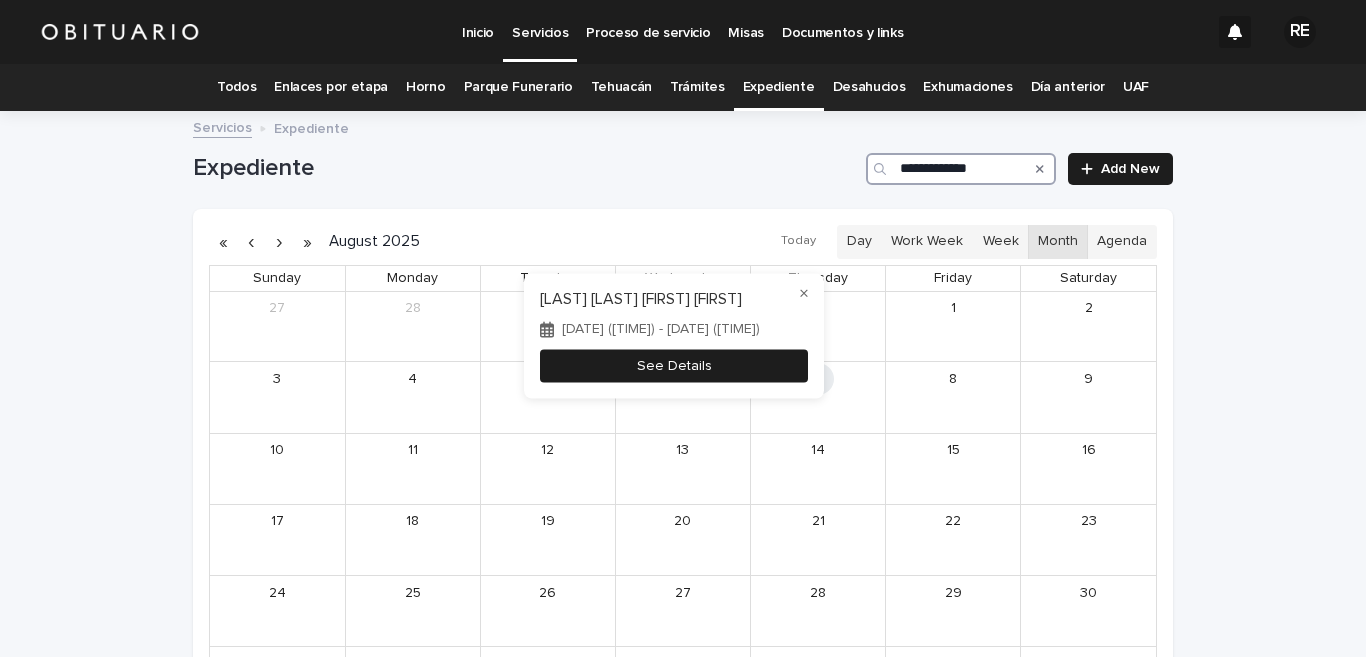 type on "**********" 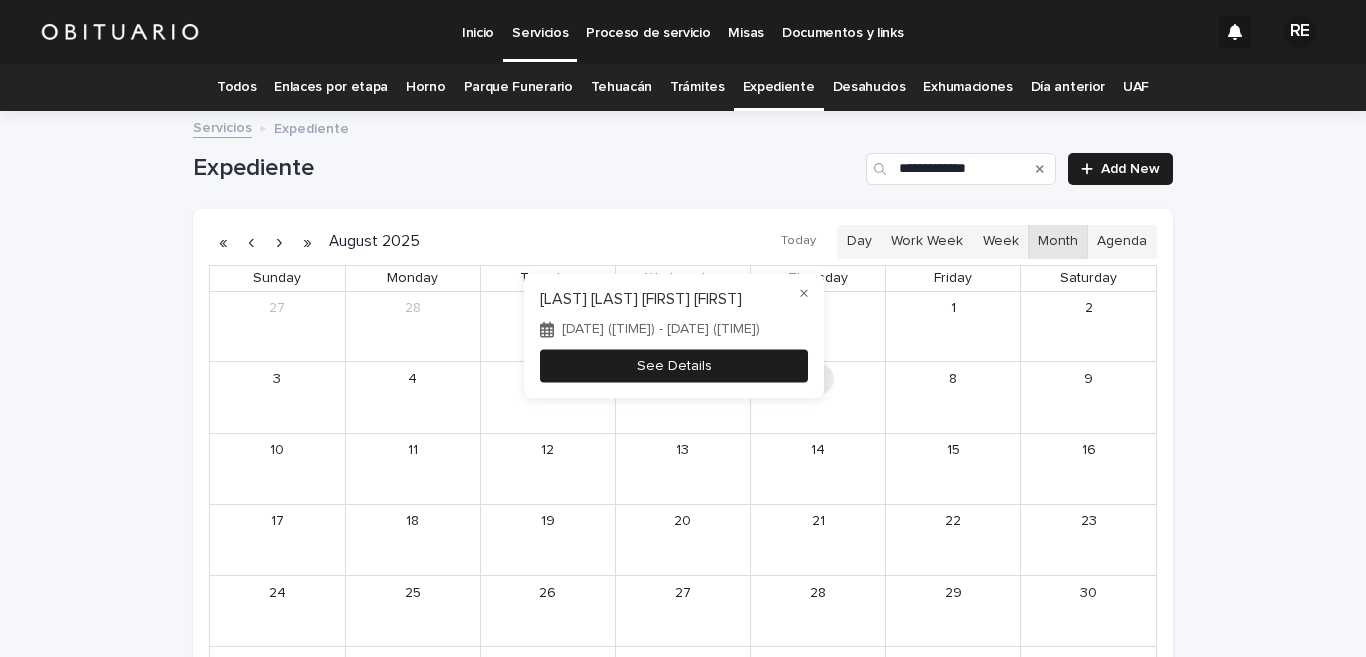 click on "See Details" at bounding box center (674, 366) 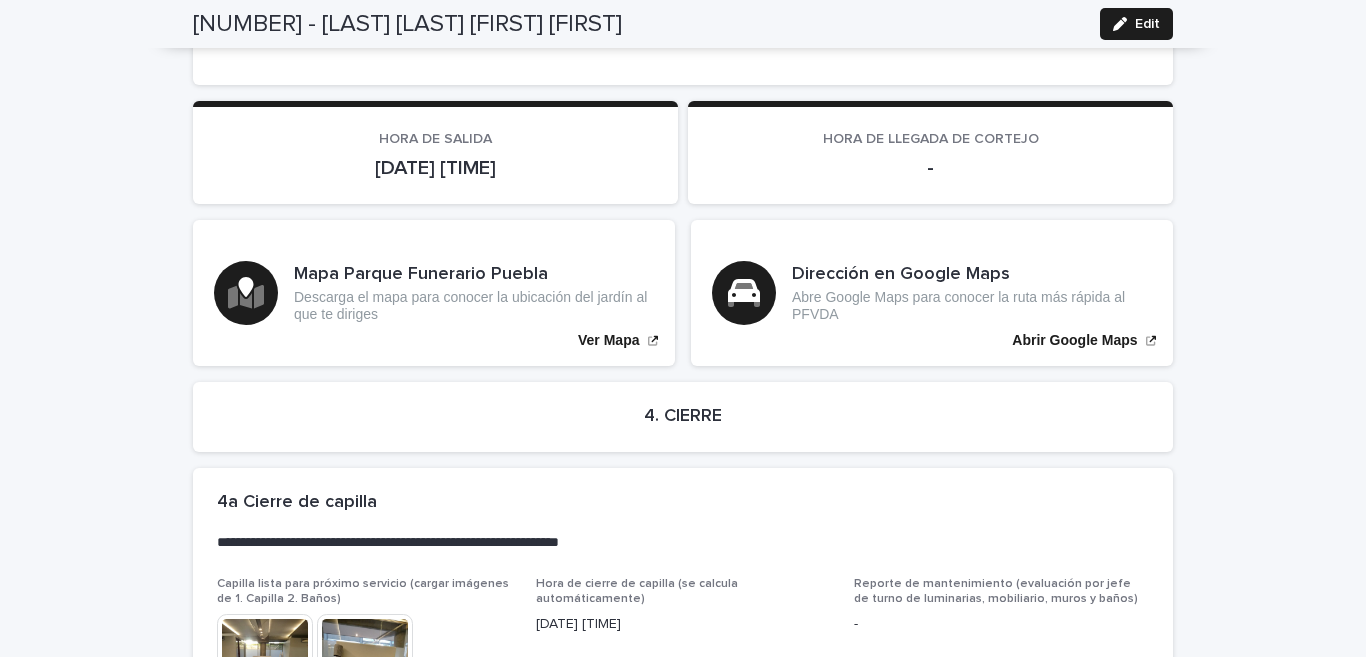 scroll, scrollTop: 4778, scrollLeft: 0, axis: vertical 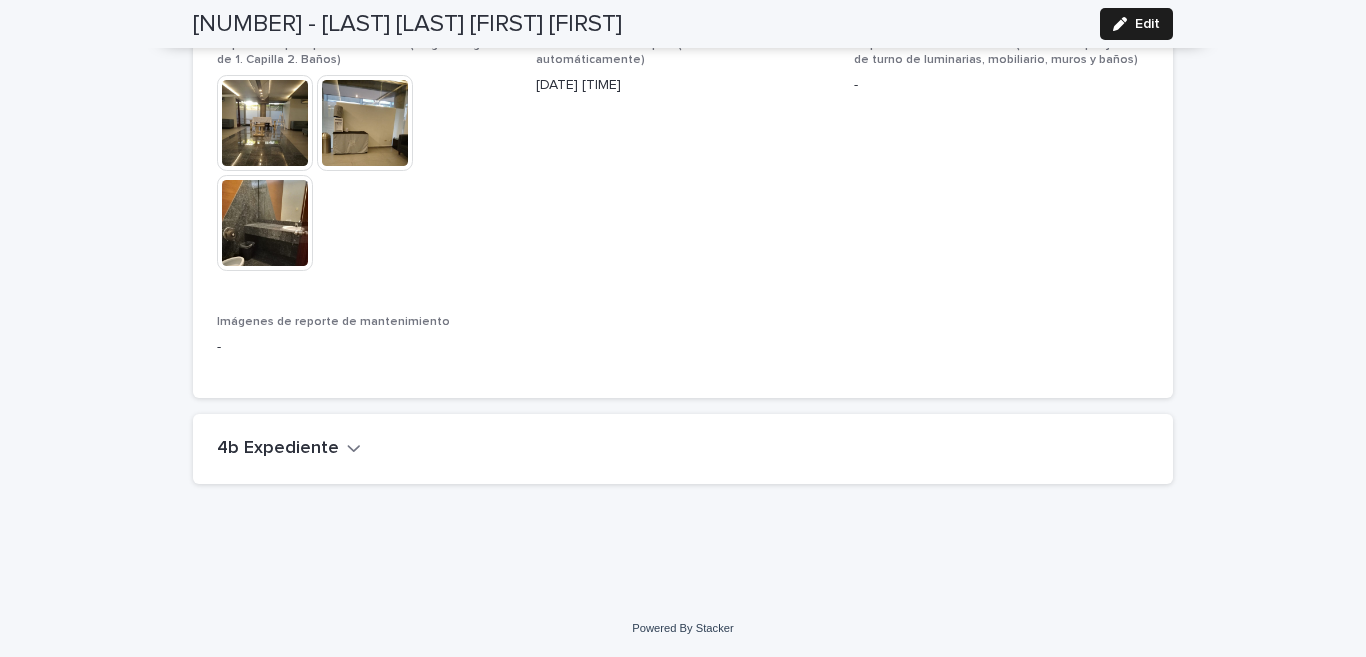 click on "4b Expediente" at bounding box center [278, 449] 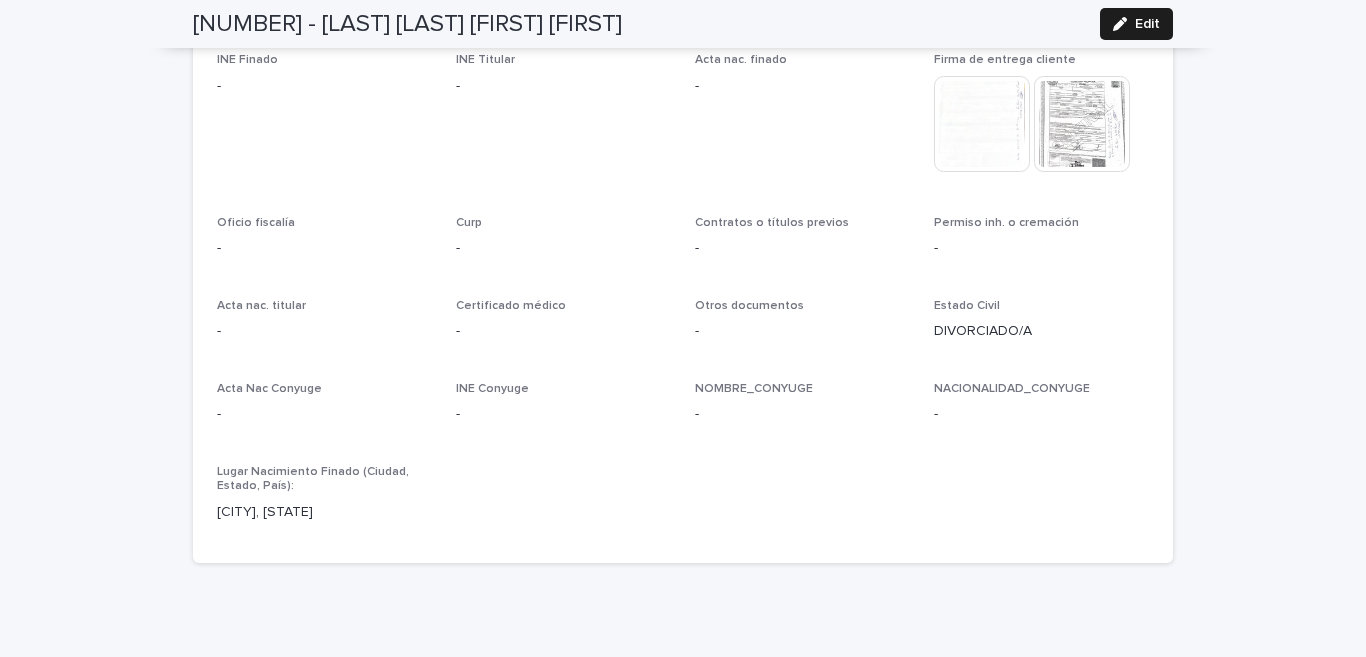 scroll, scrollTop: 5172, scrollLeft: 0, axis: vertical 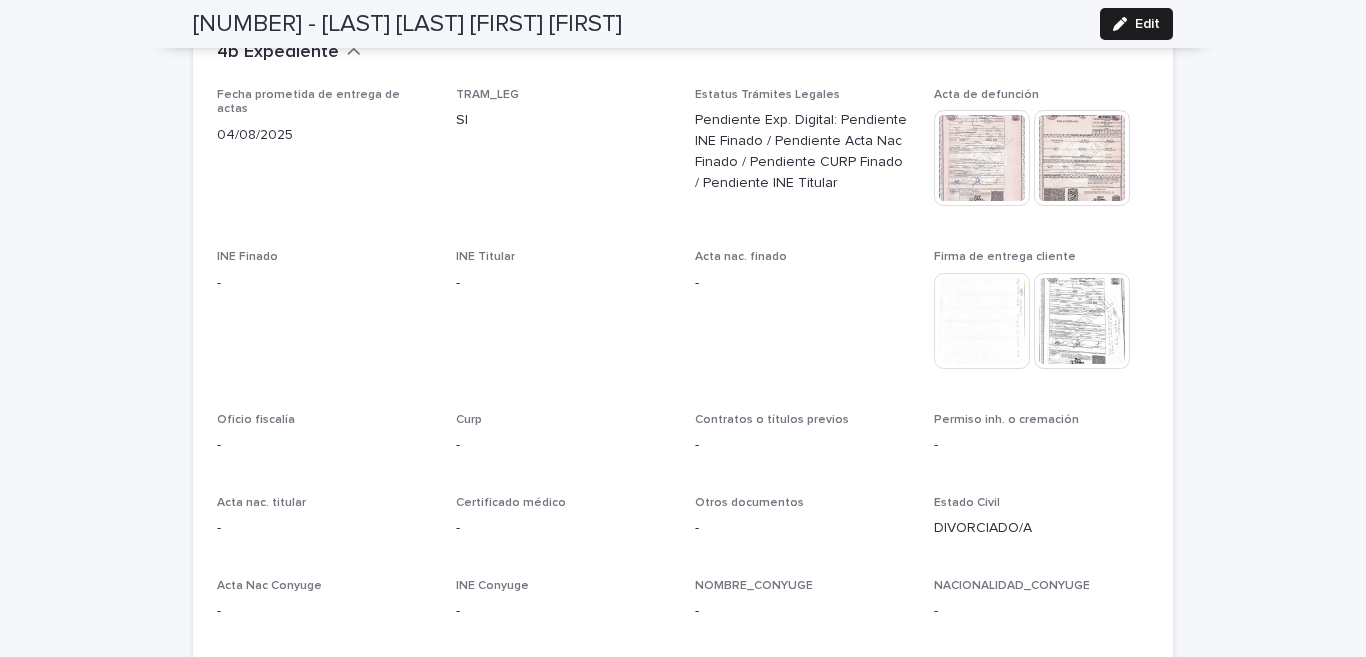 click at bounding box center [982, 321] 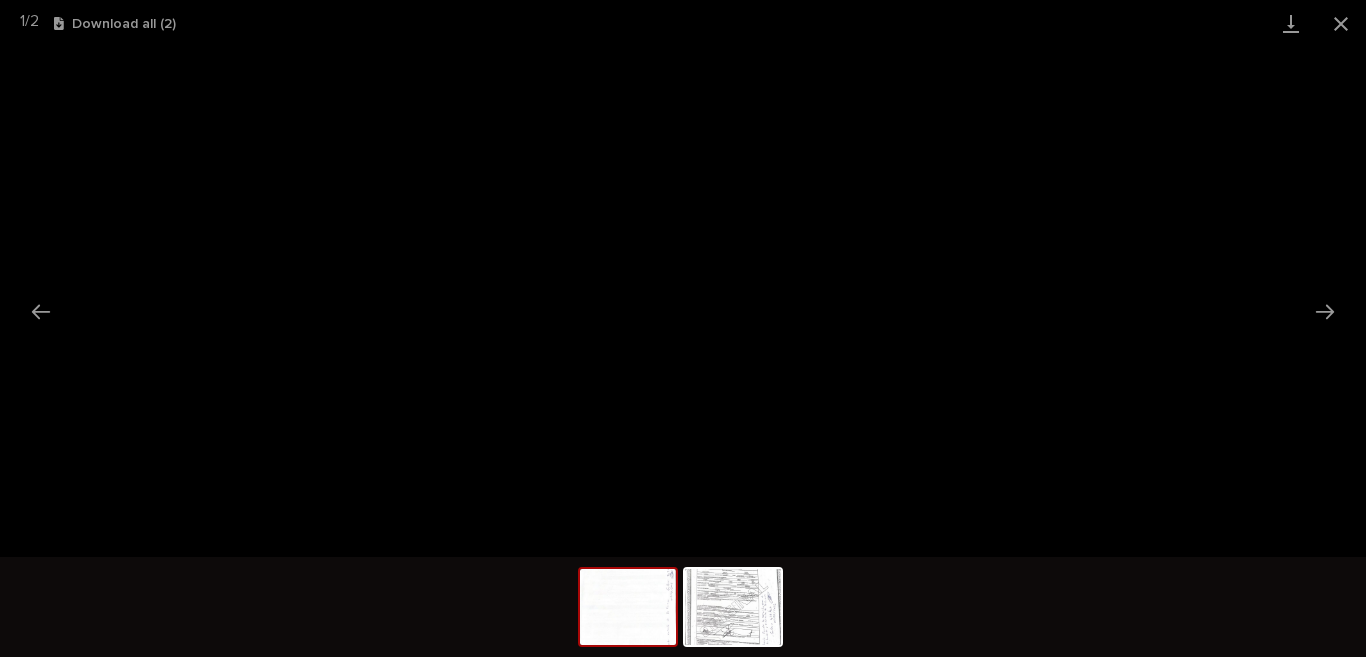 click at bounding box center [628, 607] 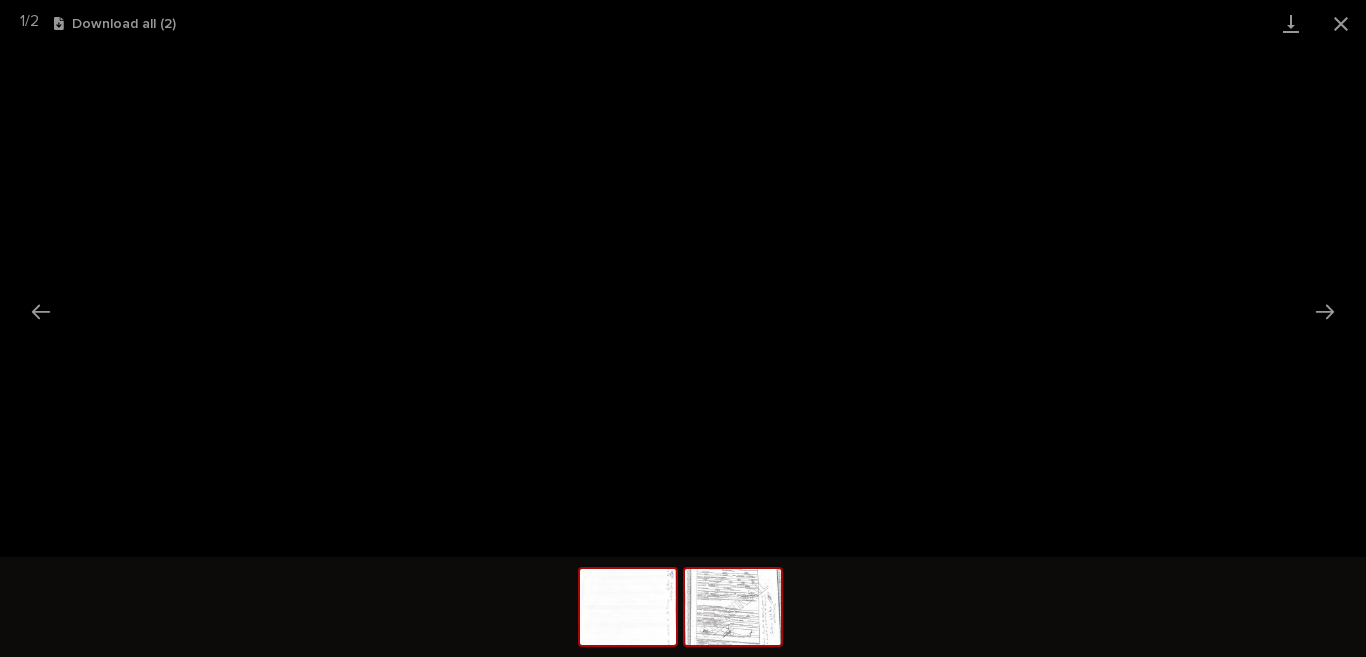 click at bounding box center [733, 607] 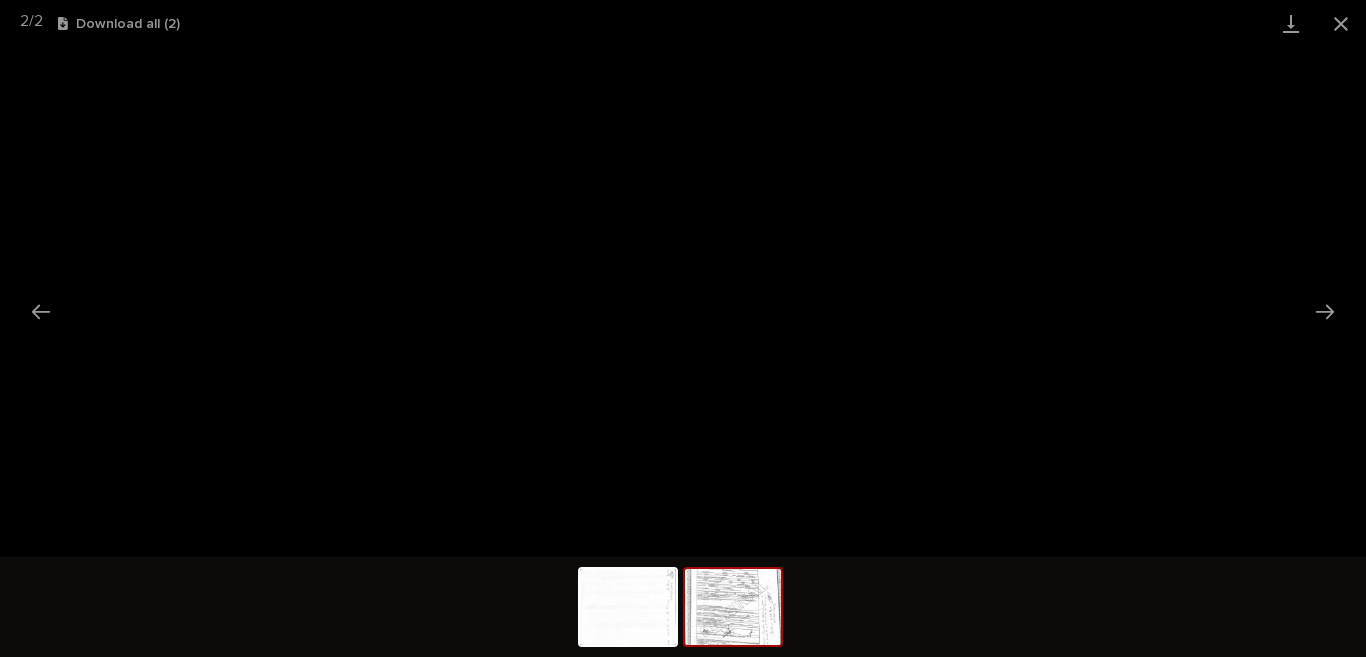 click at bounding box center (733, 607) 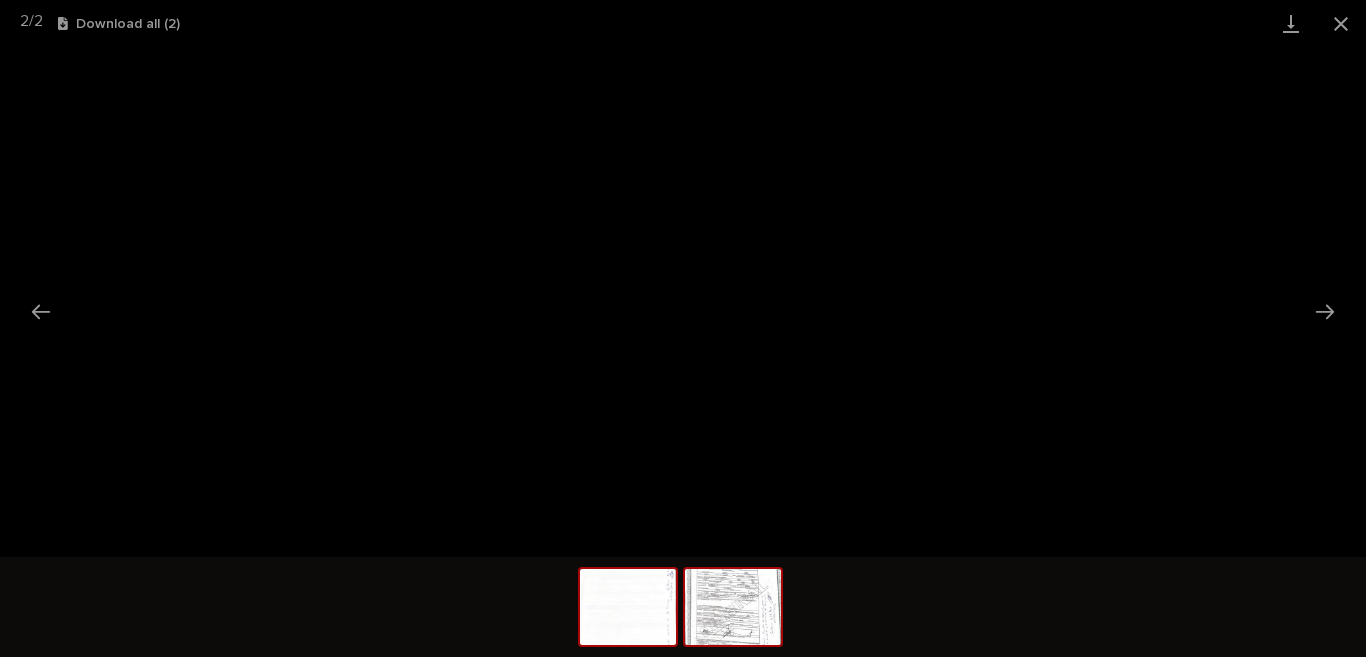 click at bounding box center [628, 607] 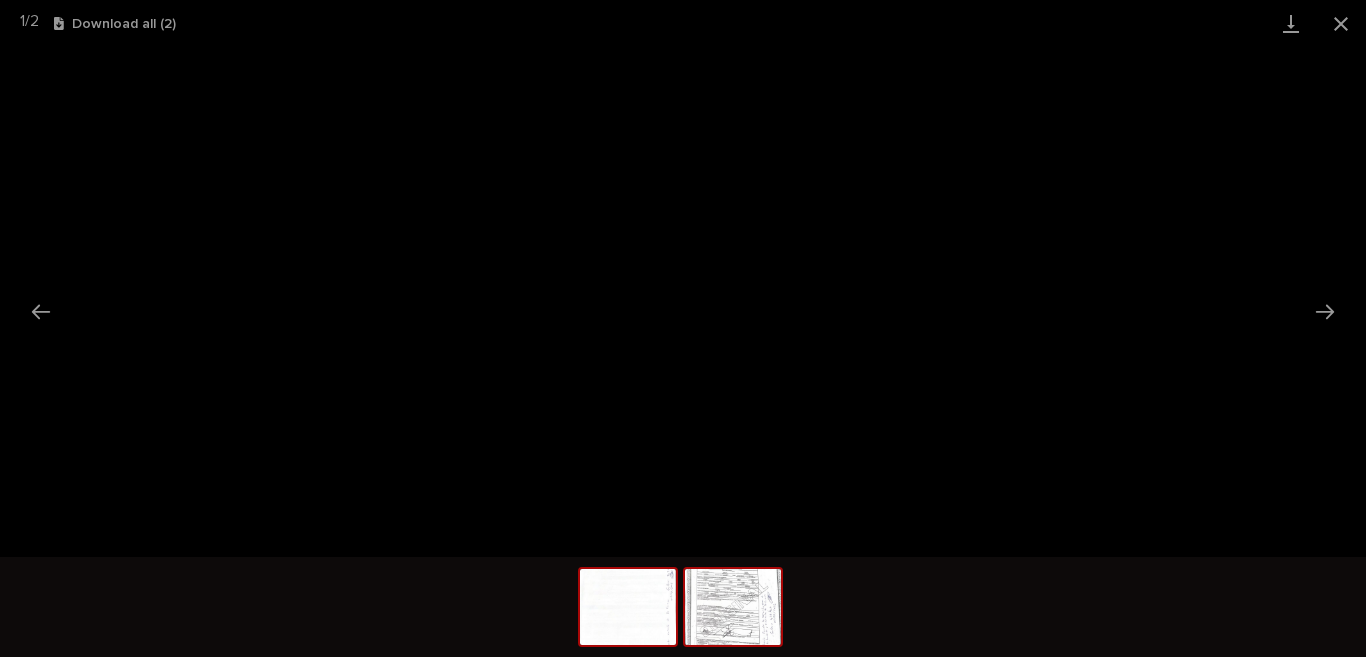 click at bounding box center (733, 607) 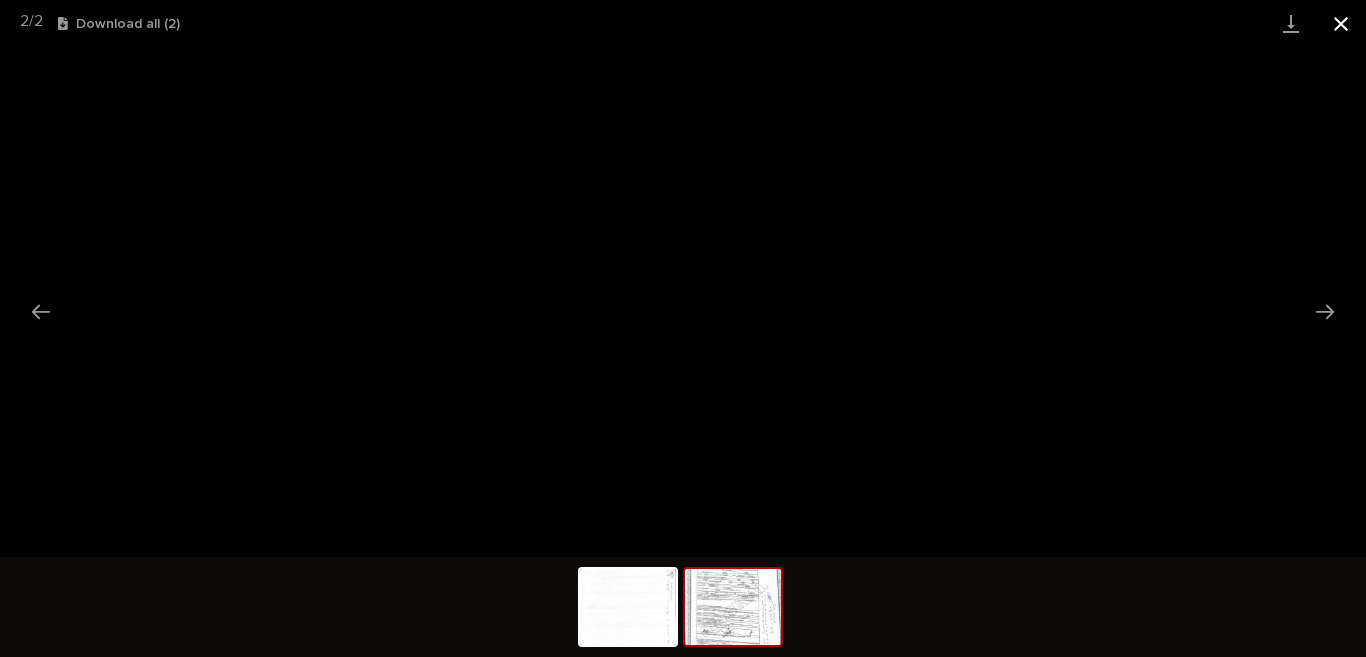 click at bounding box center [1341, 23] 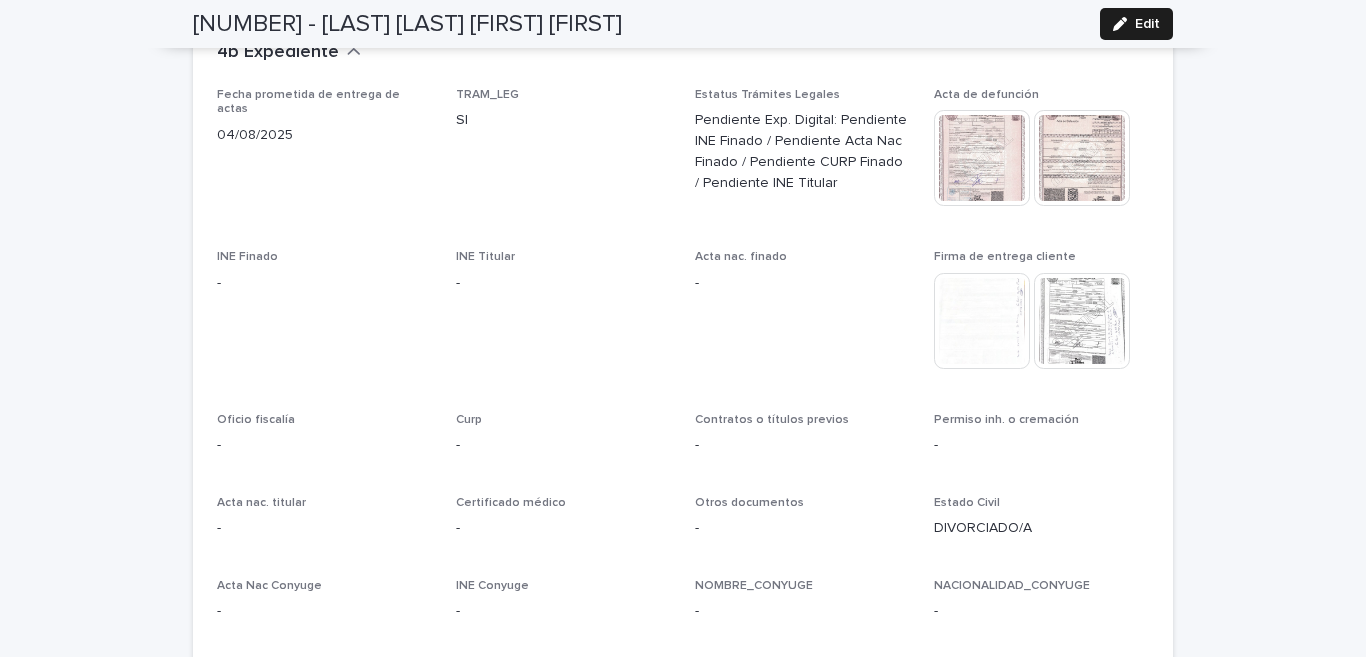 click at bounding box center [1082, 321] 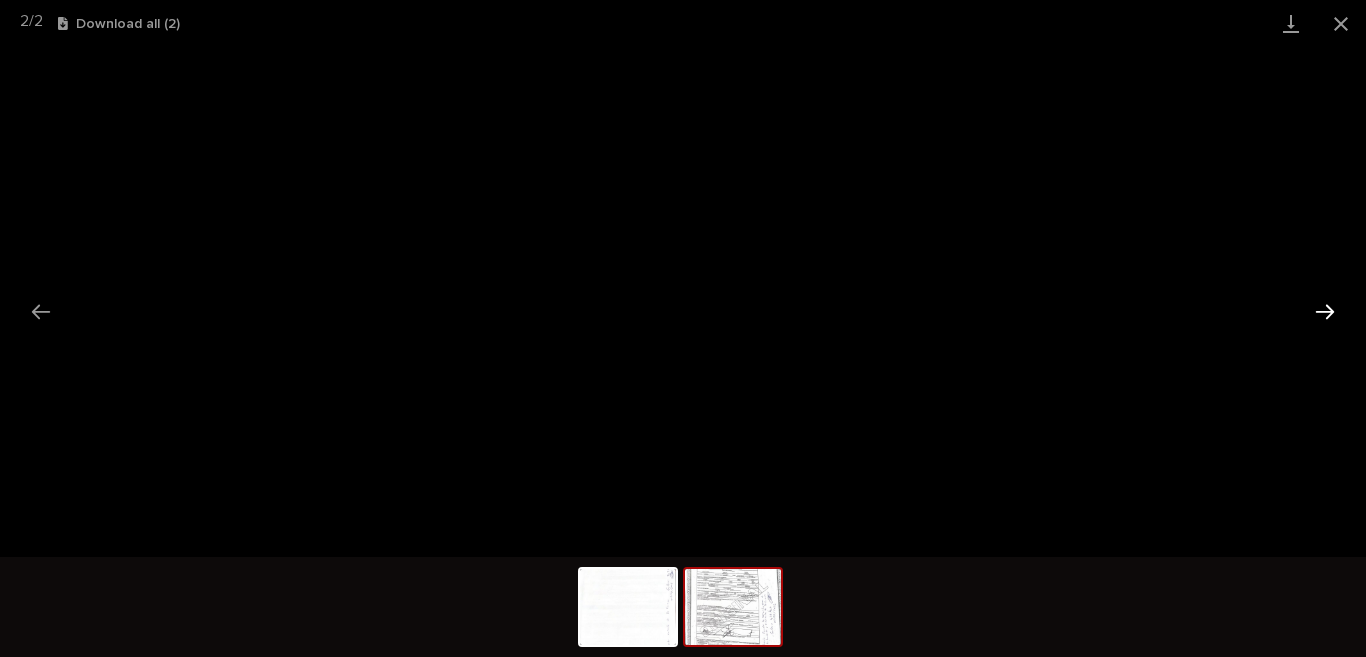 click at bounding box center (1325, 311) 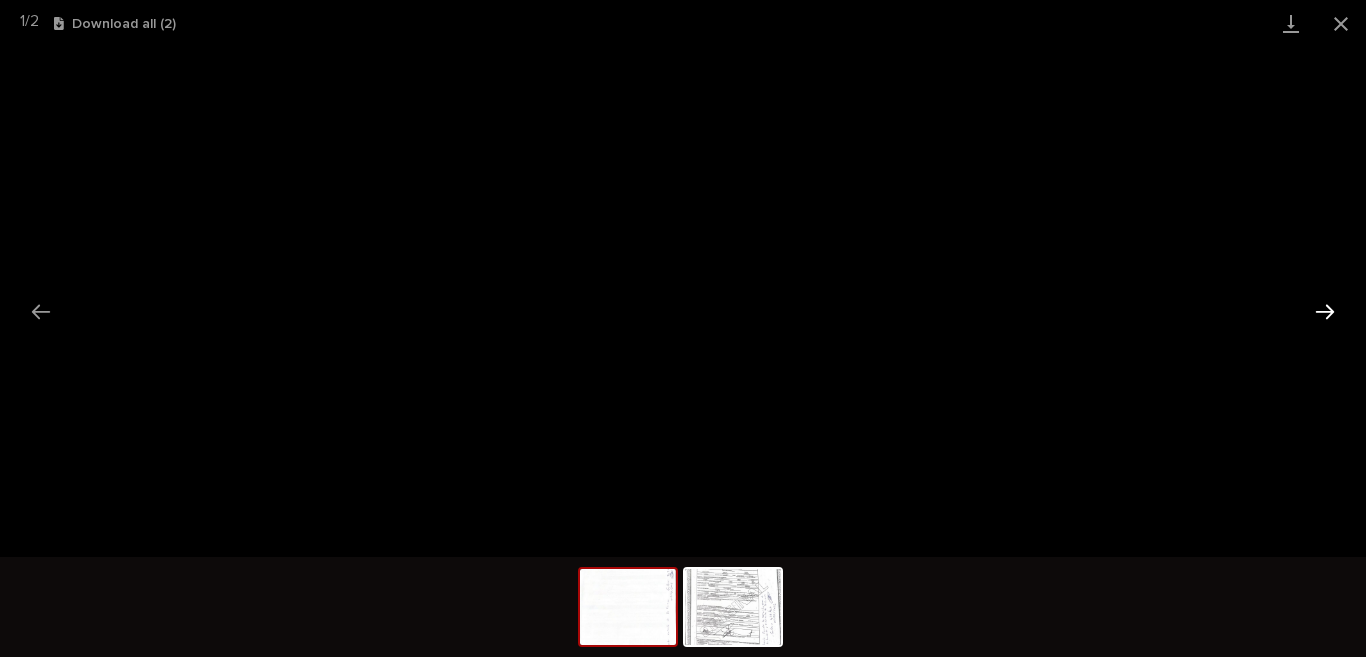 click at bounding box center [1325, 311] 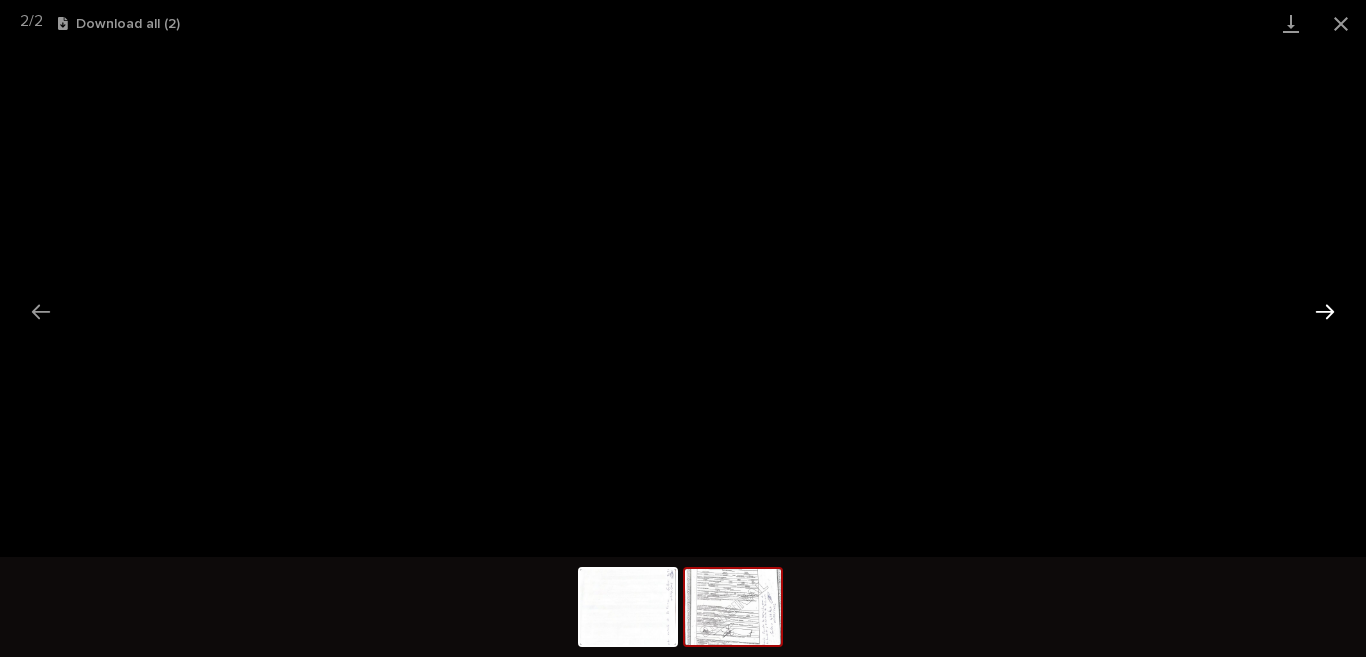 click at bounding box center [1325, 311] 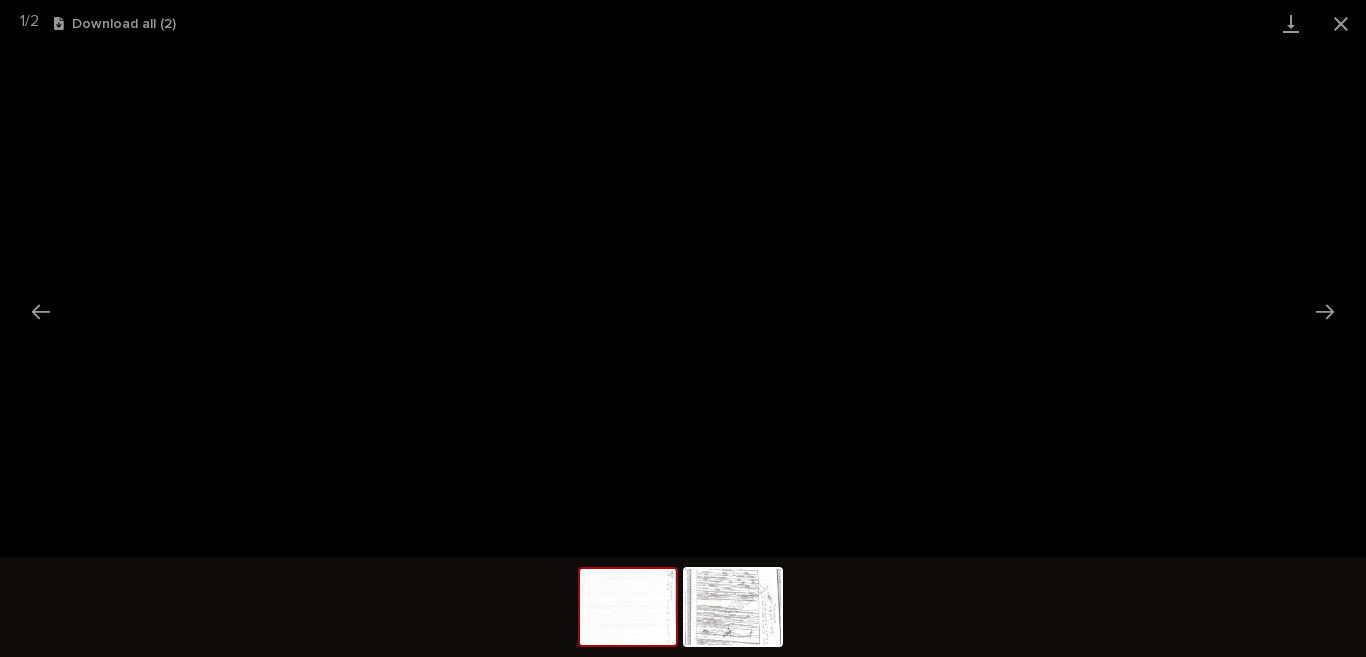 click at bounding box center (628, 607) 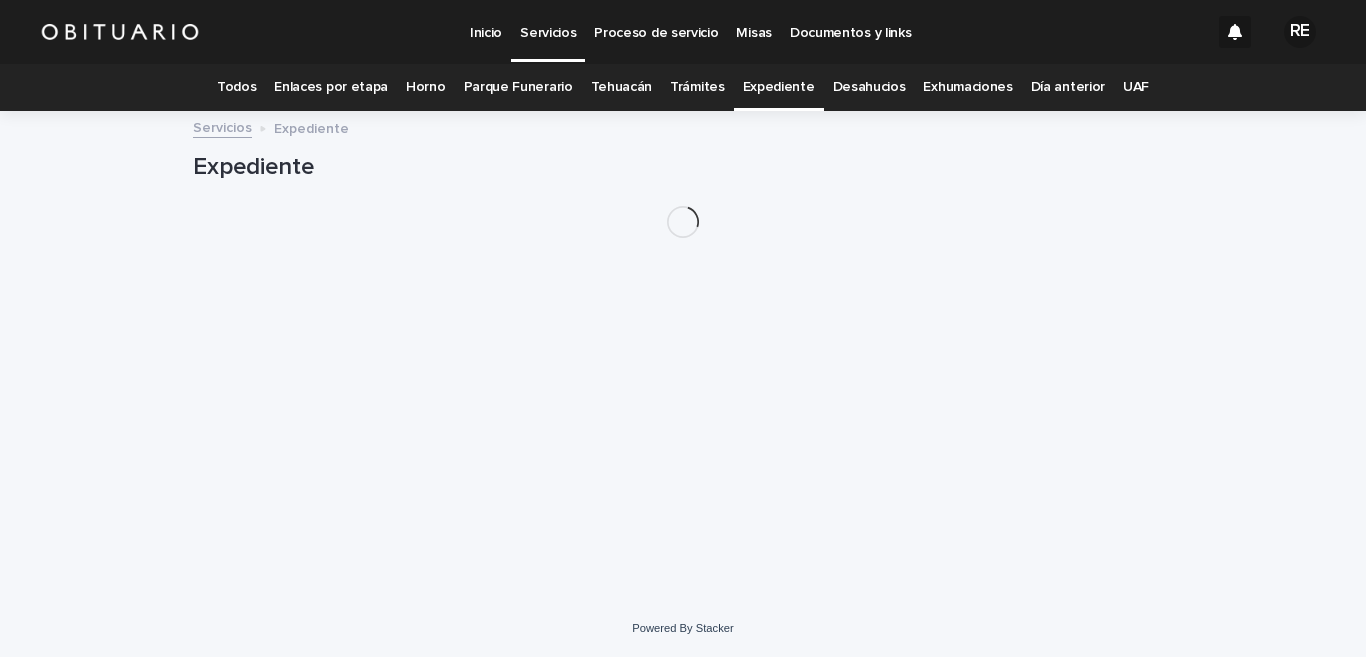 scroll, scrollTop: 0, scrollLeft: 0, axis: both 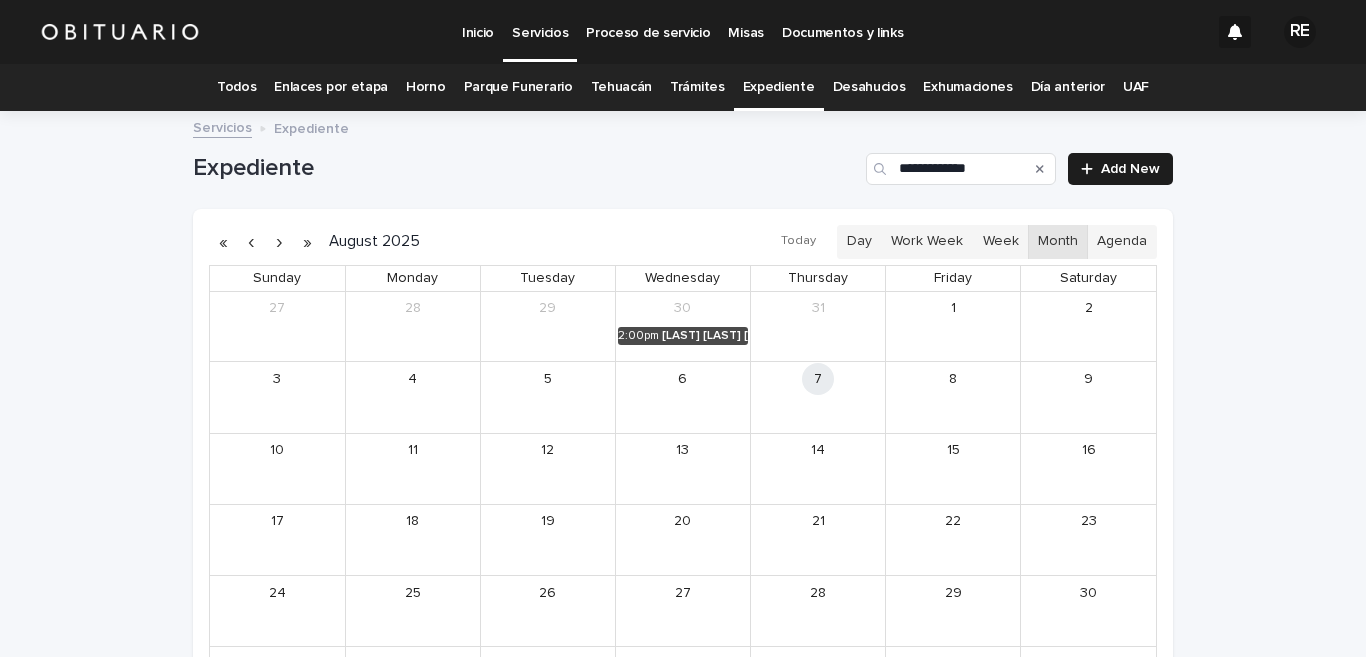 click on "**********" at bounding box center [683, 474] 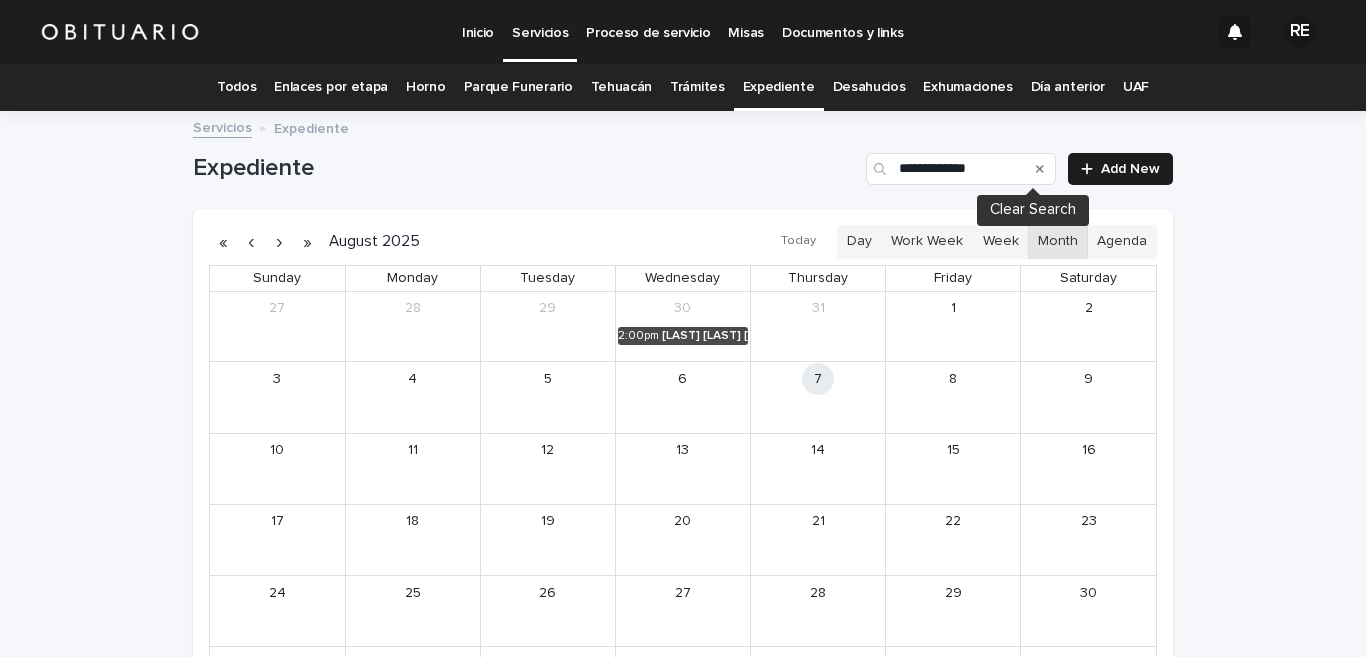 click 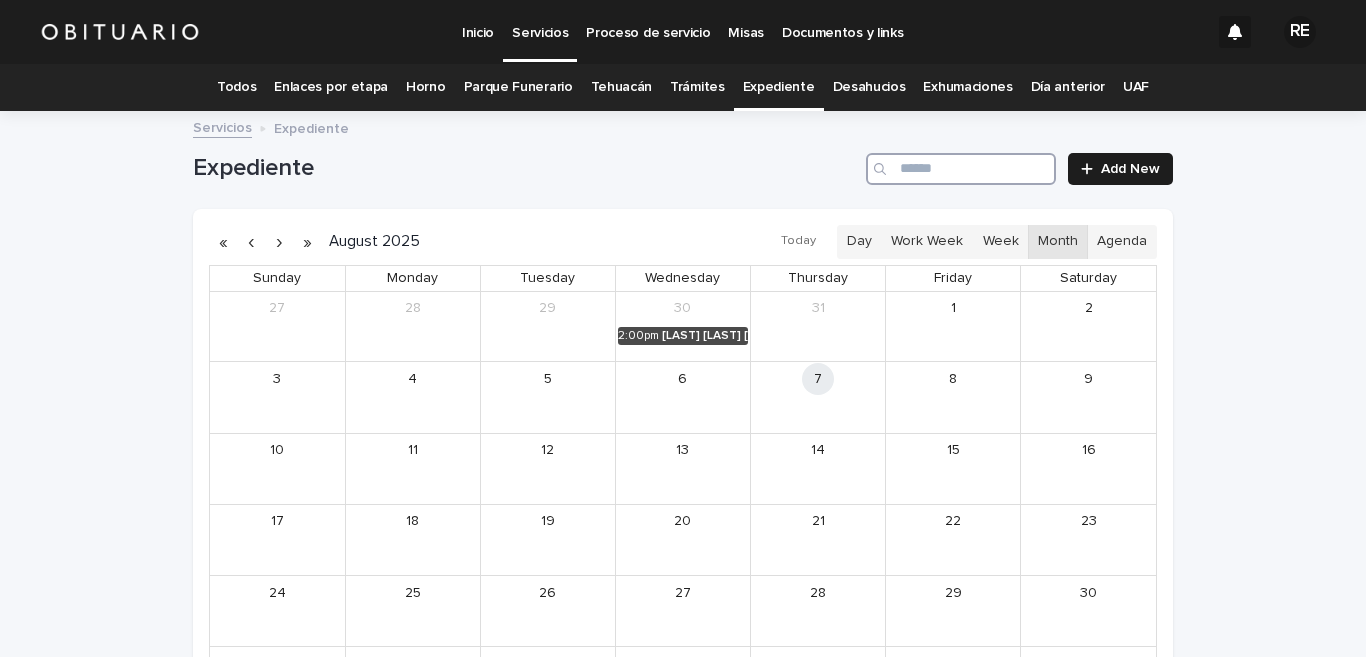 click at bounding box center (961, 169) 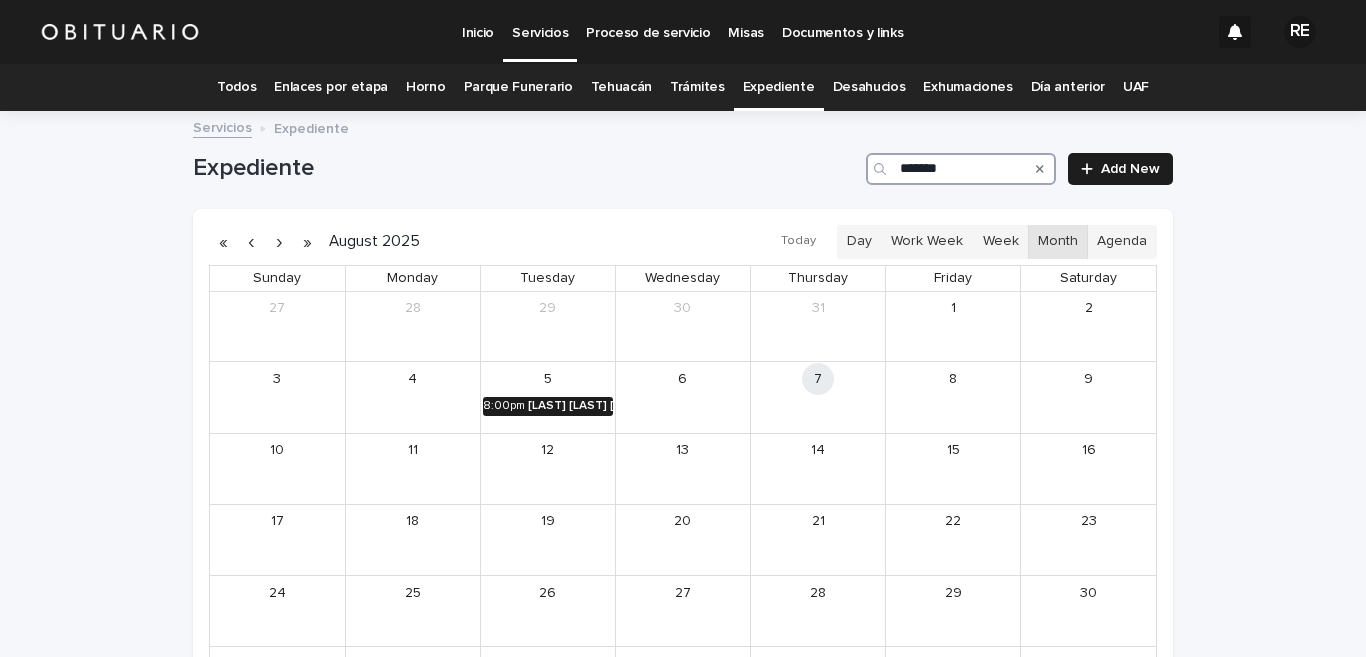 click on "[TIME] [LAST] [LAST] [FIRST]" at bounding box center [548, 406] 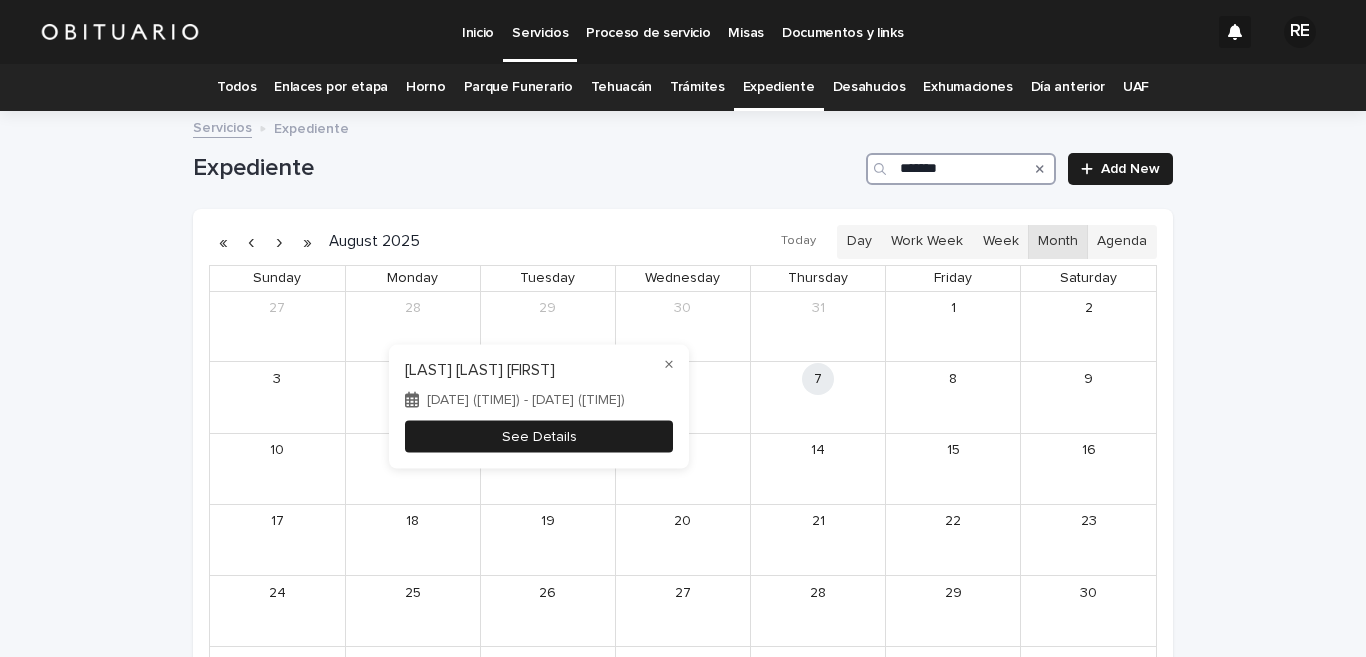 type on "*******" 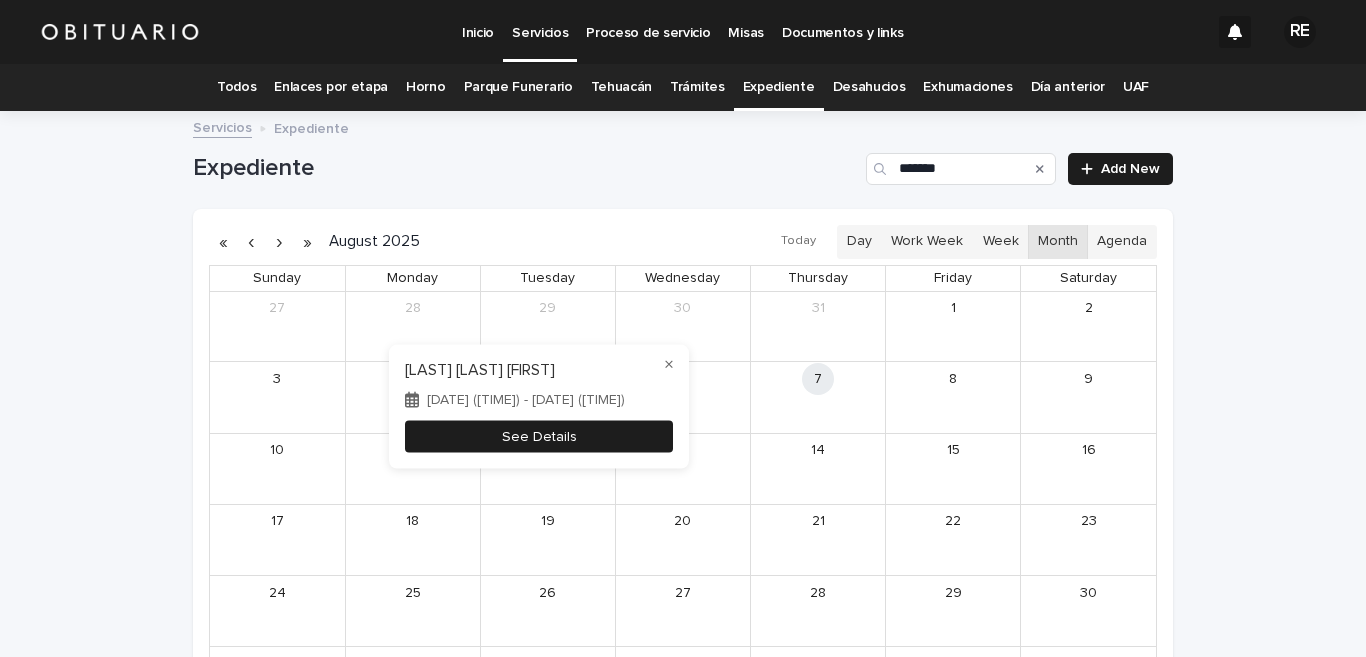 click on "See Details" at bounding box center [539, 436] 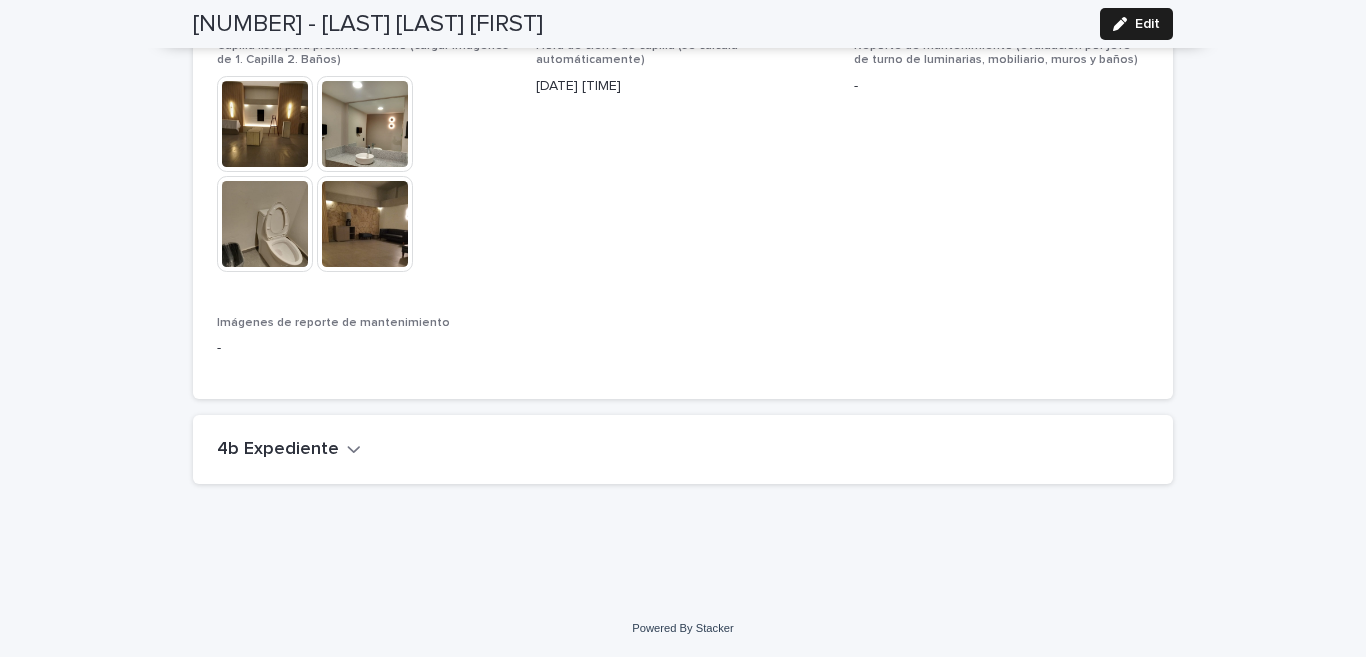 scroll, scrollTop: 4928, scrollLeft: 0, axis: vertical 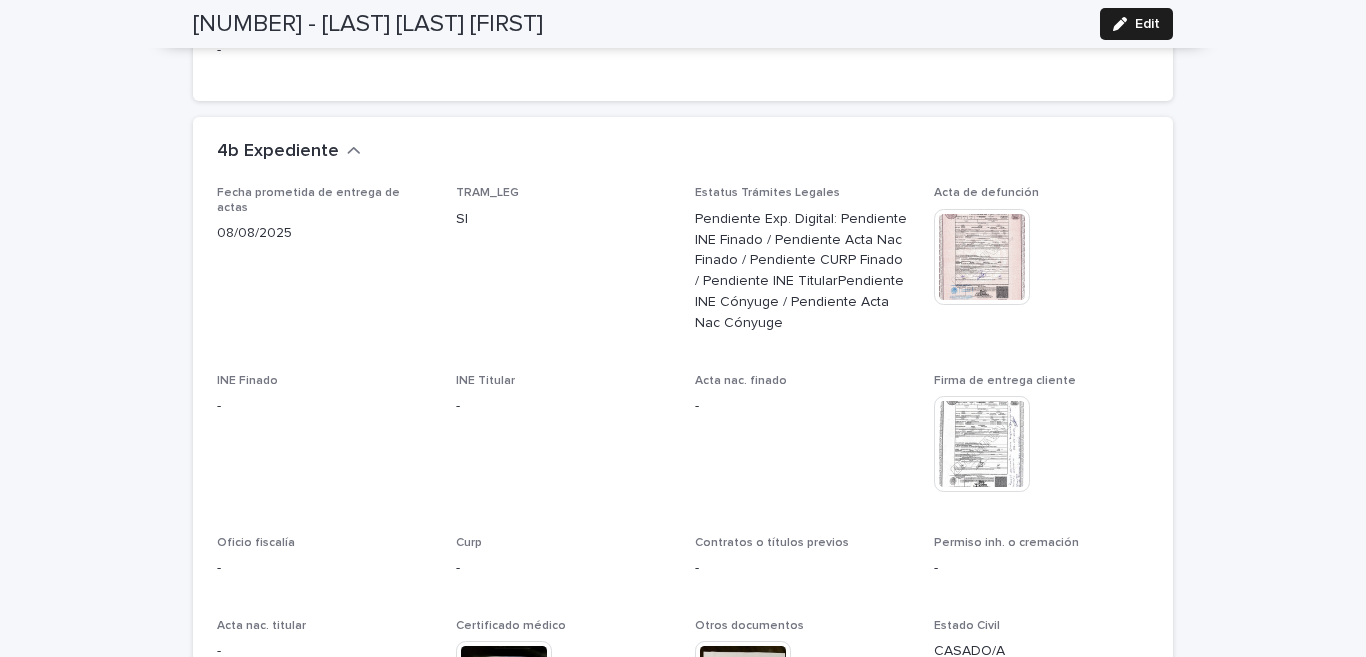 click at bounding box center [982, 444] 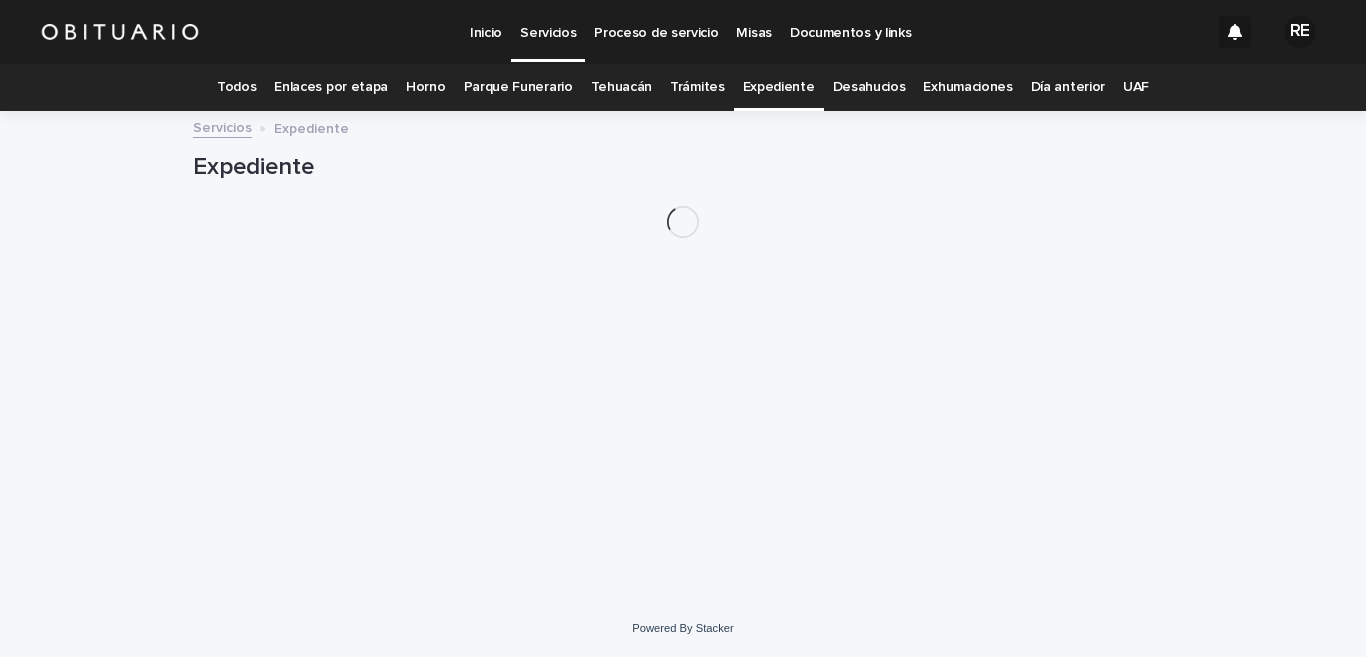 scroll, scrollTop: 0, scrollLeft: 0, axis: both 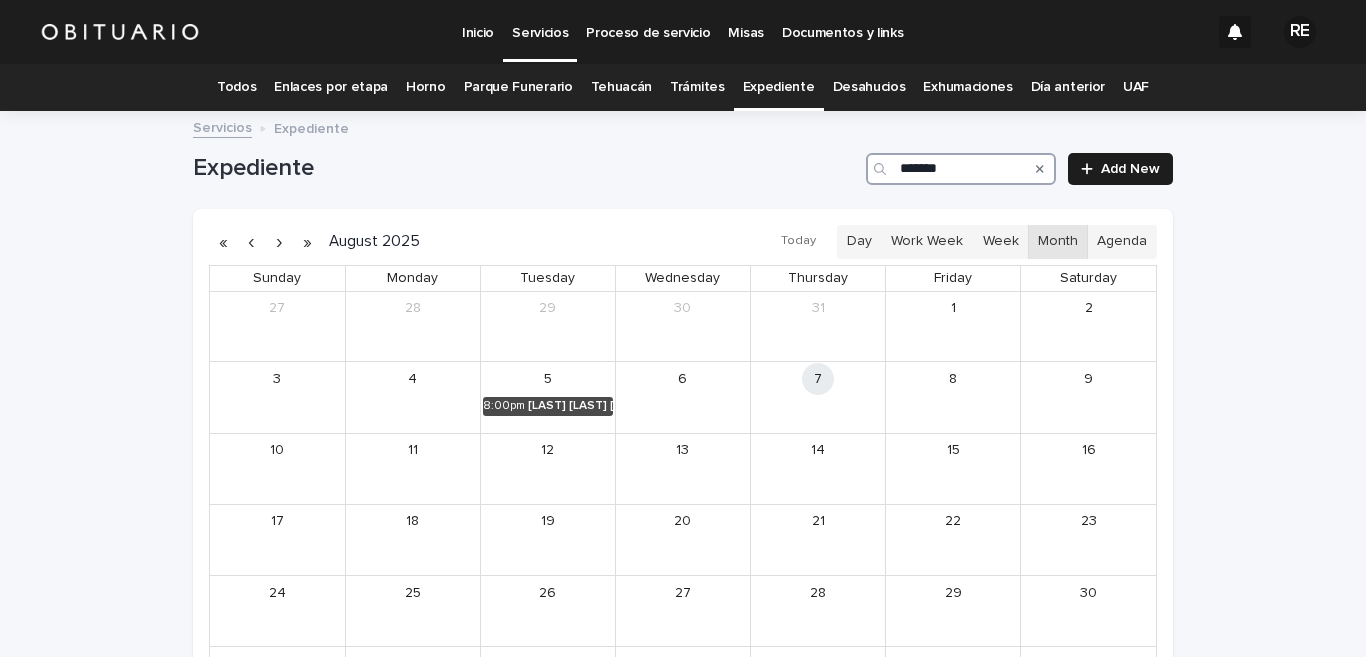 click on "*******" at bounding box center (961, 169) 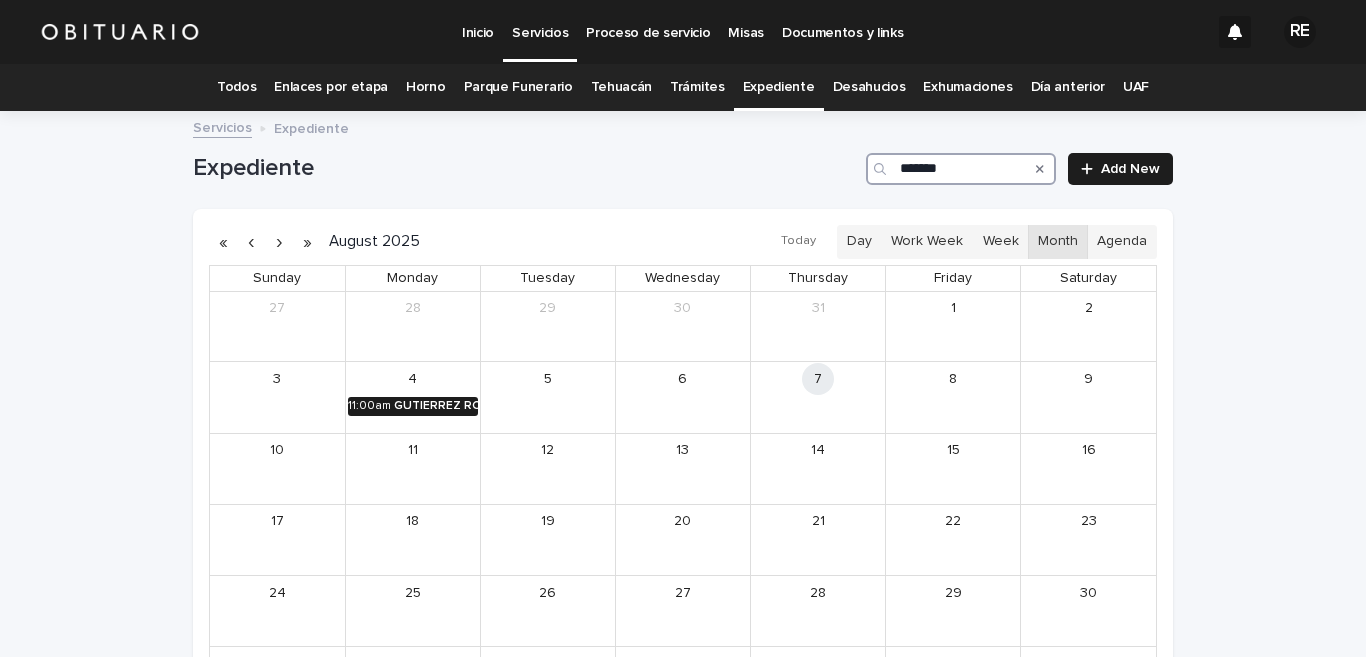 click on "GUTIERREZ RODRIGUEZ RODOLFO" at bounding box center (436, 406) 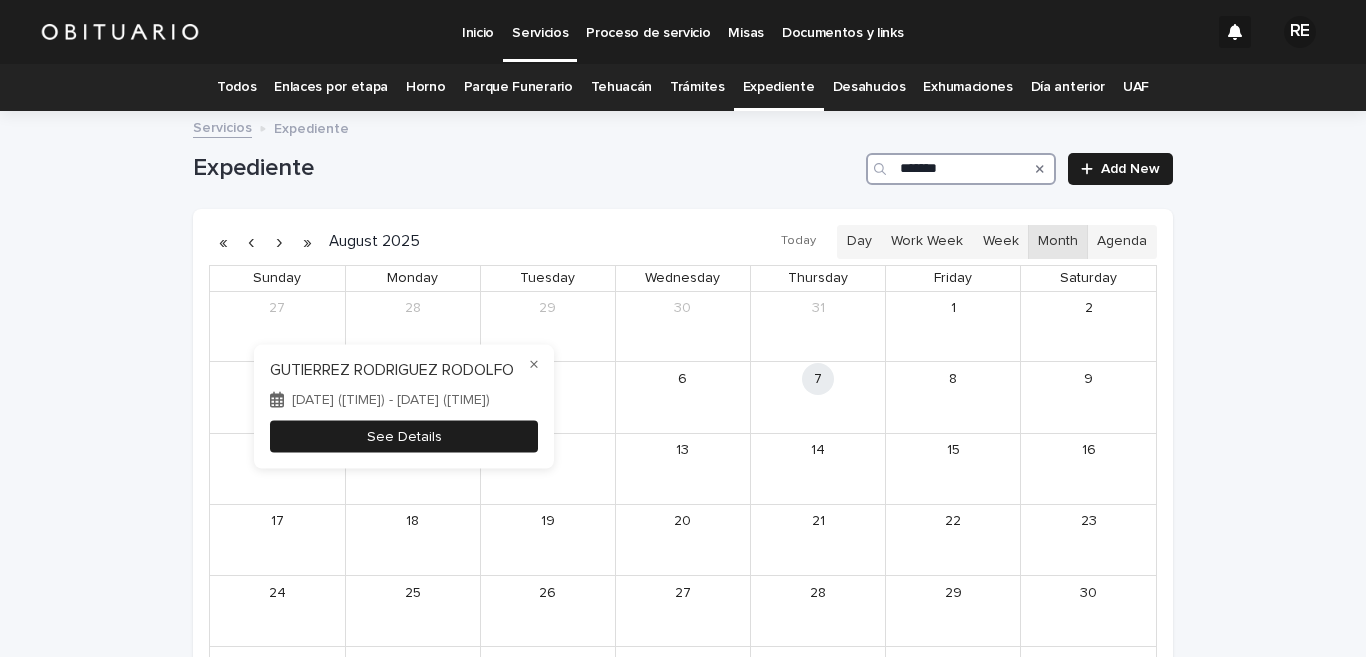 type on "*******" 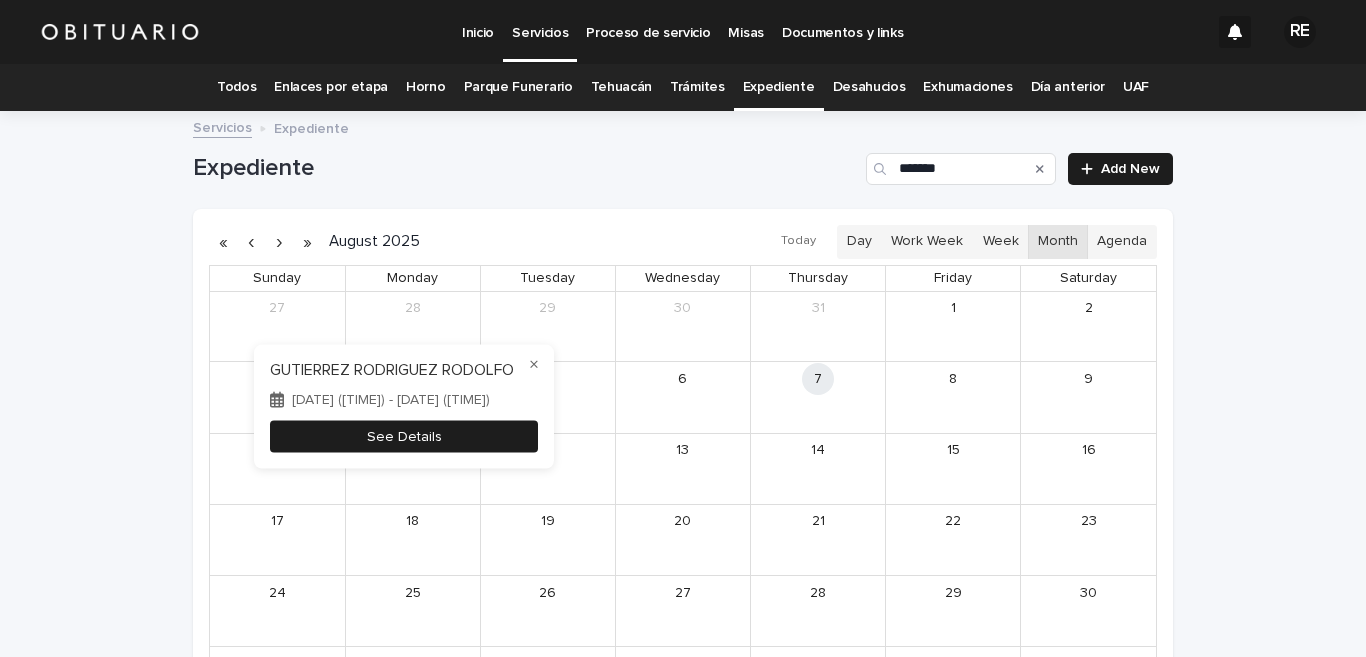 click on "See Details" at bounding box center [404, 436] 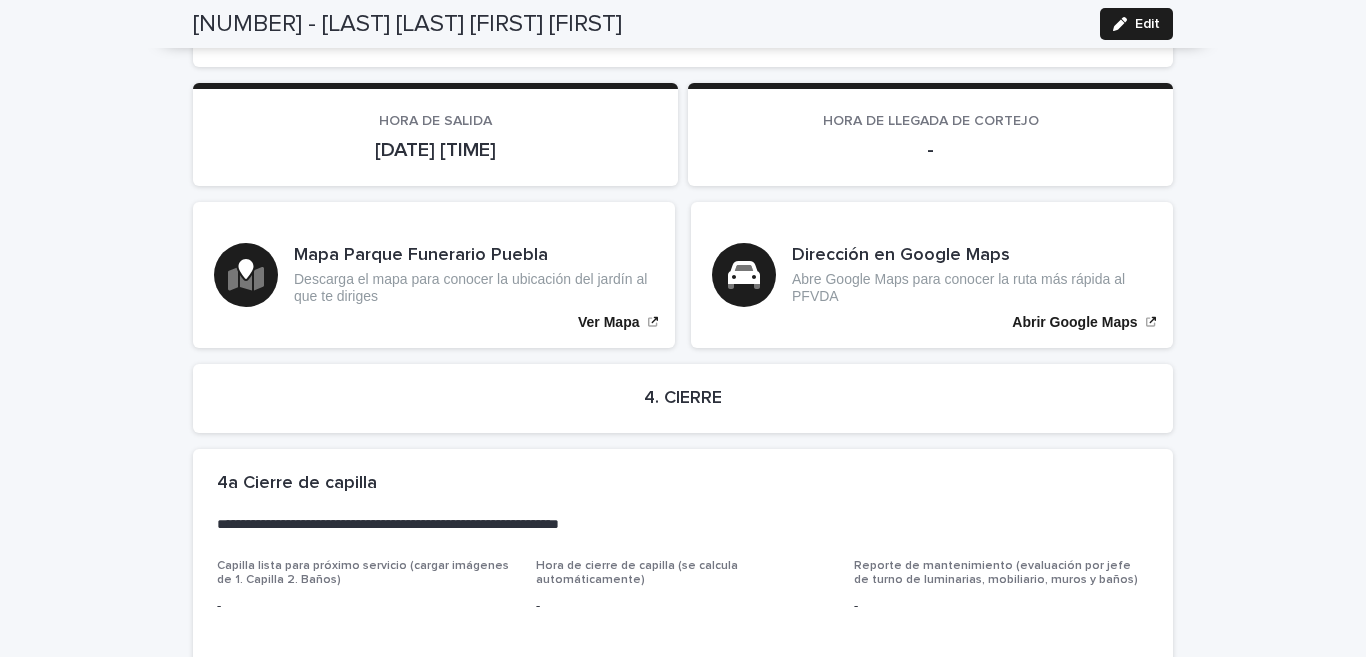 scroll, scrollTop: 4540, scrollLeft: 0, axis: vertical 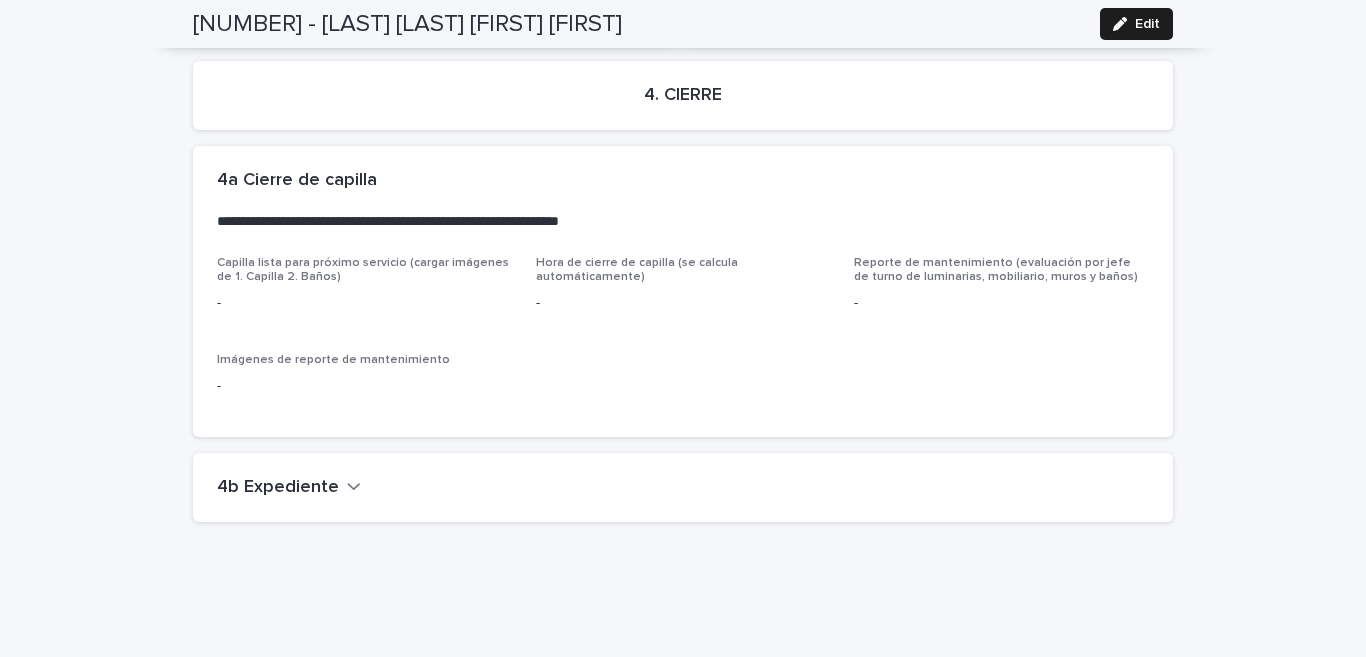 click on "4b Expediente" at bounding box center (278, 488) 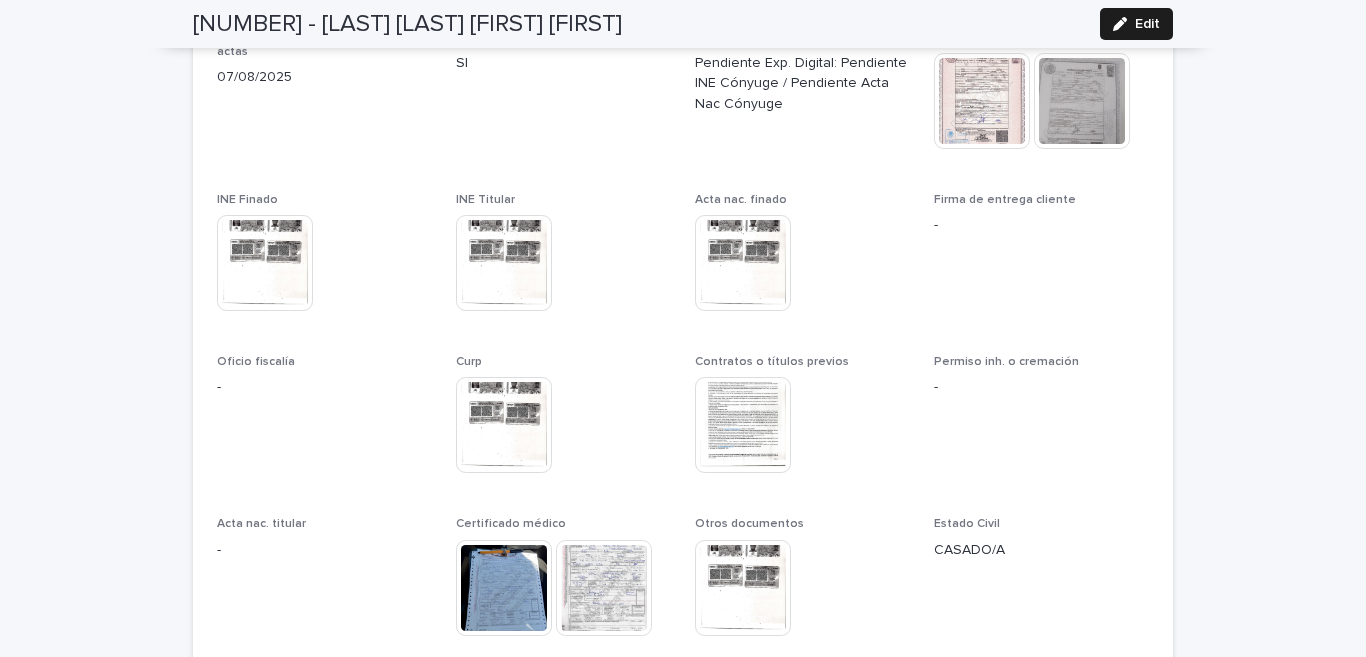 scroll, scrollTop: 4835, scrollLeft: 0, axis: vertical 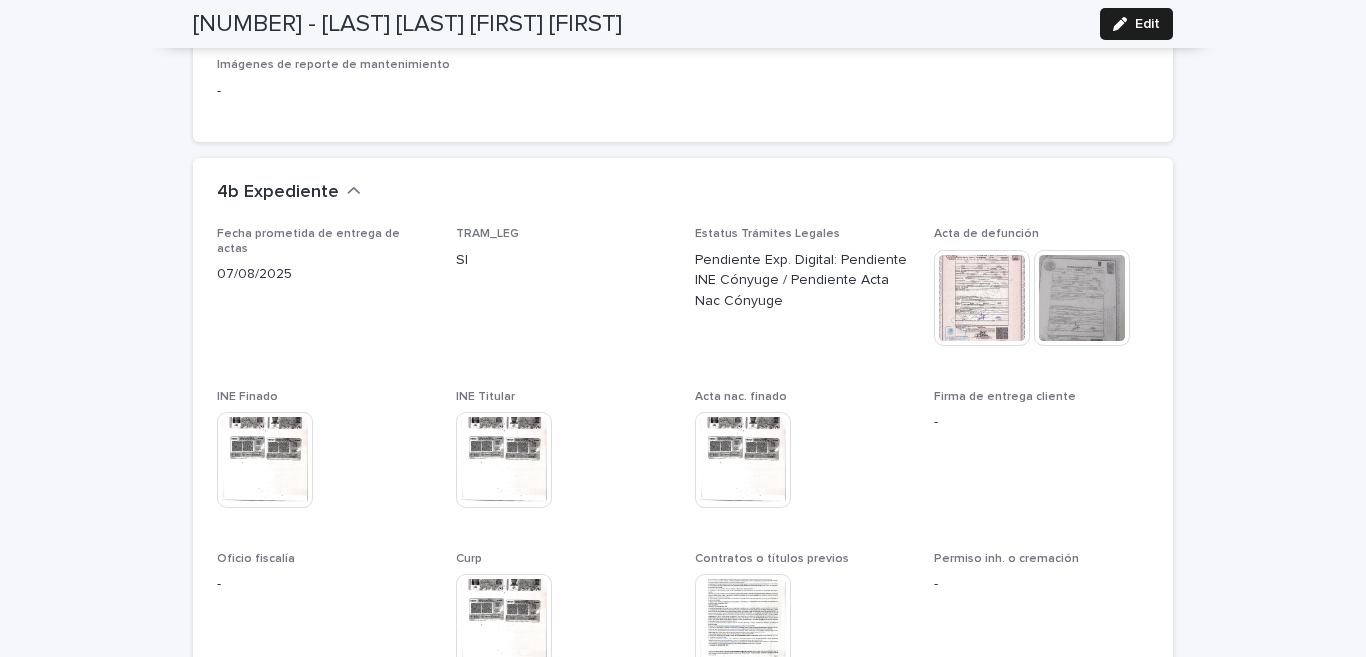 click at bounding box center [1082, 298] 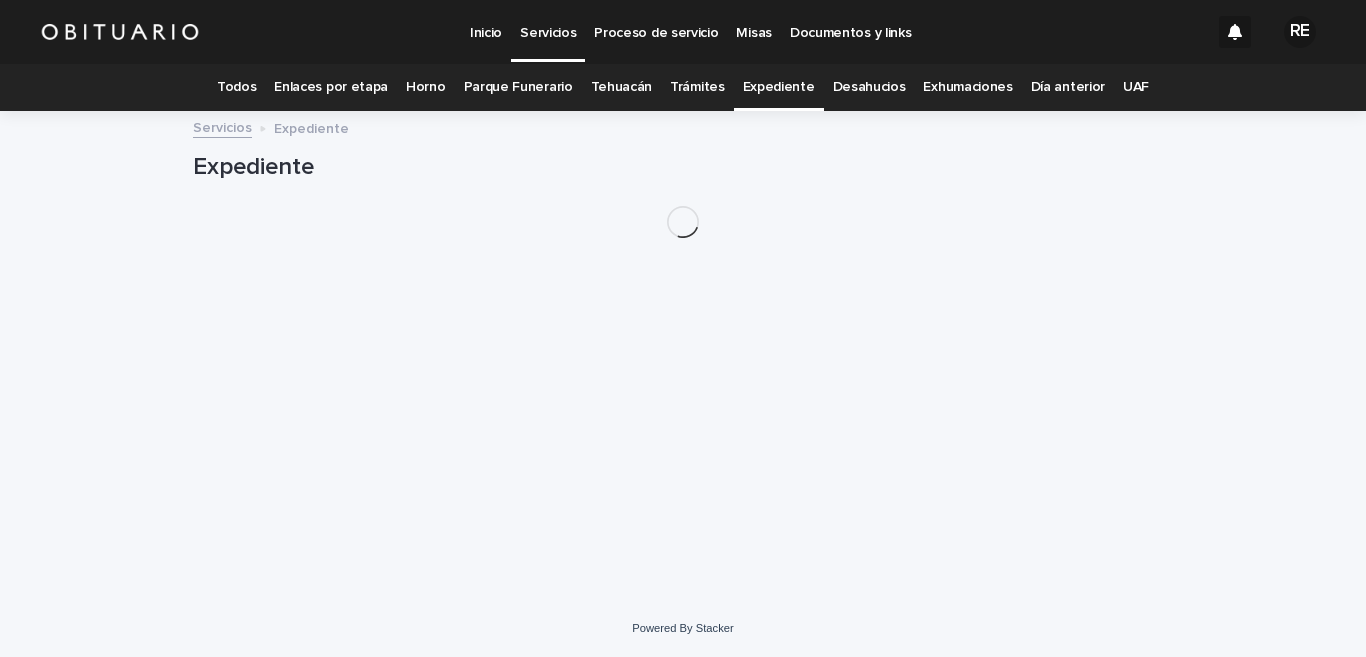 scroll, scrollTop: 0, scrollLeft: 0, axis: both 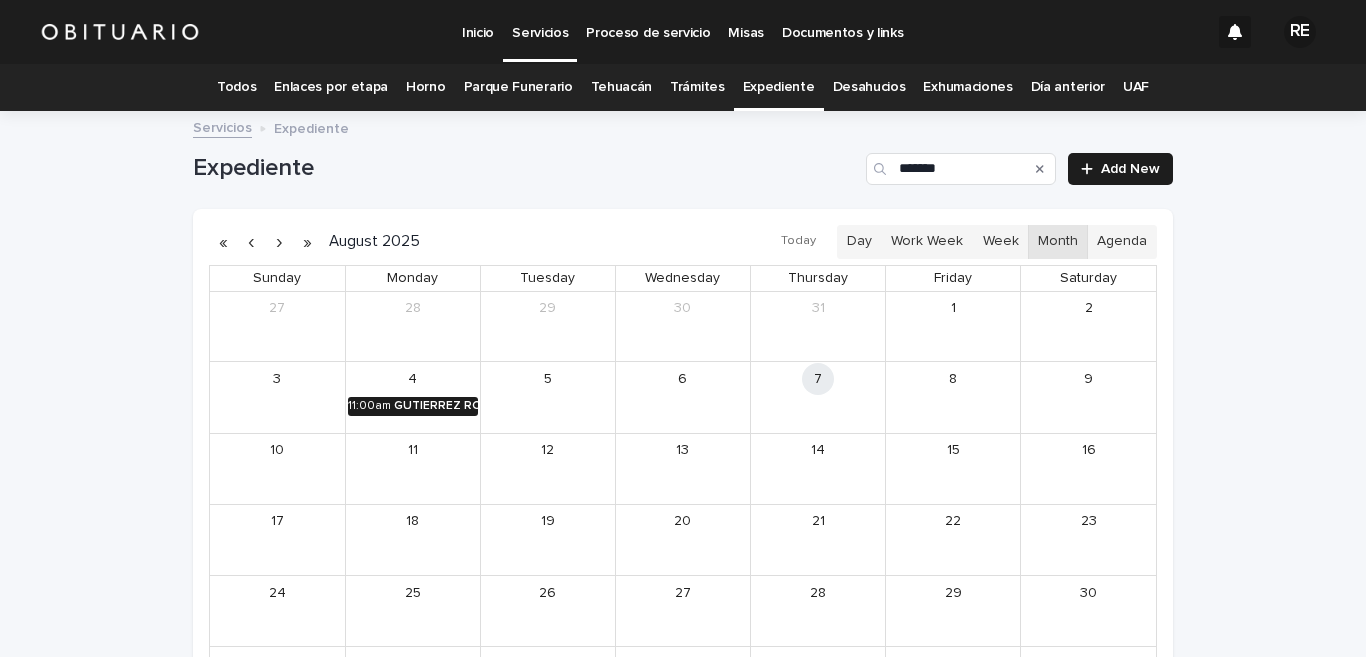 click on "GUTIERREZ RODRIGUEZ RODOLFO" at bounding box center (436, 406) 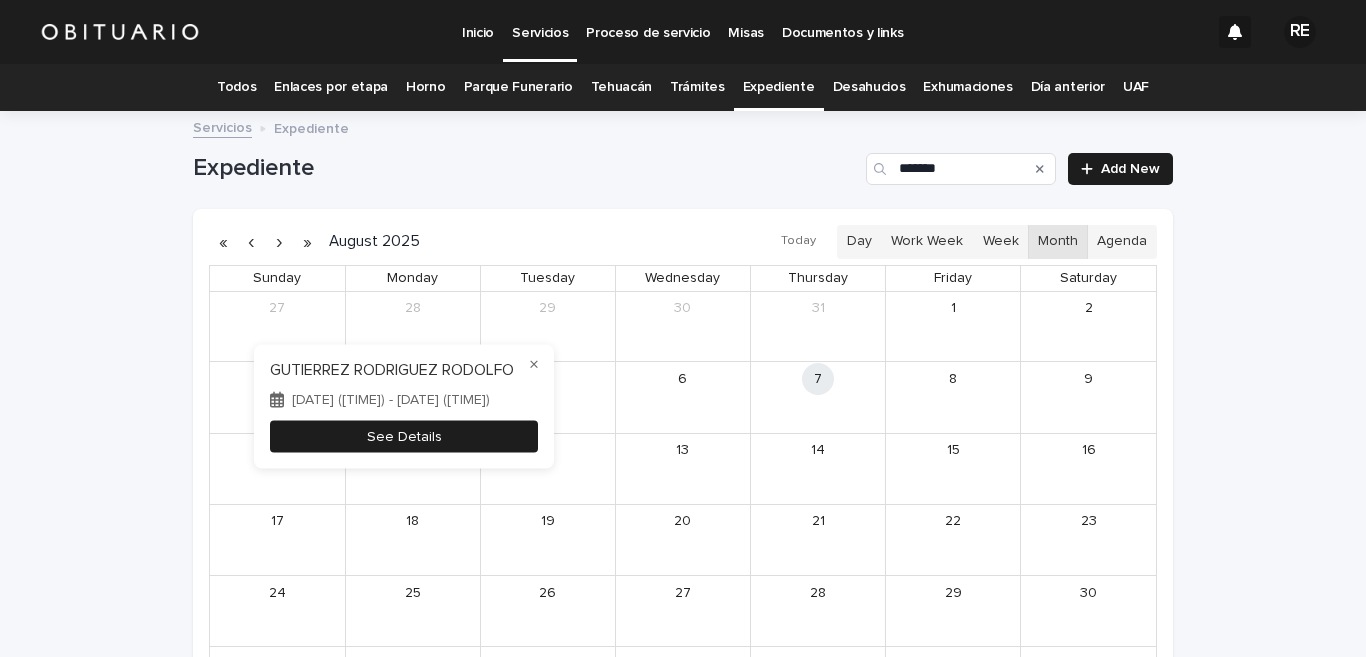 click on "See Details" at bounding box center (404, 436) 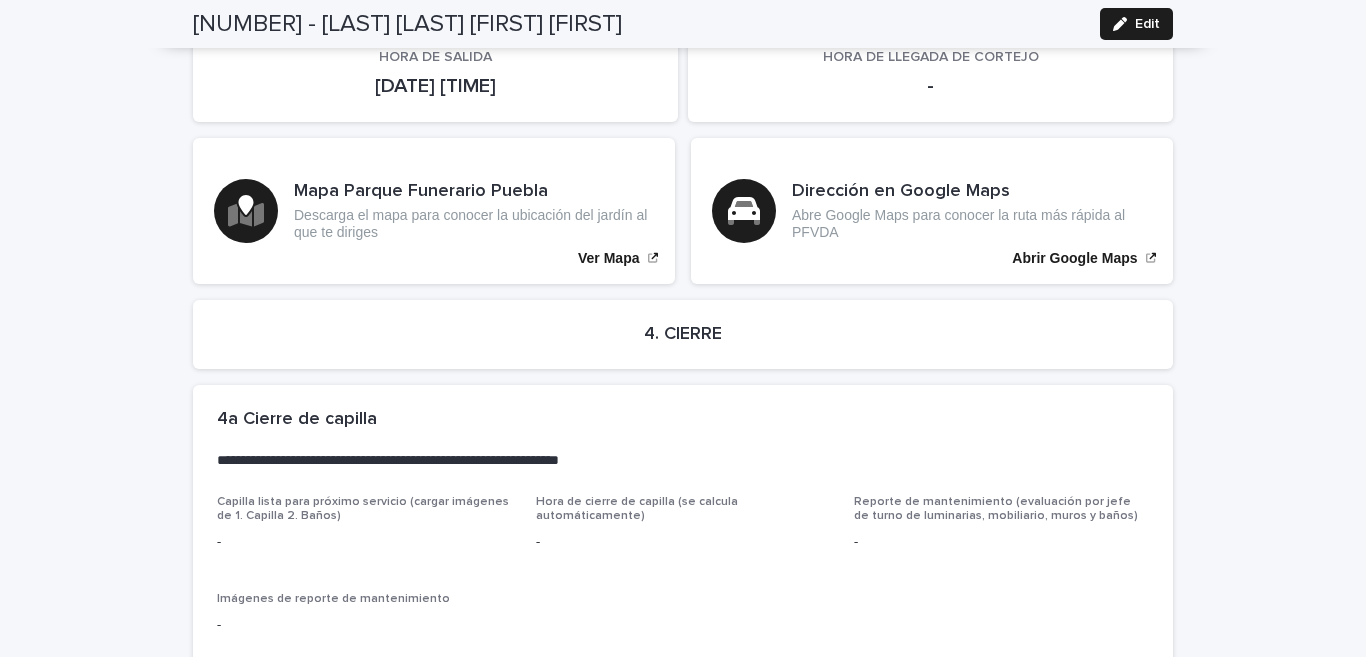 scroll, scrollTop: 4540, scrollLeft: 0, axis: vertical 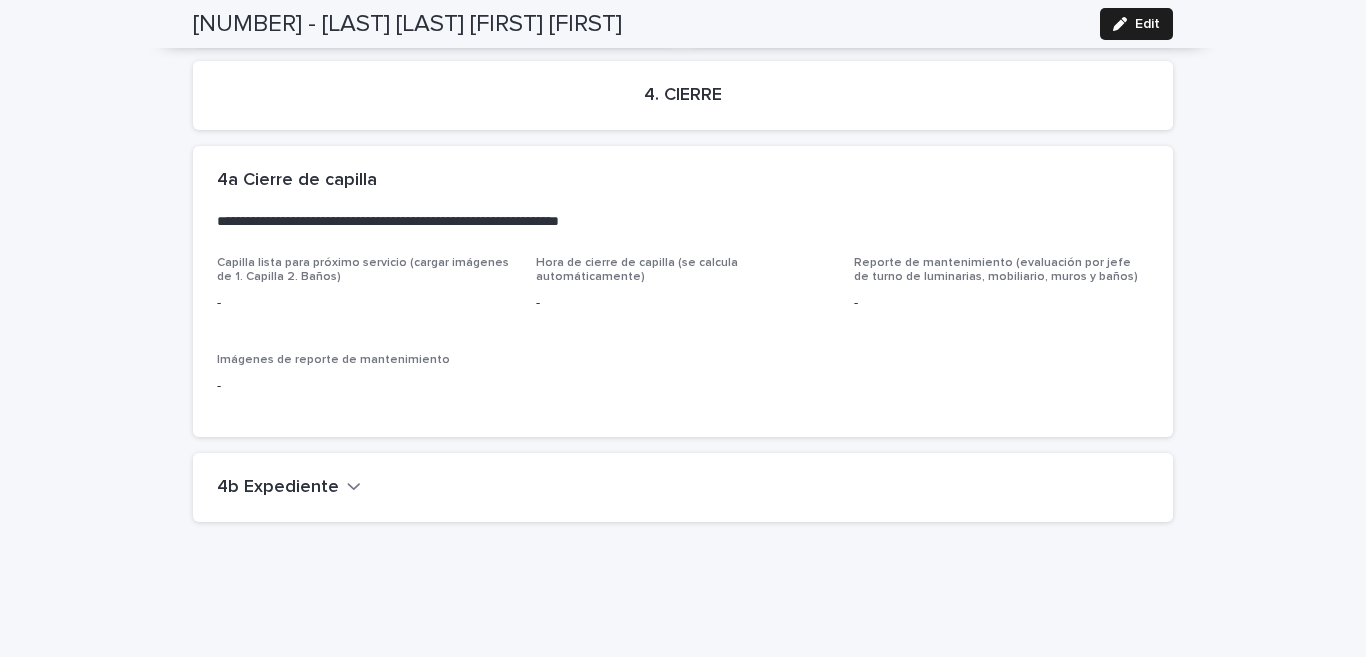 click on "4b Expediente" at bounding box center (278, 488) 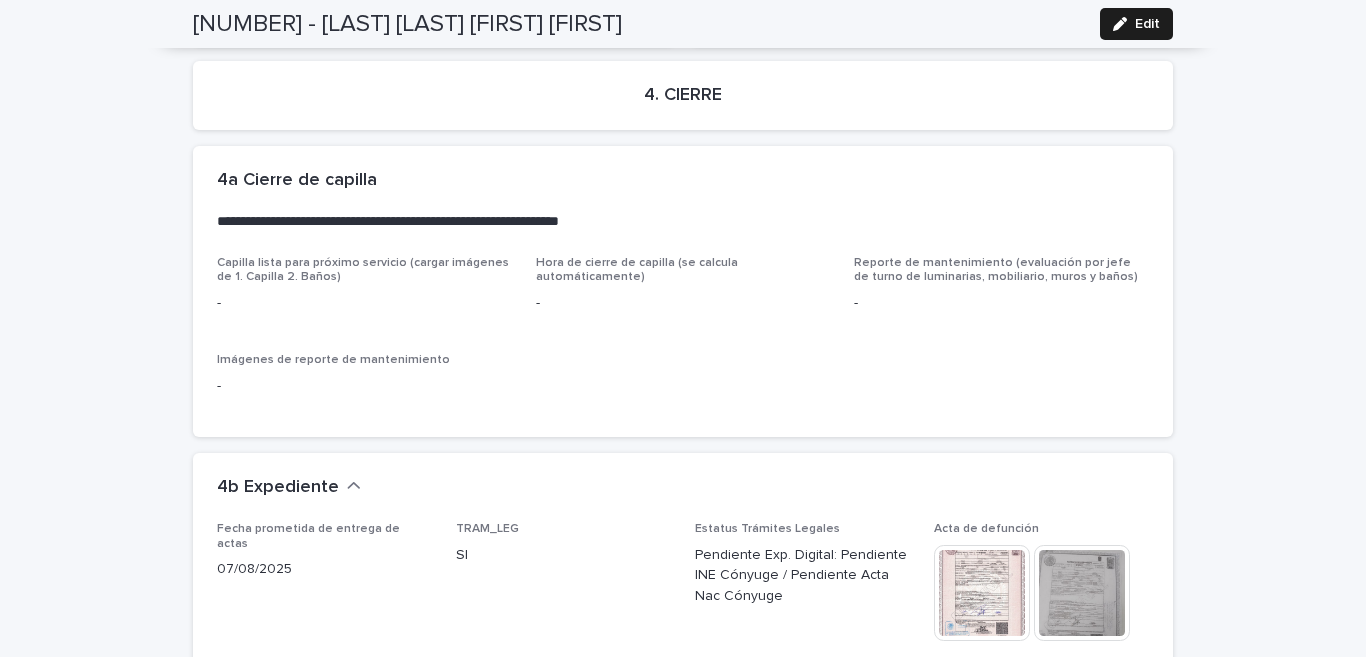 scroll, scrollTop: 4835, scrollLeft: 0, axis: vertical 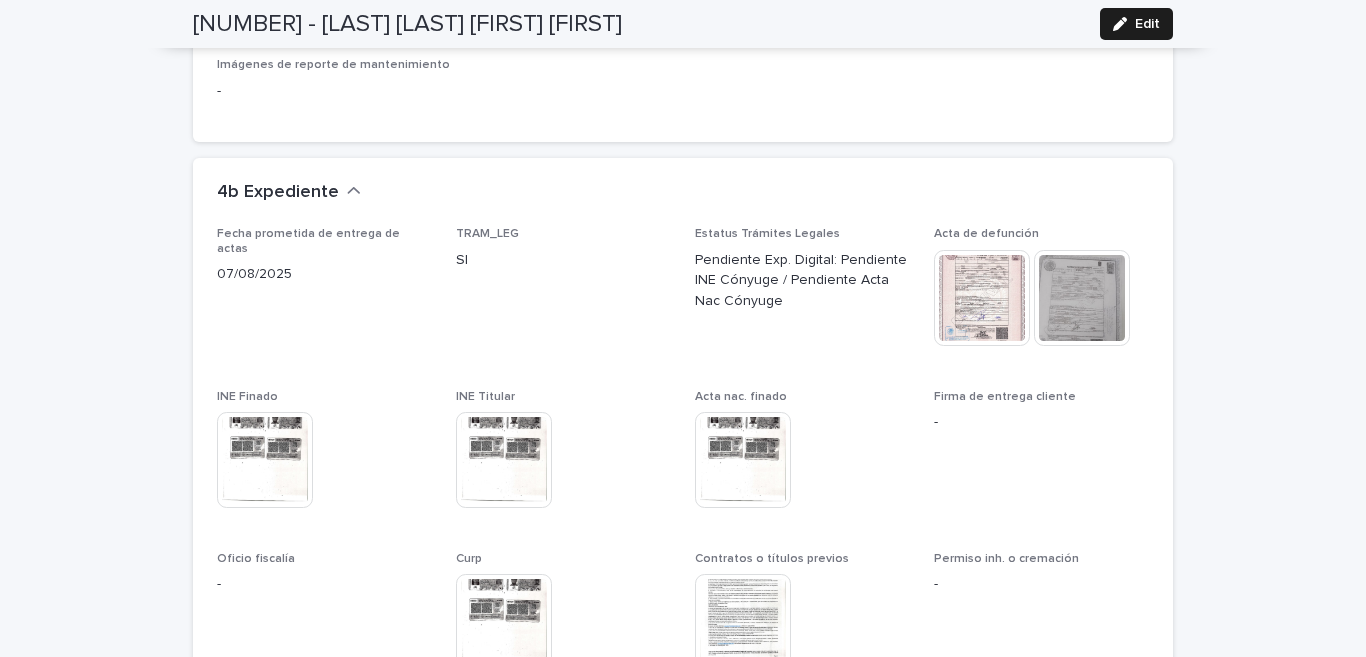 click at bounding box center (1082, 298) 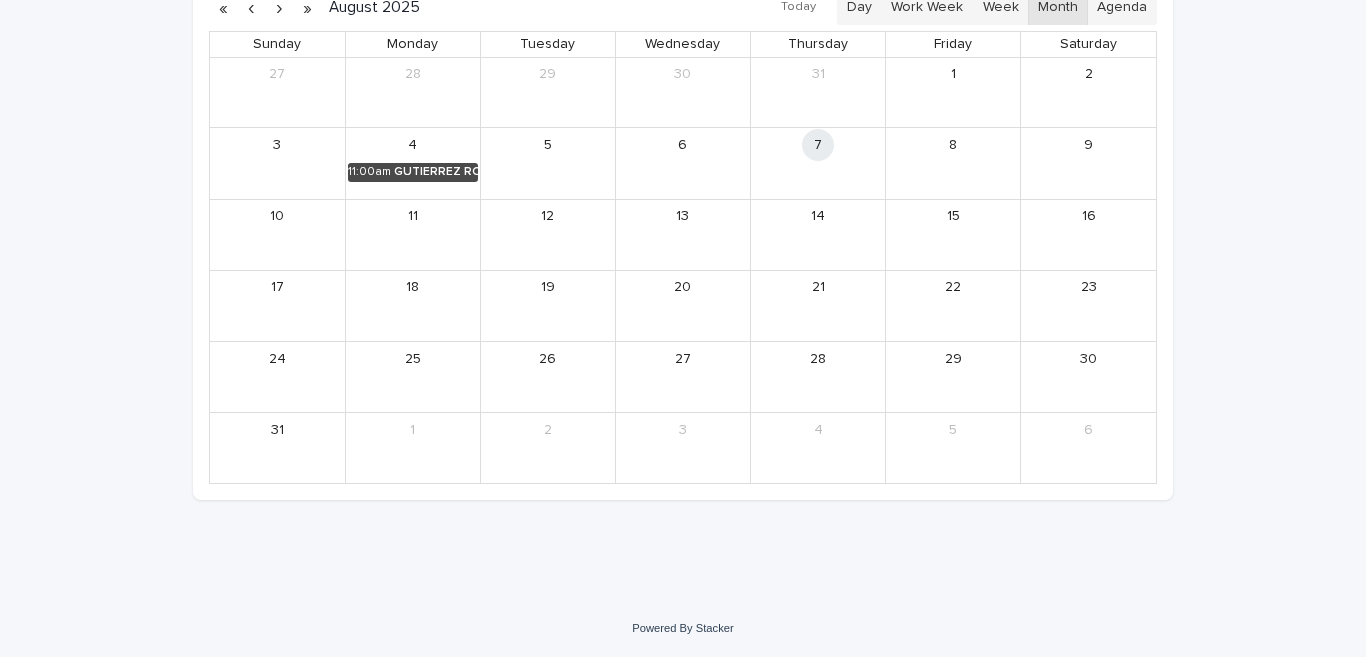 scroll, scrollTop: 64, scrollLeft: 0, axis: vertical 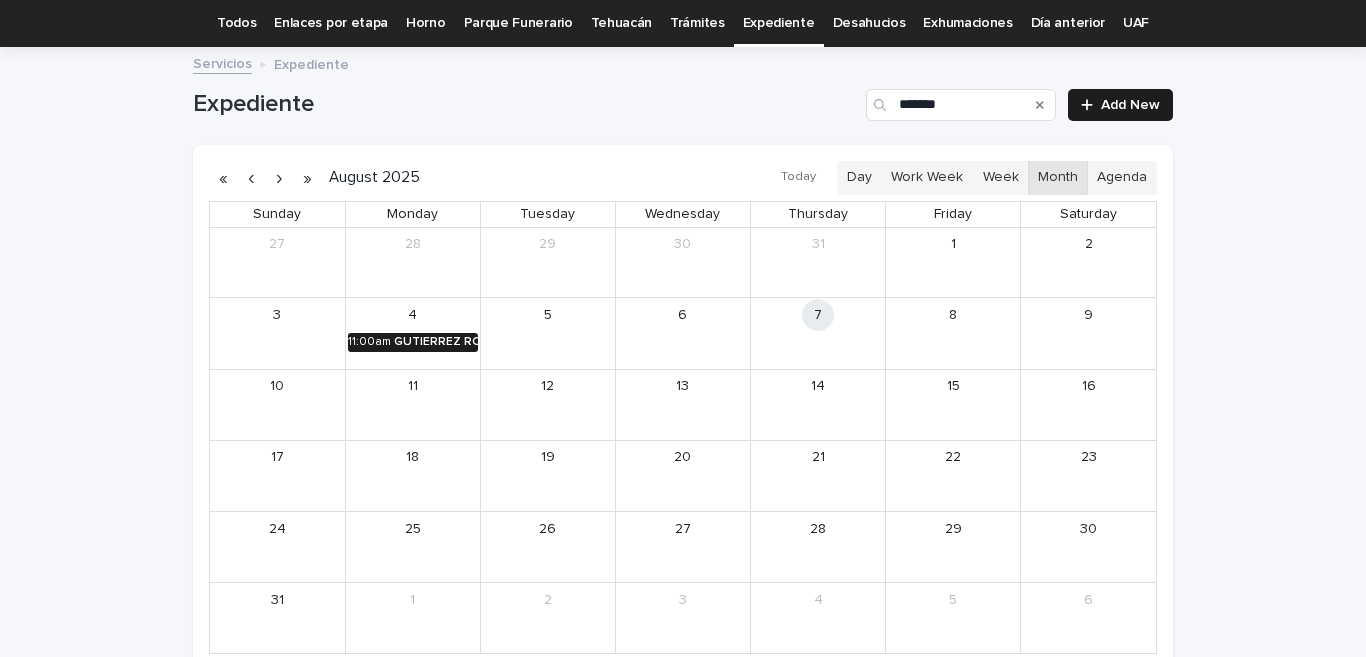click on "GUTIERREZ RODRIGUEZ RODOLFO" at bounding box center [436, 342] 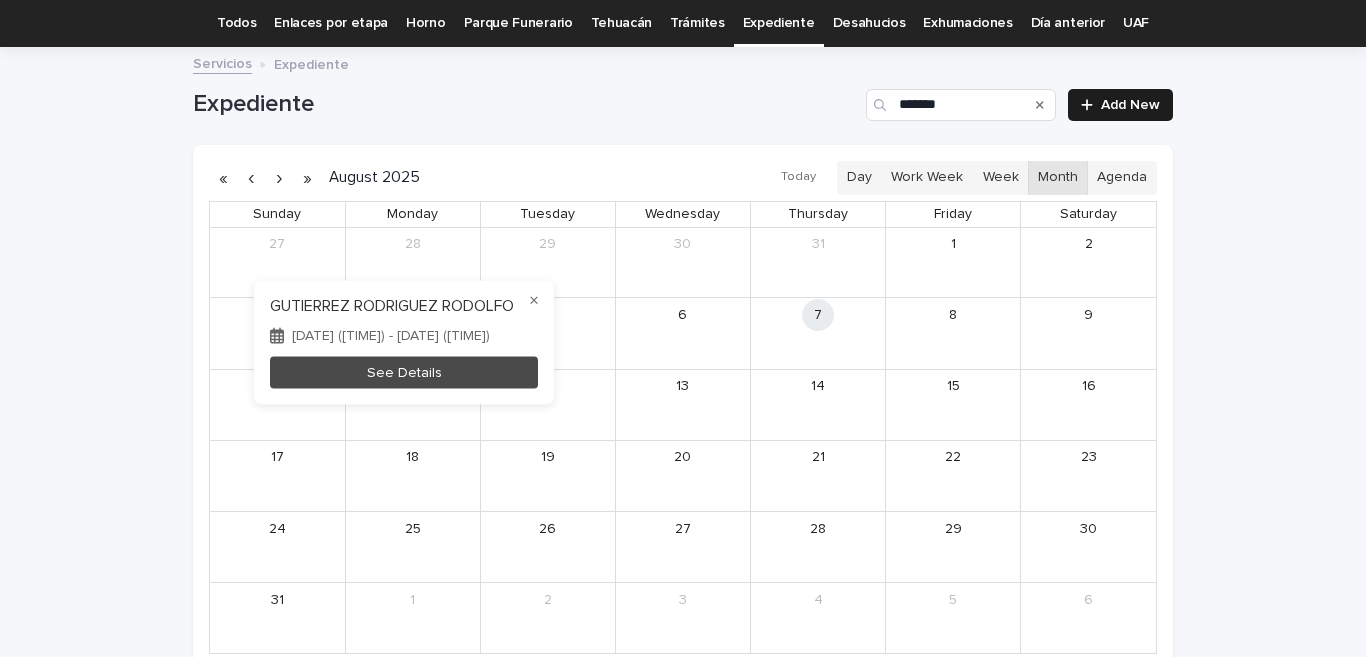 click at bounding box center [683, 328] 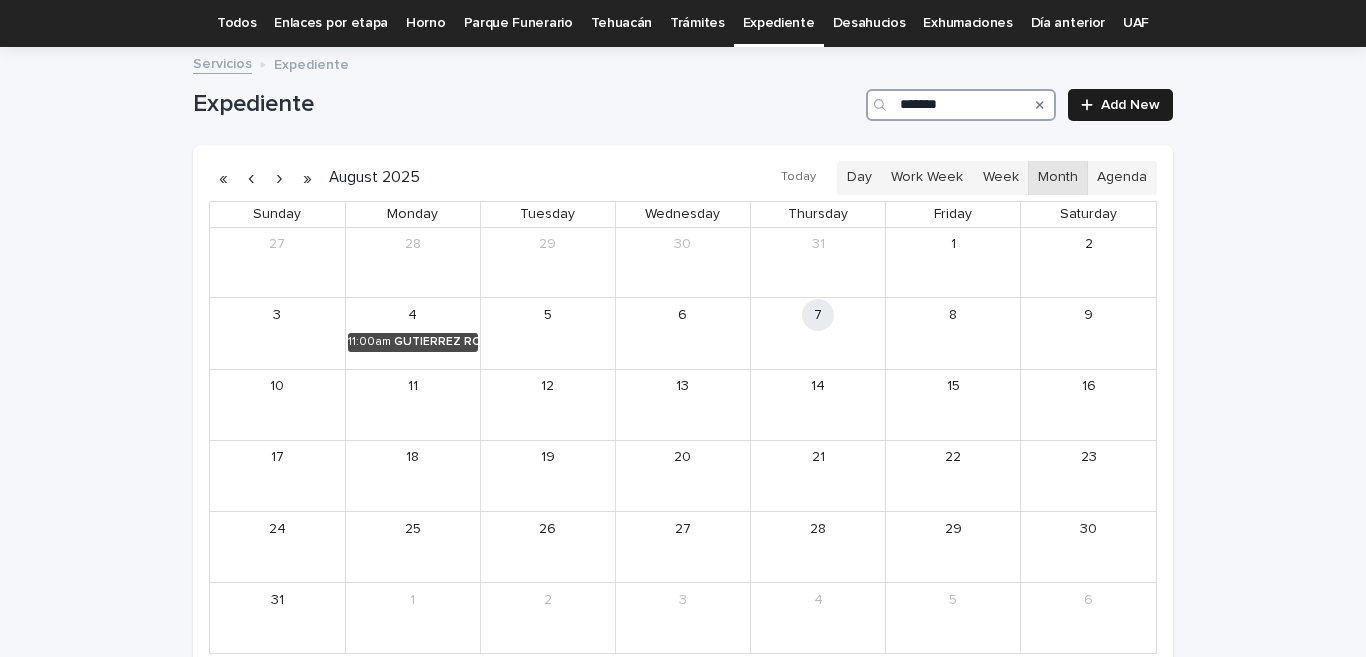 click on "*******" at bounding box center (961, 105) 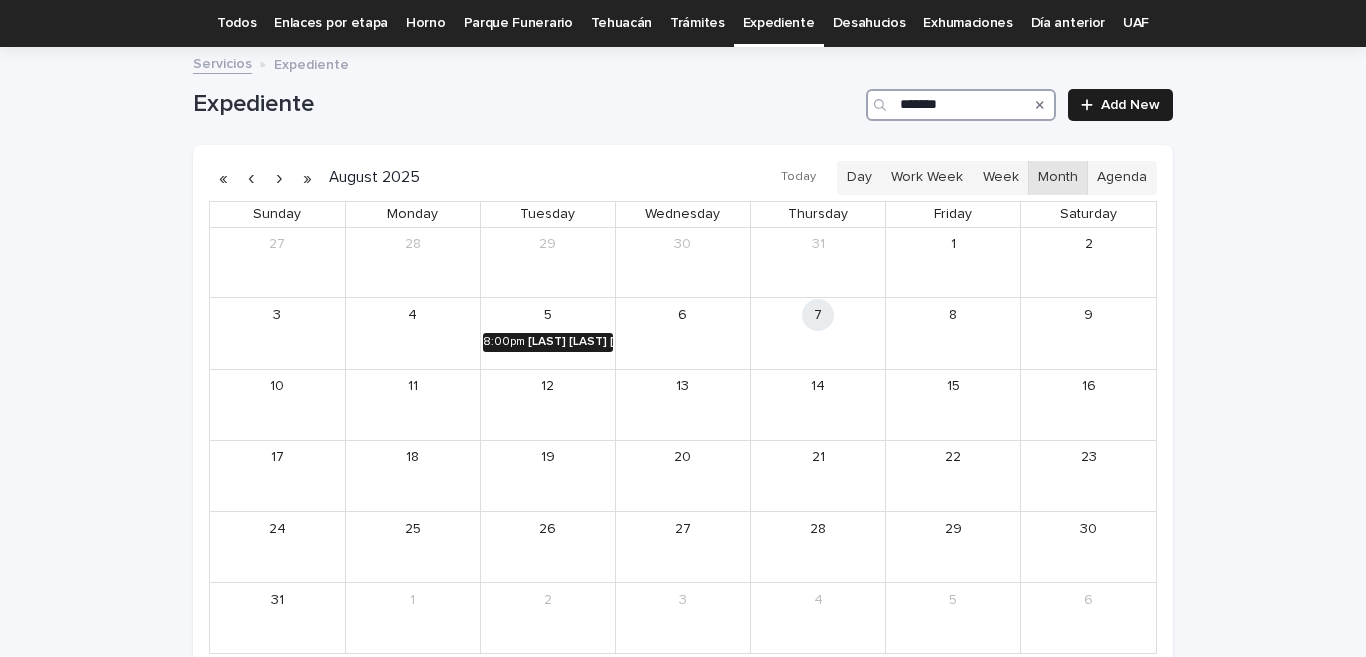 click on "[LAST] [LAST] [FIRST]" at bounding box center [570, 342] 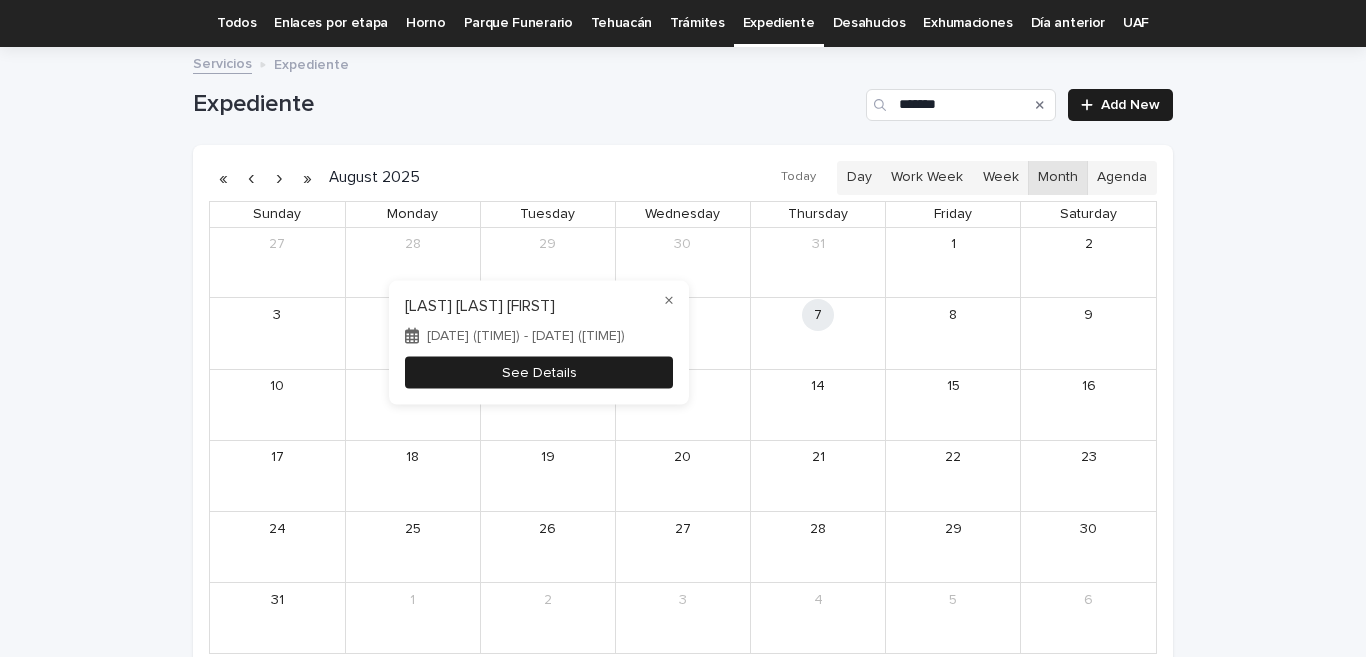 click on "See Details" at bounding box center [539, 372] 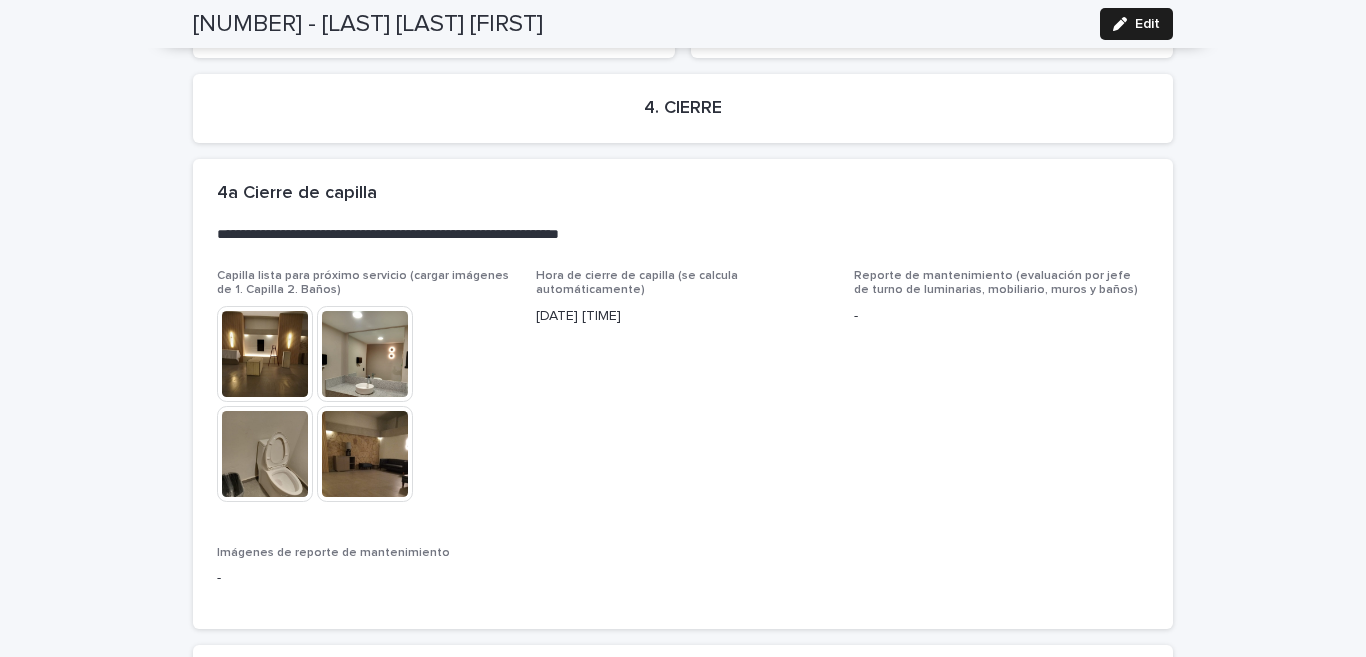 scroll, scrollTop: 4928, scrollLeft: 0, axis: vertical 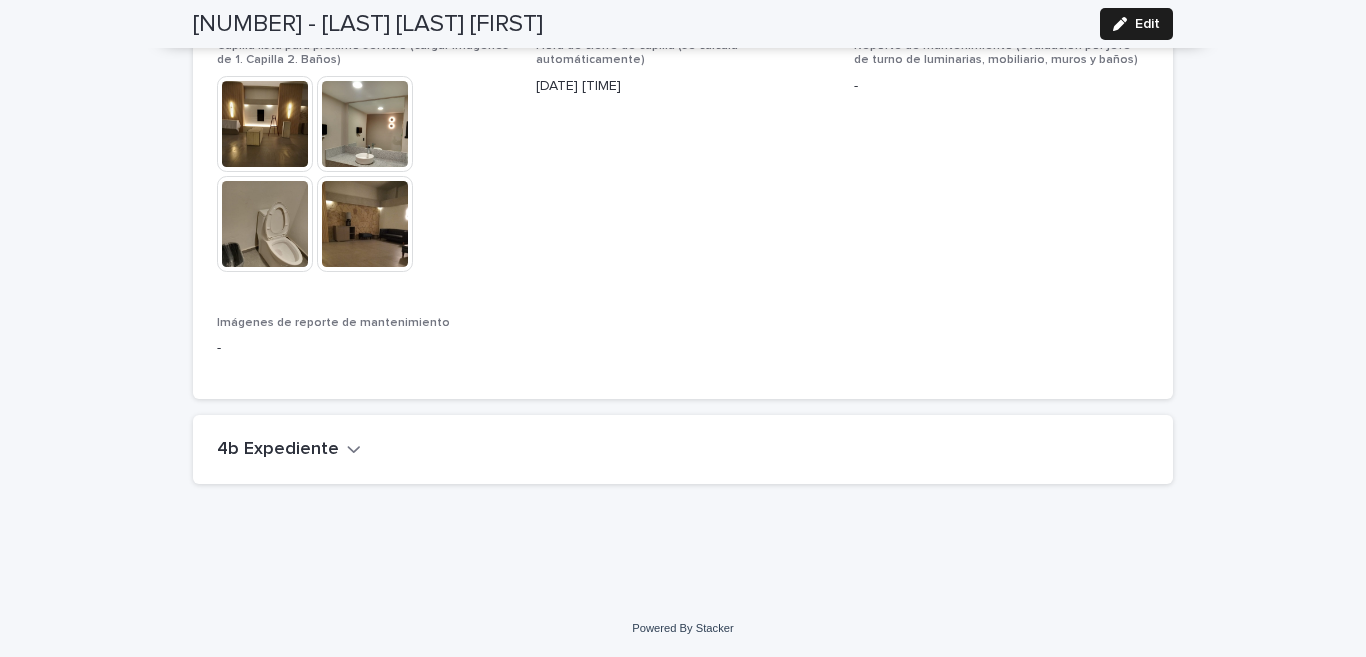 drag, startPoint x: 313, startPoint y: 442, endPoint x: 684, endPoint y: 458, distance: 371.34485 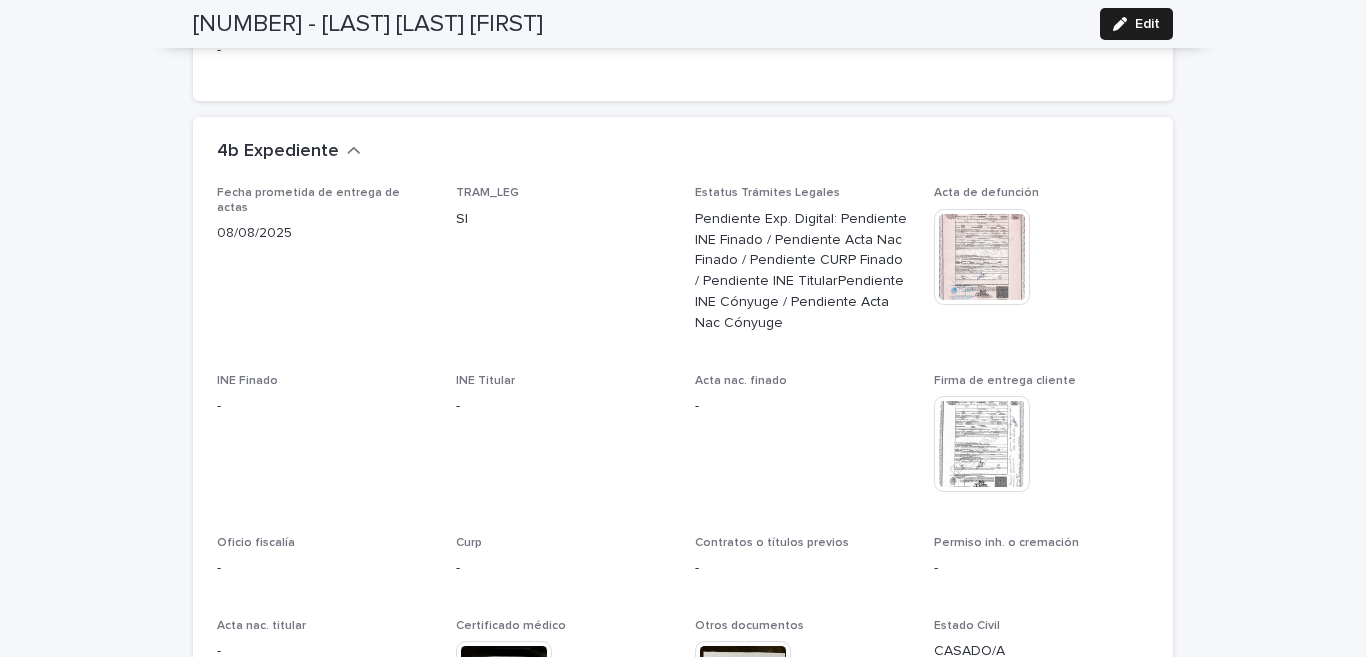 scroll, scrollTop: 5322, scrollLeft: 0, axis: vertical 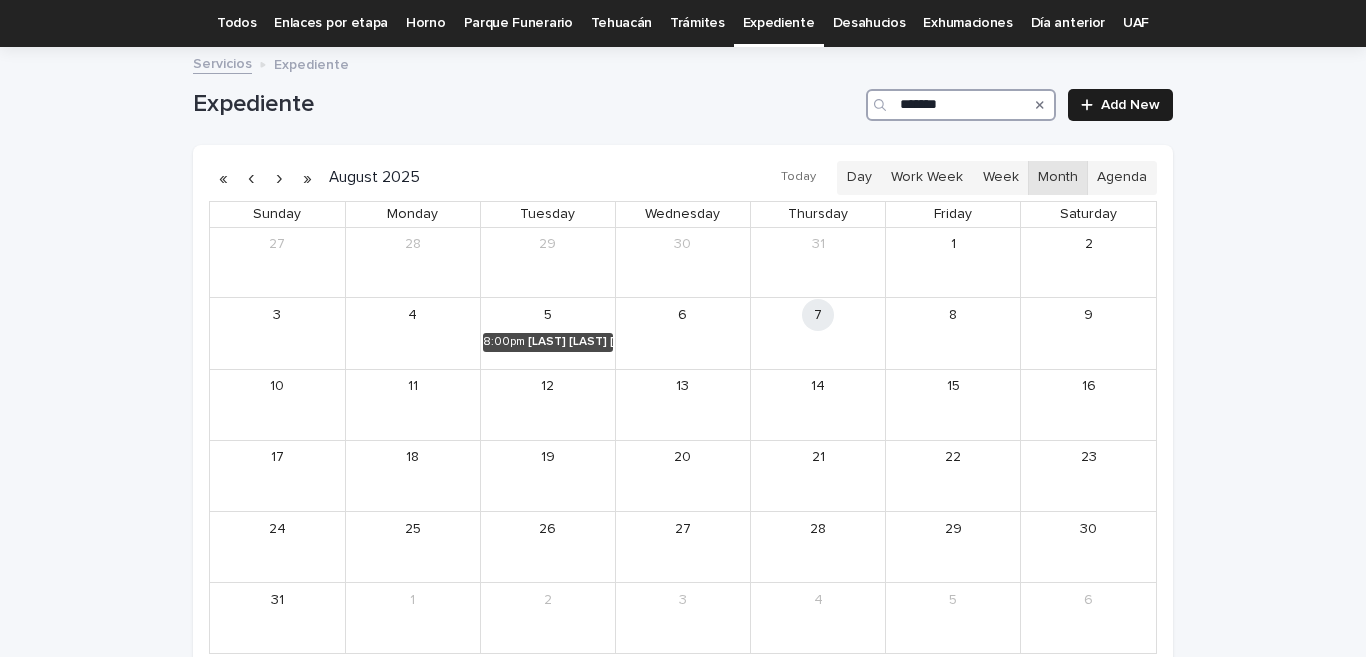 click on "*******" at bounding box center [961, 105] 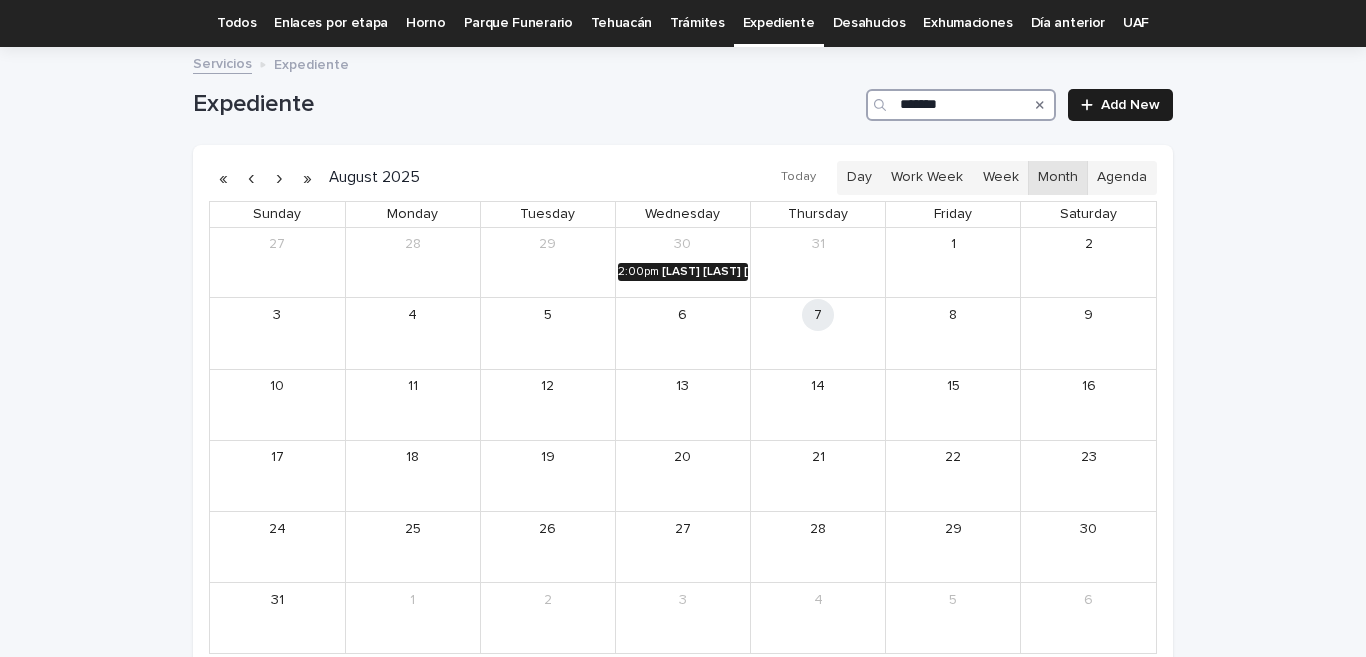 click on "[LAST] [LAST] [FIRST] [FIRST]" at bounding box center [705, 272] 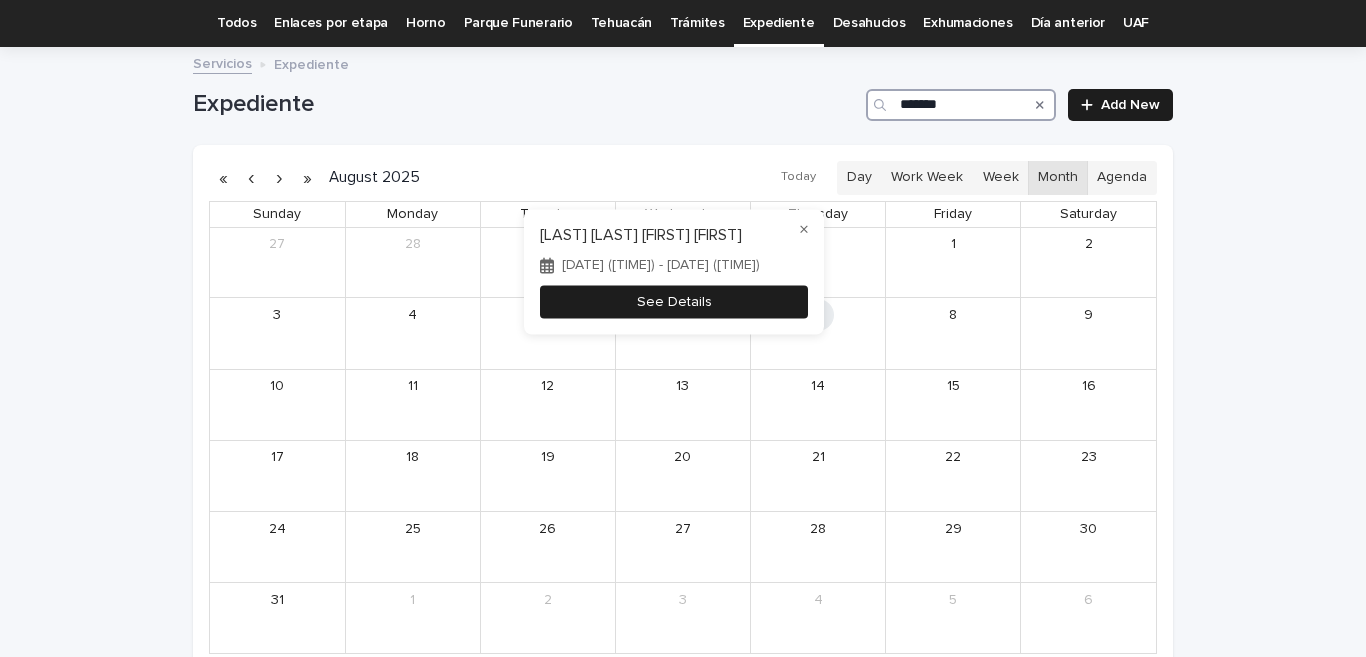 type on "*******" 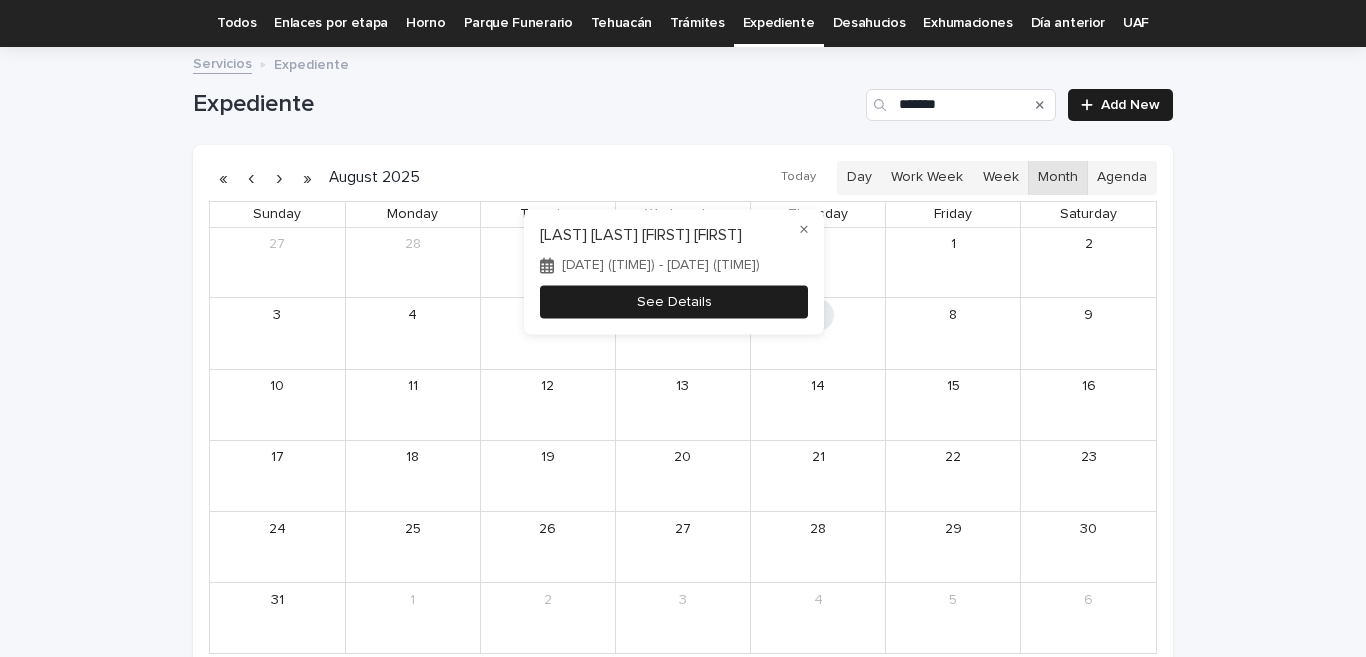 click on "See Details" at bounding box center [674, 302] 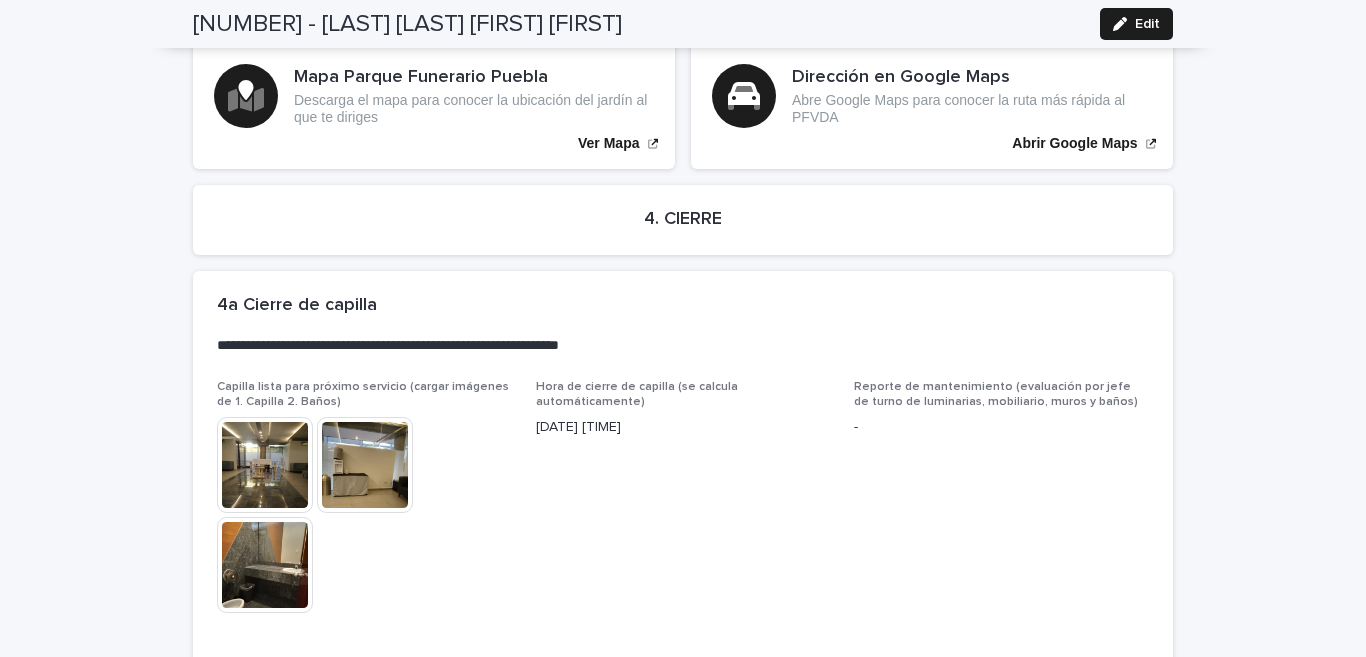 scroll, scrollTop: 4778, scrollLeft: 0, axis: vertical 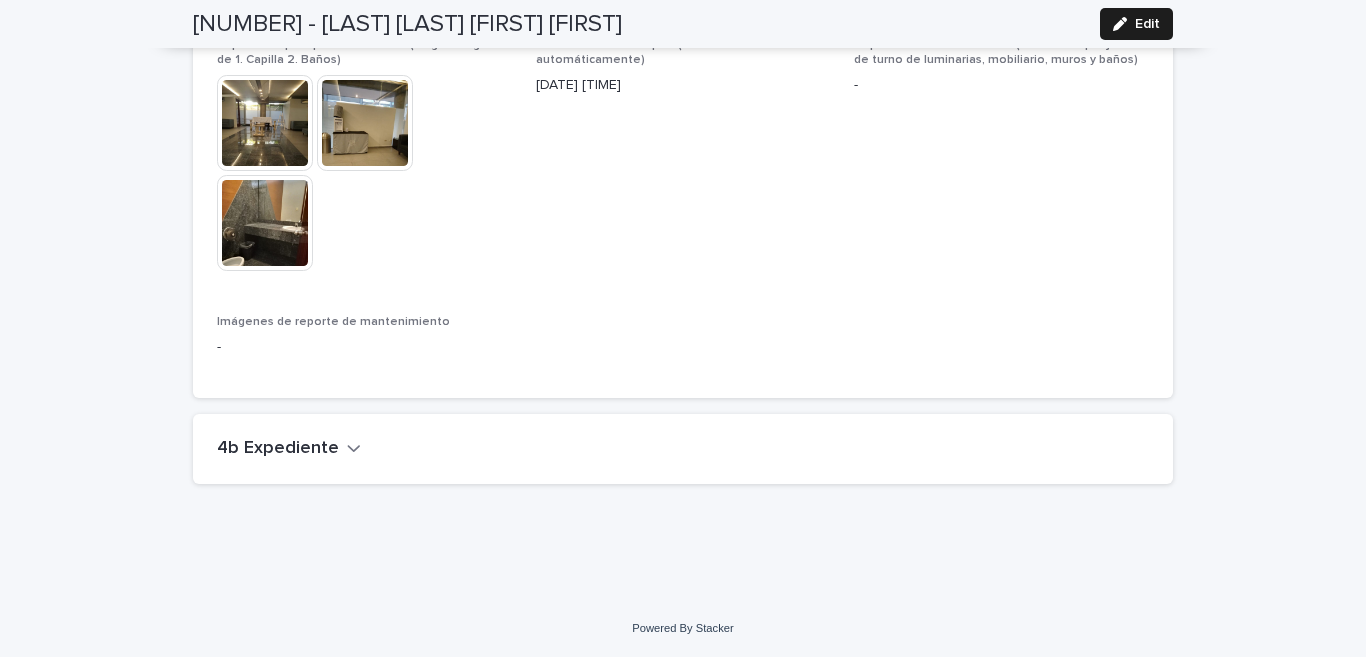 click on "4b Expediente" at bounding box center [278, 449] 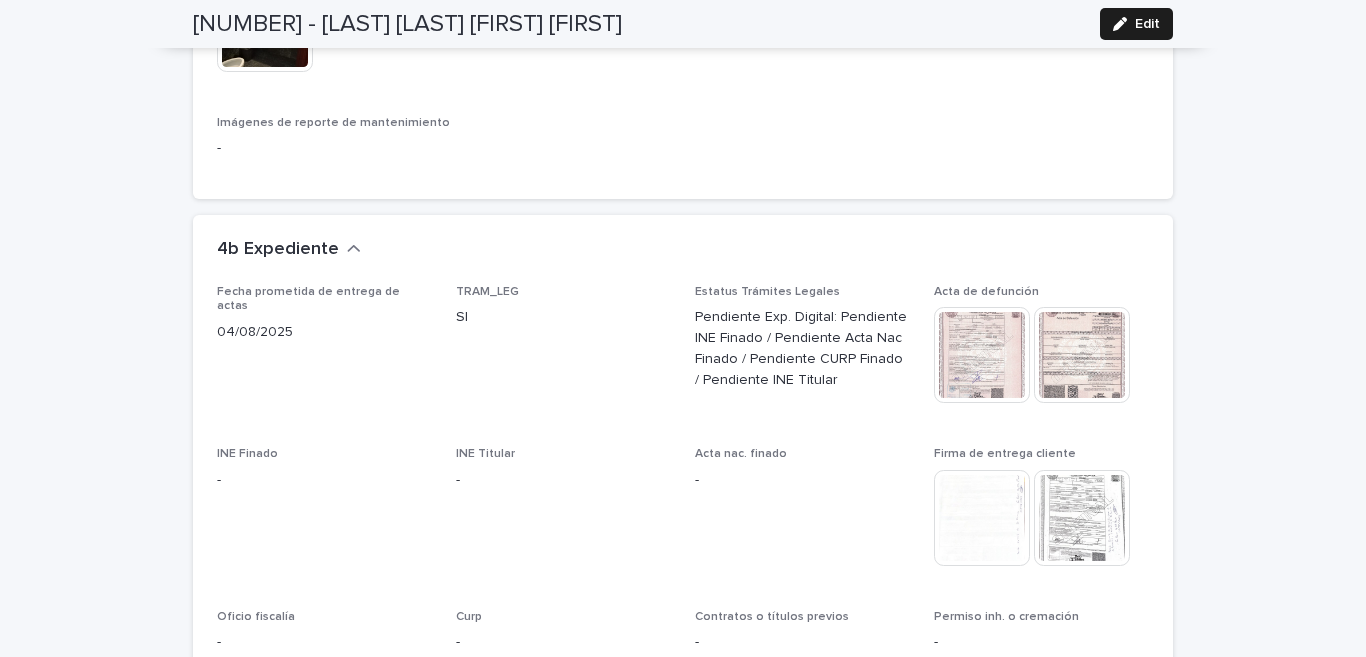 scroll, scrollTop: 5073, scrollLeft: 0, axis: vertical 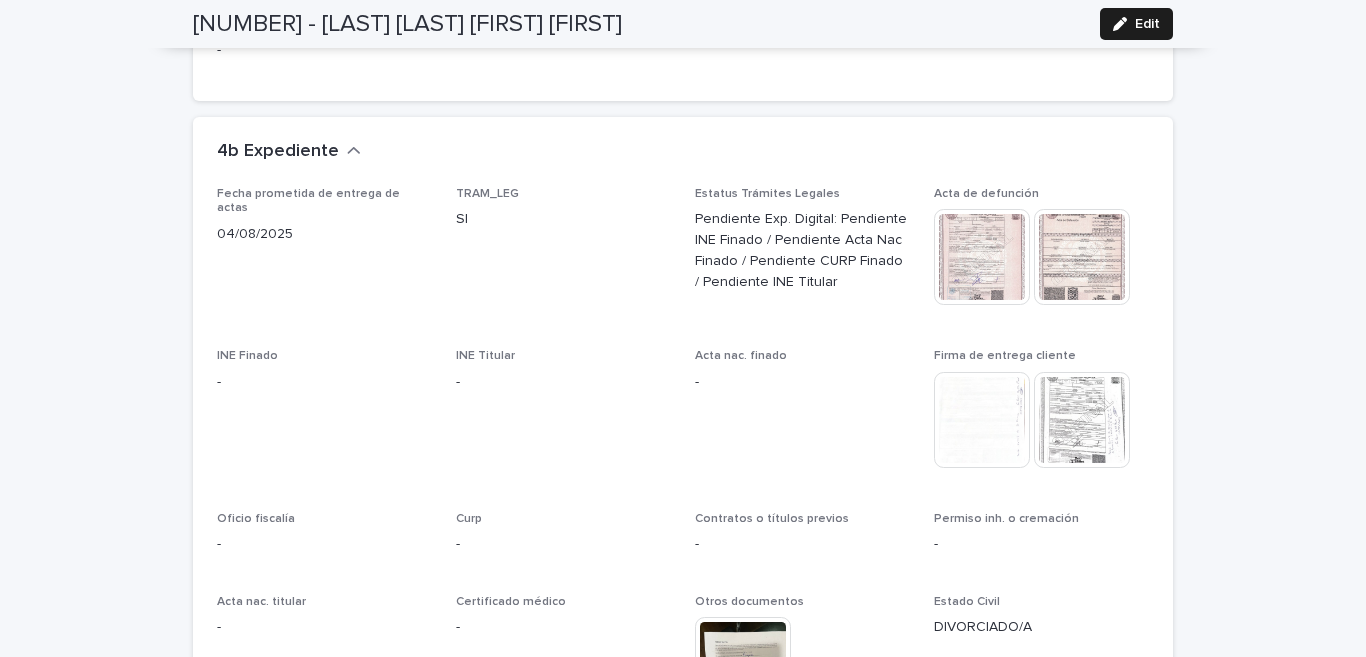 click at bounding box center [1082, 257] 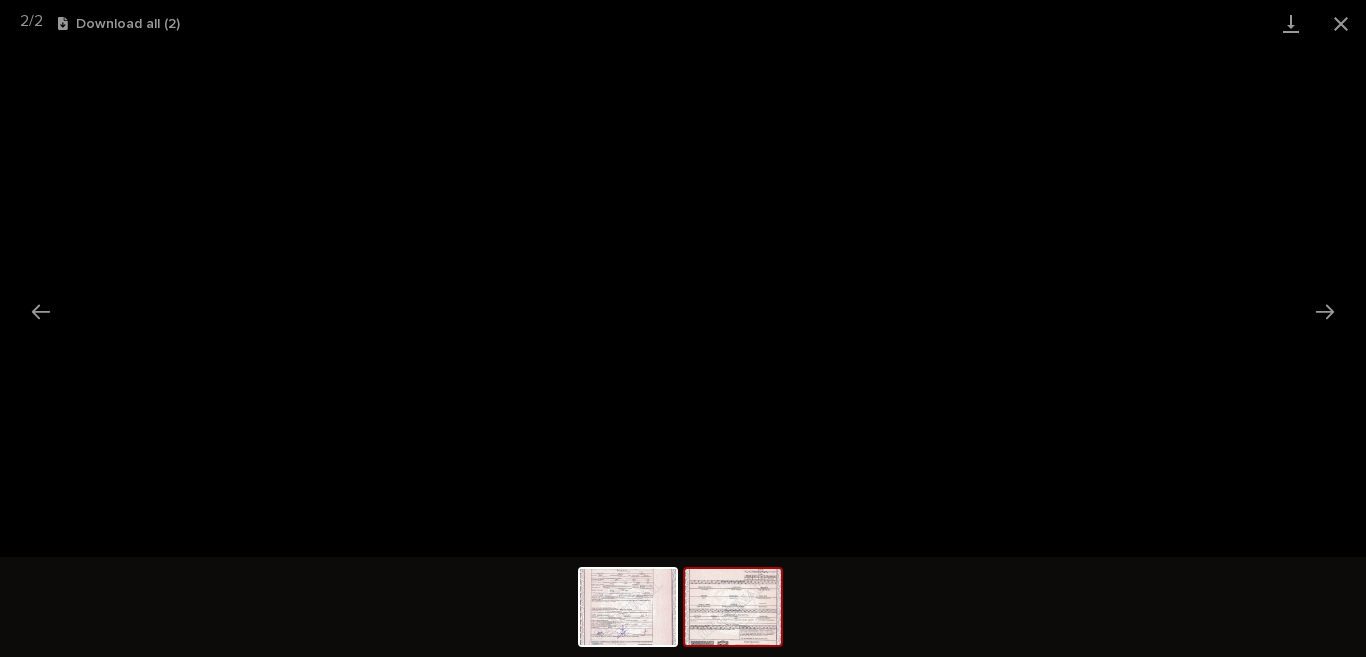 click at bounding box center [733, 607] 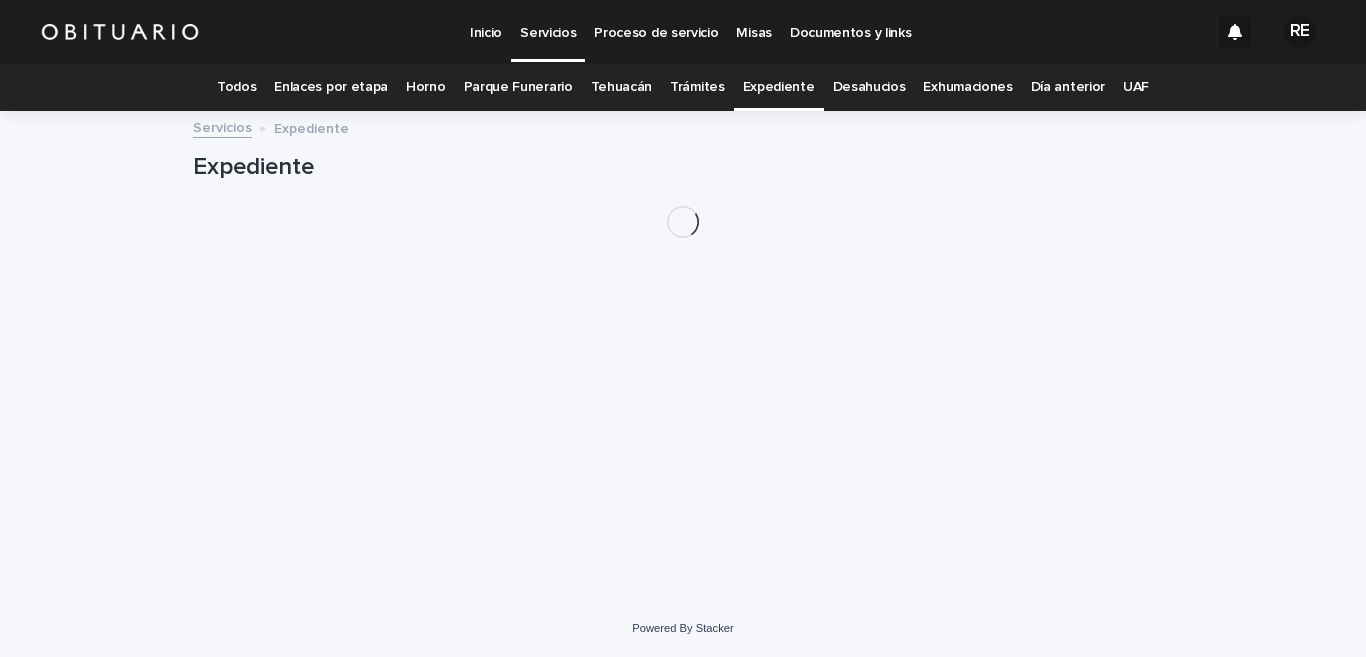 scroll, scrollTop: 0, scrollLeft: 0, axis: both 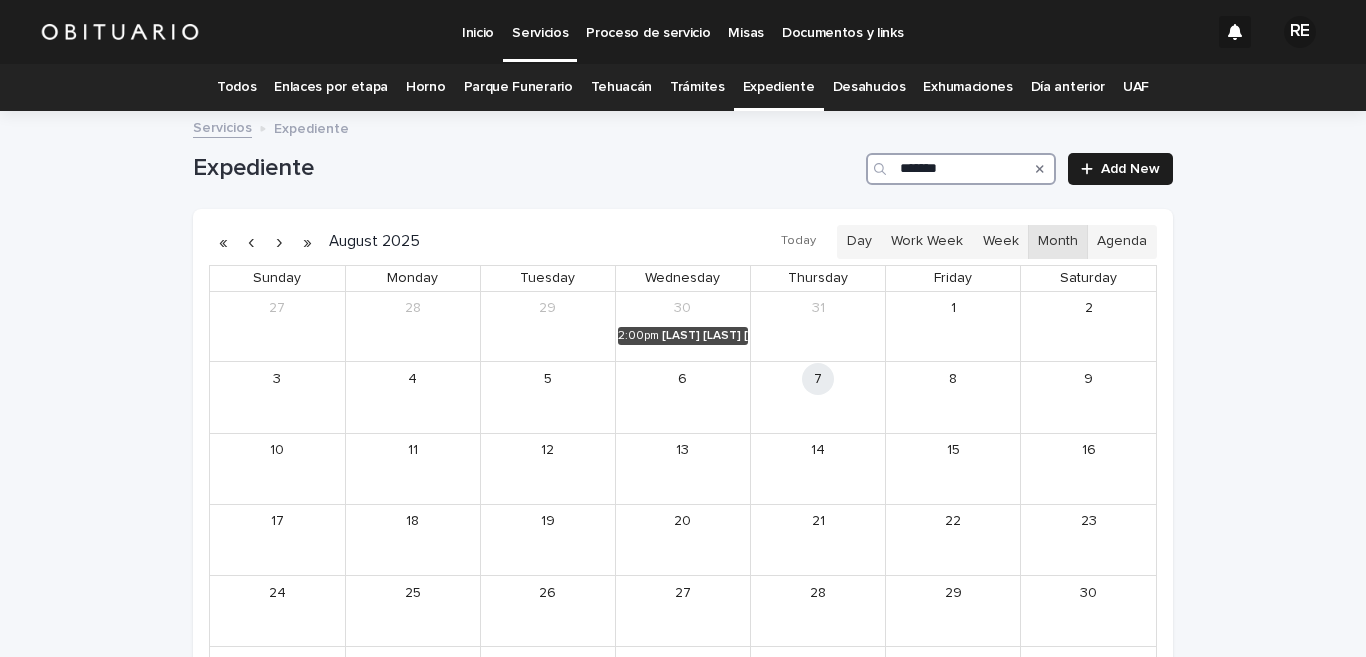 click on "*******" at bounding box center [961, 169] 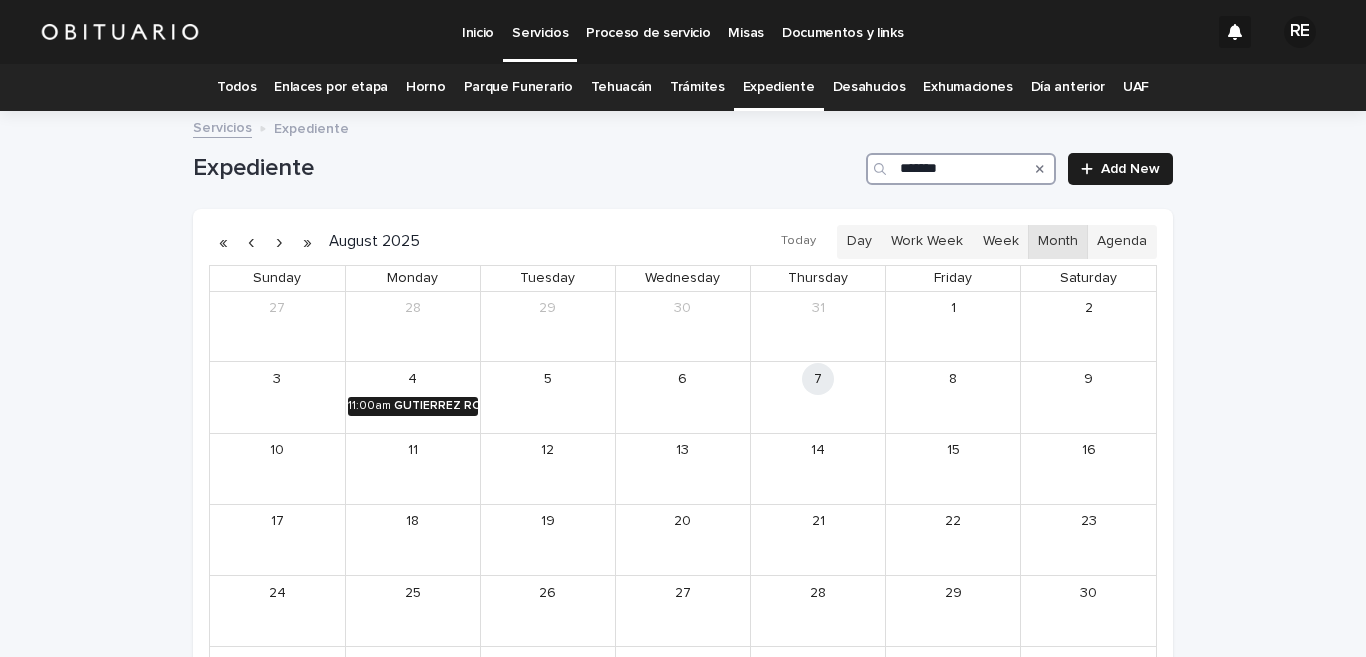 click on "GUTIERREZ RODRIGUEZ RODOLFO" at bounding box center (436, 406) 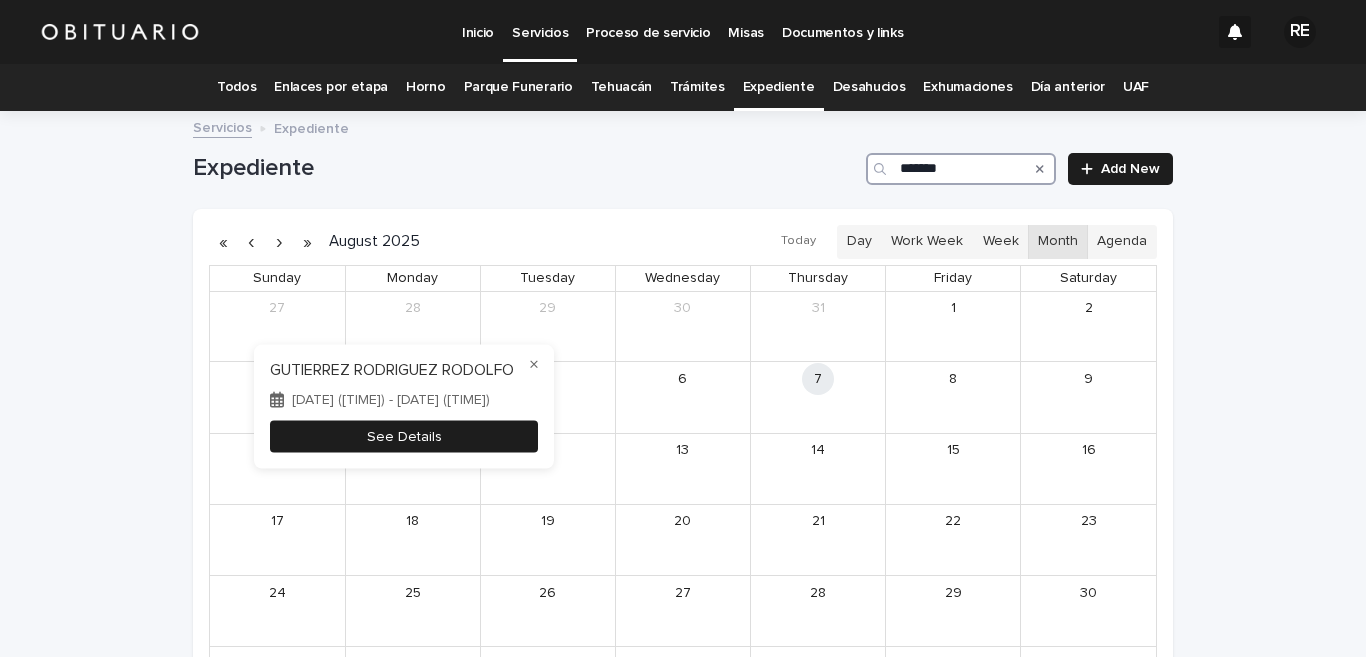 type on "*******" 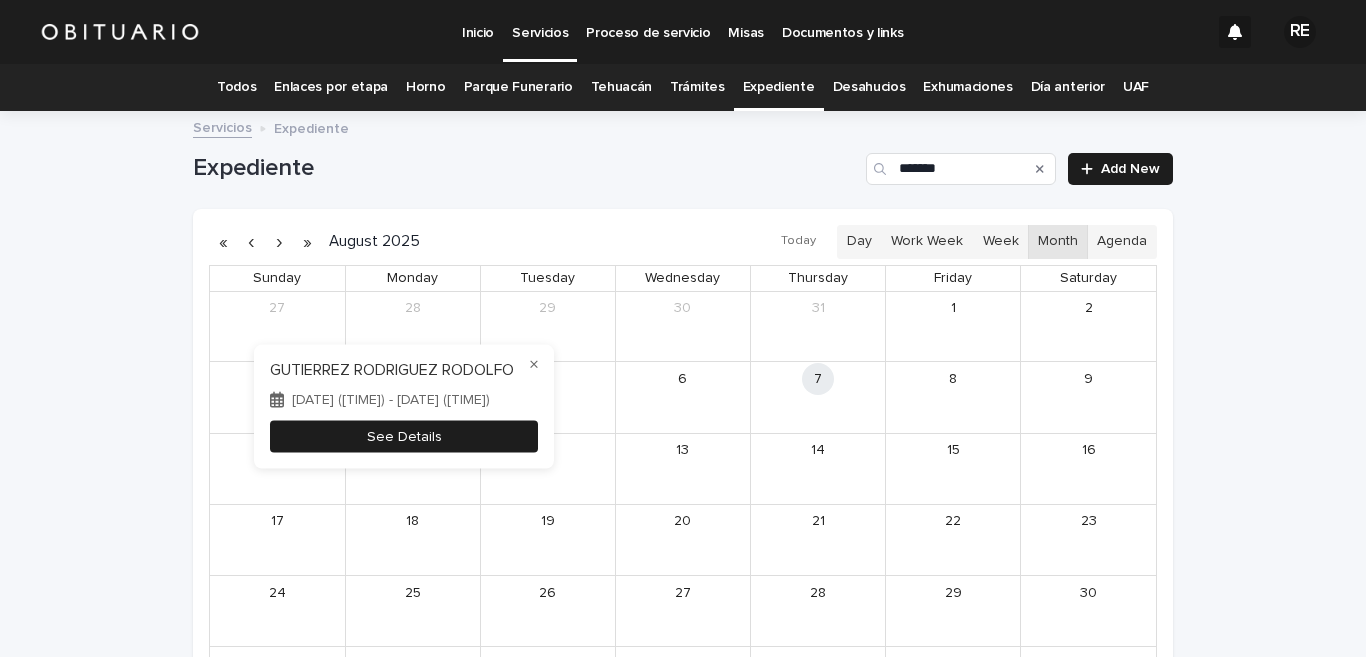 click on "See Details" at bounding box center [404, 436] 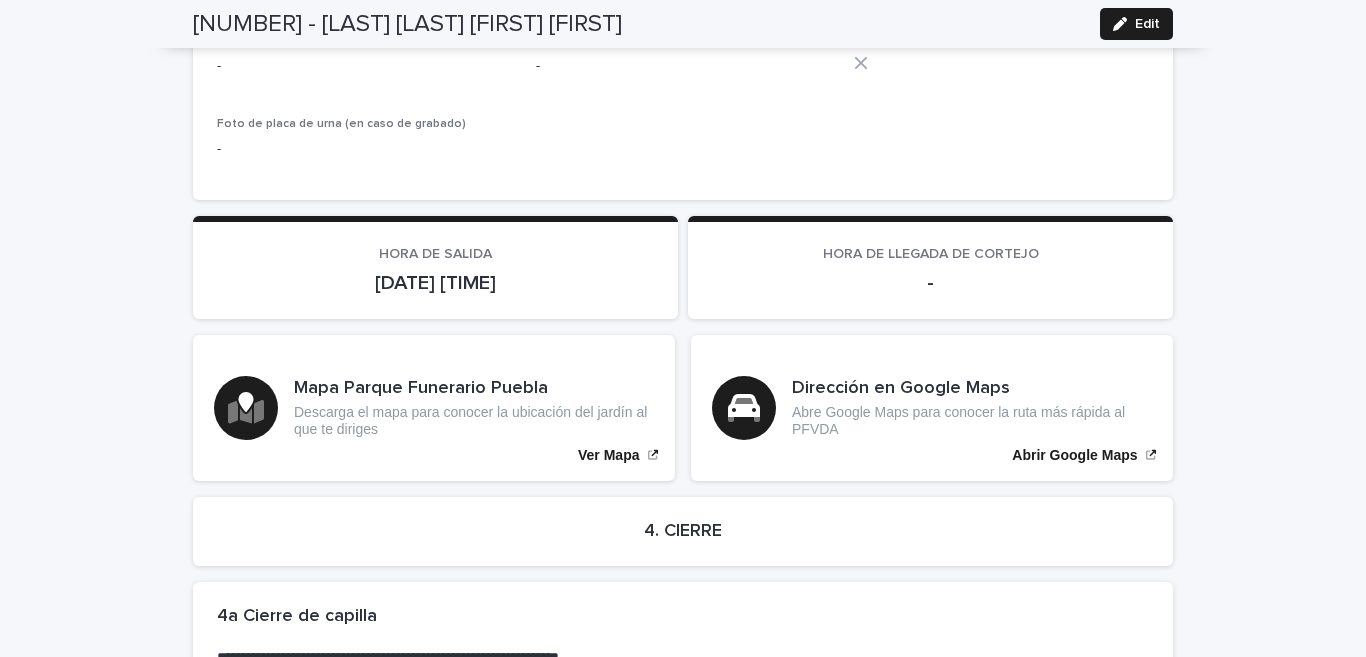 scroll, scrollTop: 4540, scrollLeft: 0, axis: vertical 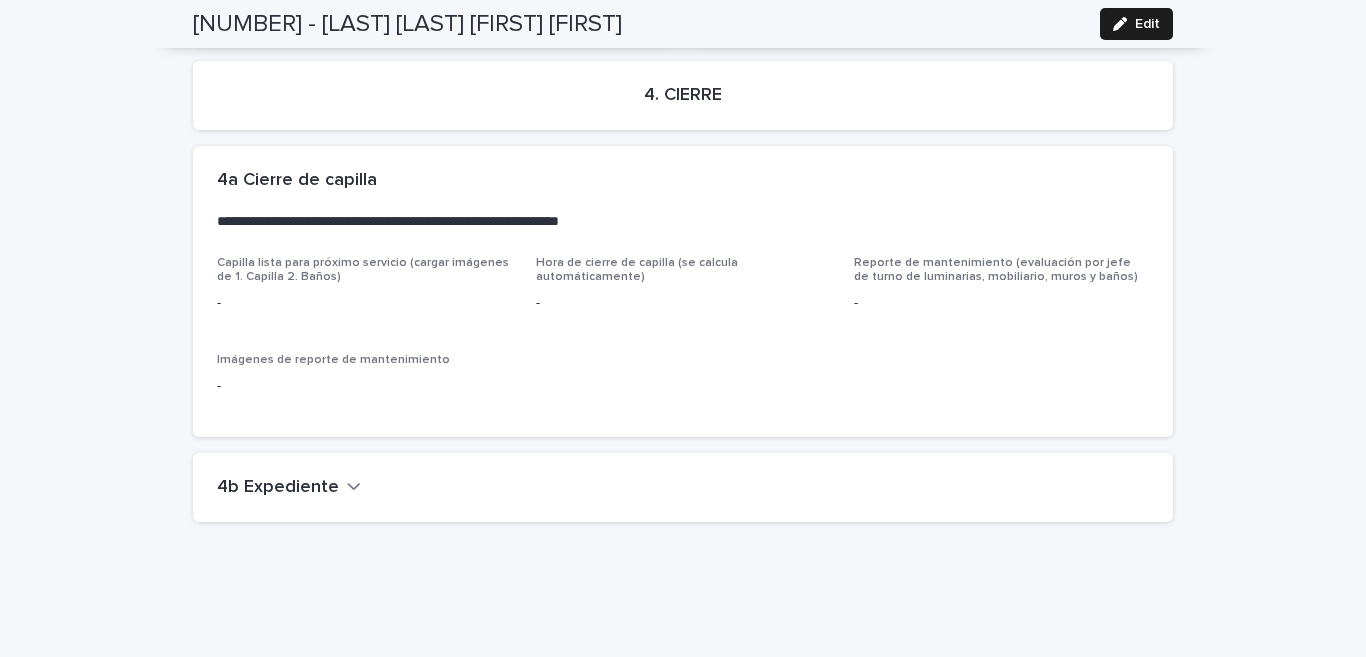 click on "4b Expediente" at bounding box center [278, 488] 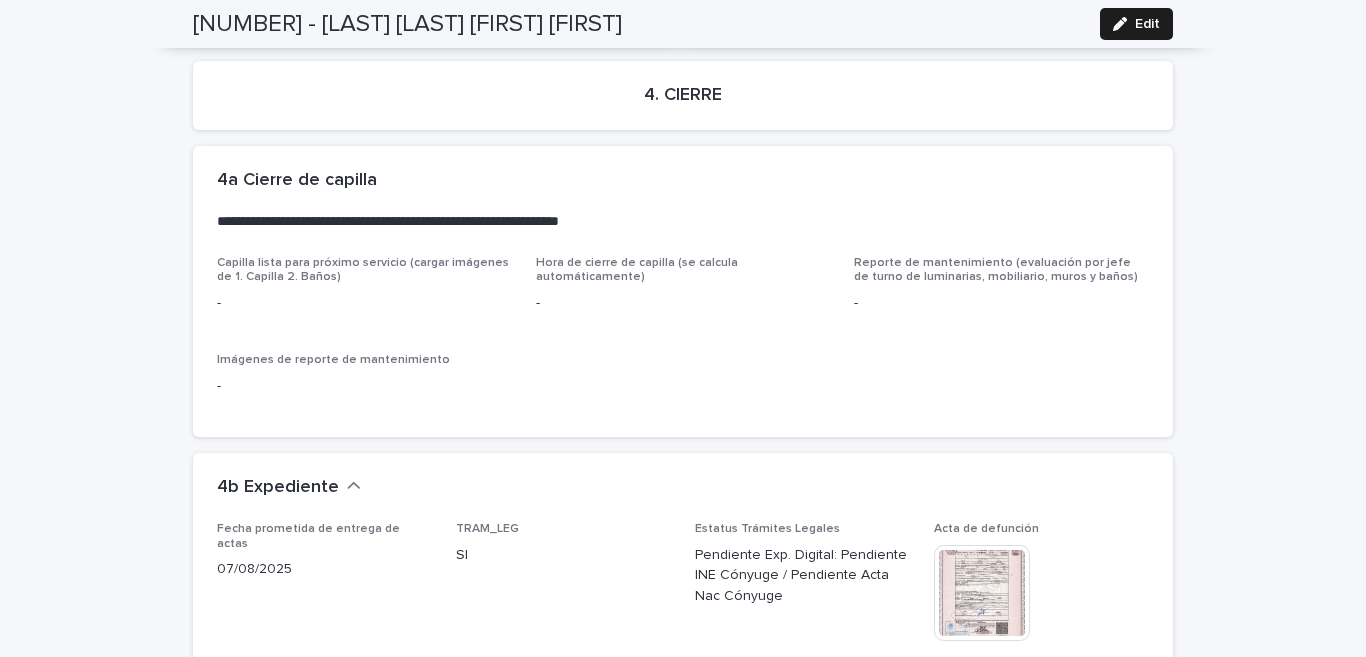 scroll, scrollTop: 4835, scrollLeft: 0, axis: vertical 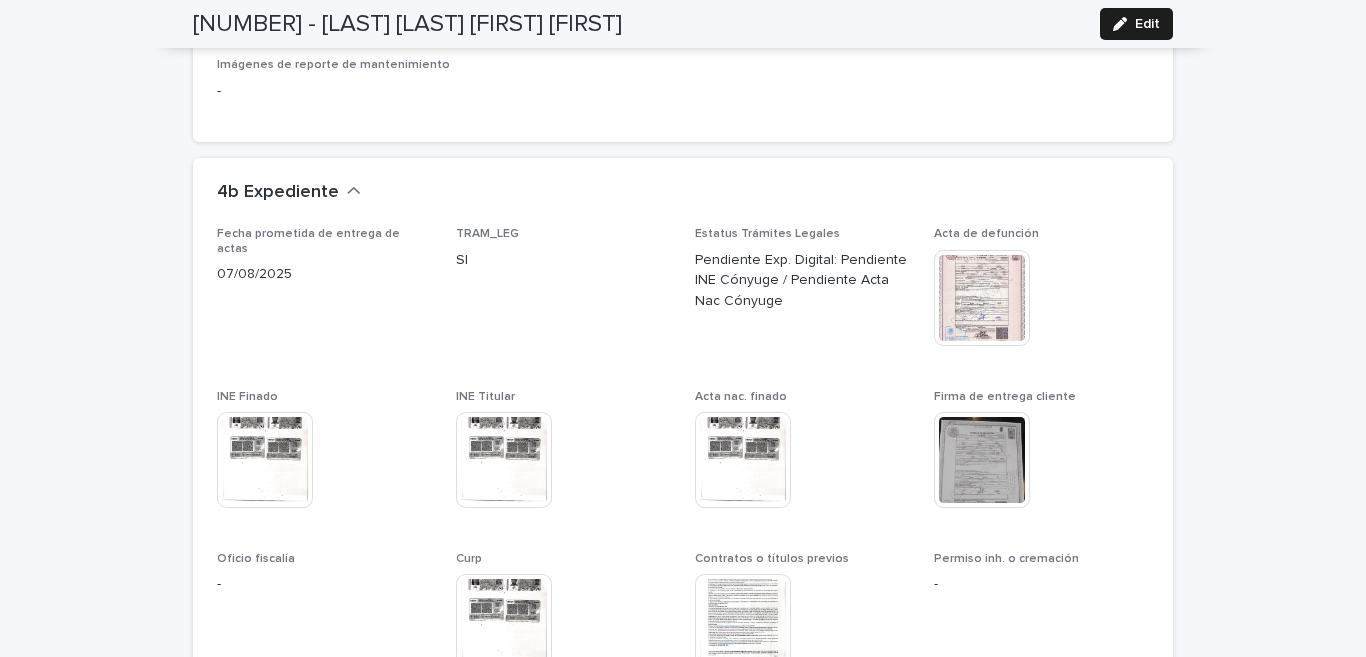 click at bounding box center [982, 460] 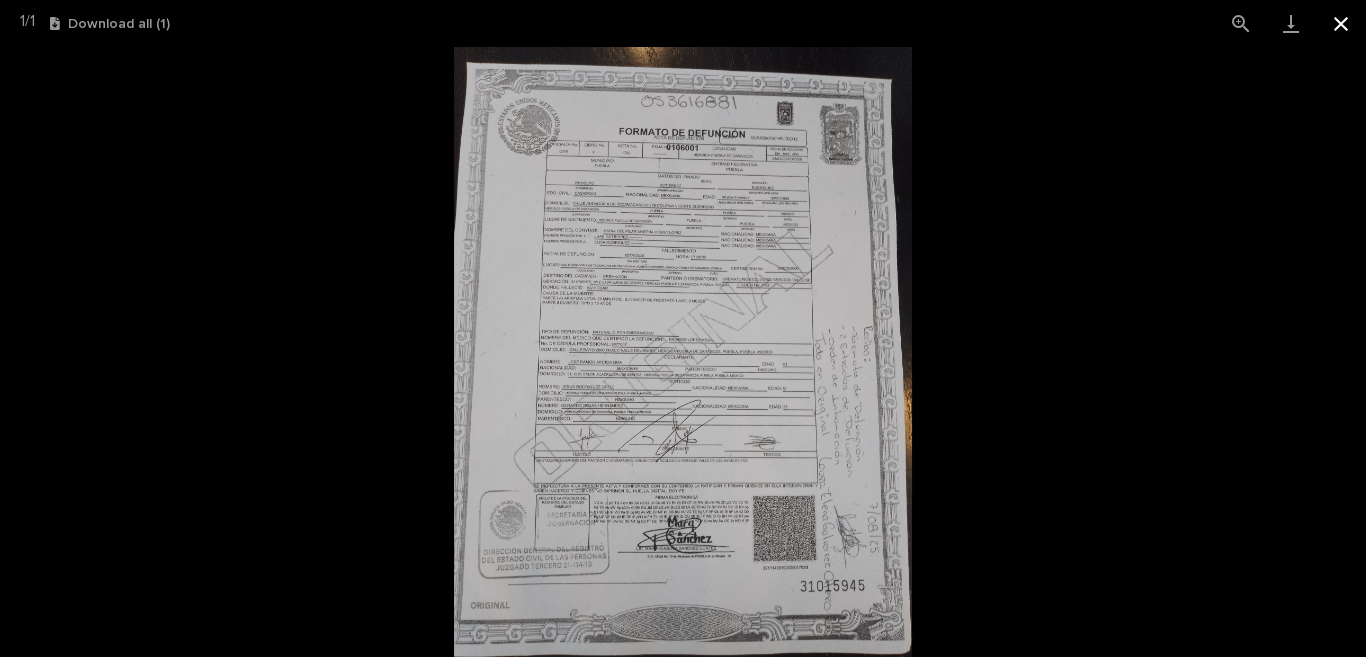 click at bounding box center (1341, 23) 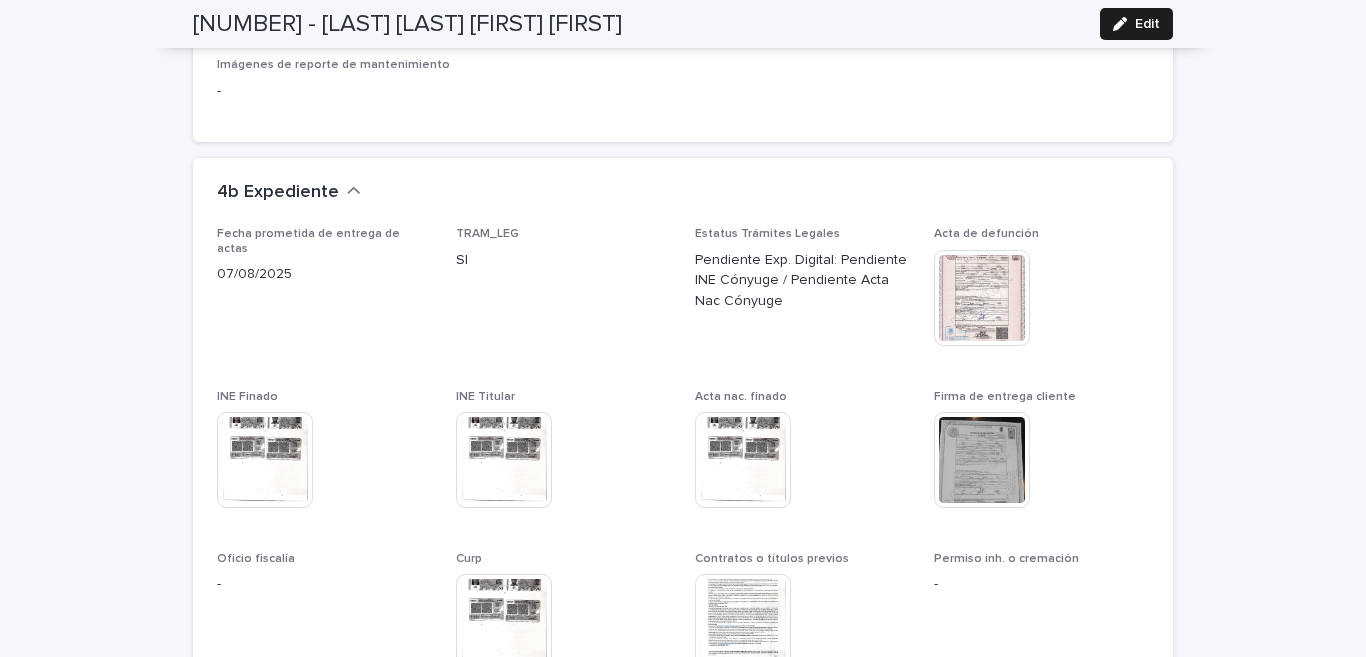 click at bounding box center [982, 460] 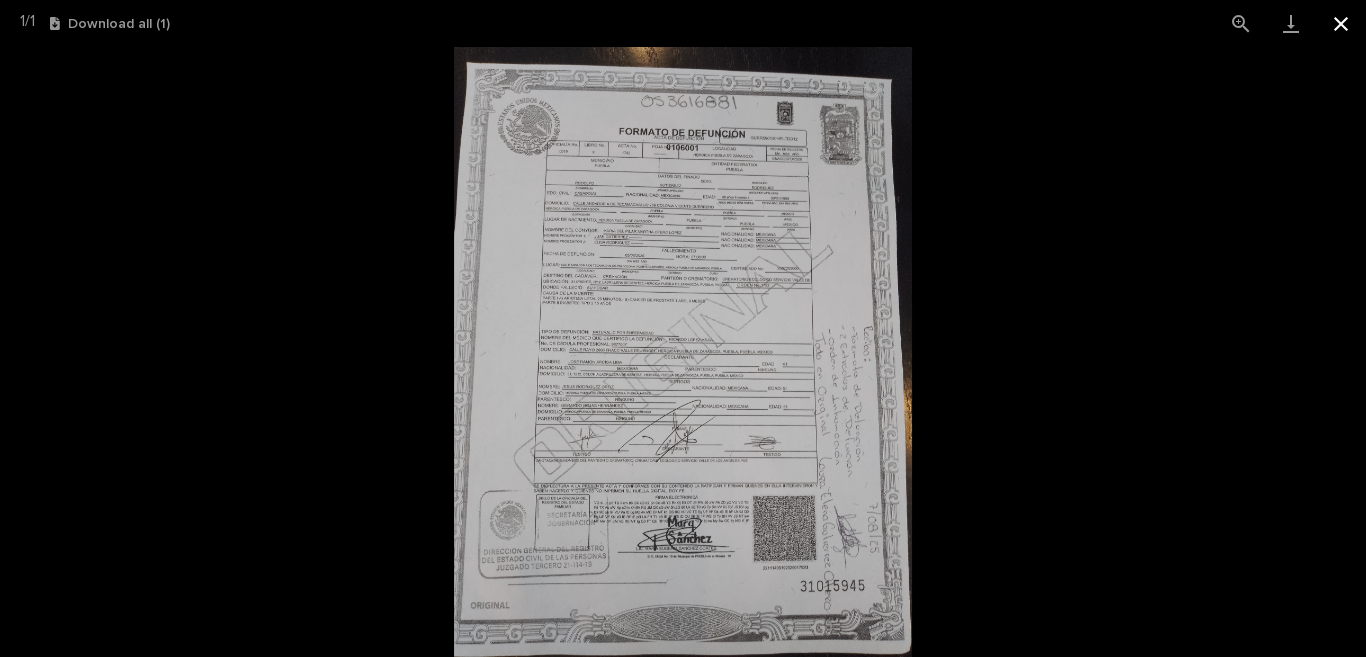click at bounding box center [1341, 23] 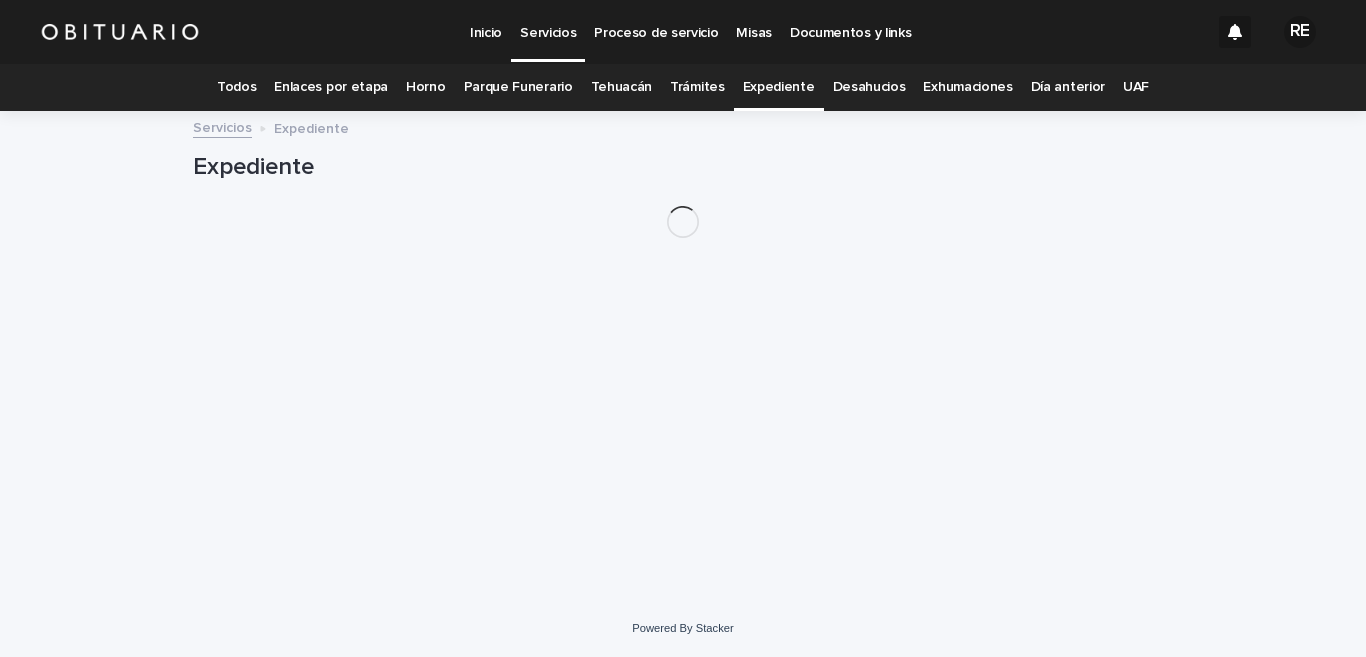scroll, scrollTop: 0, scrollLeft: 0, axis: both 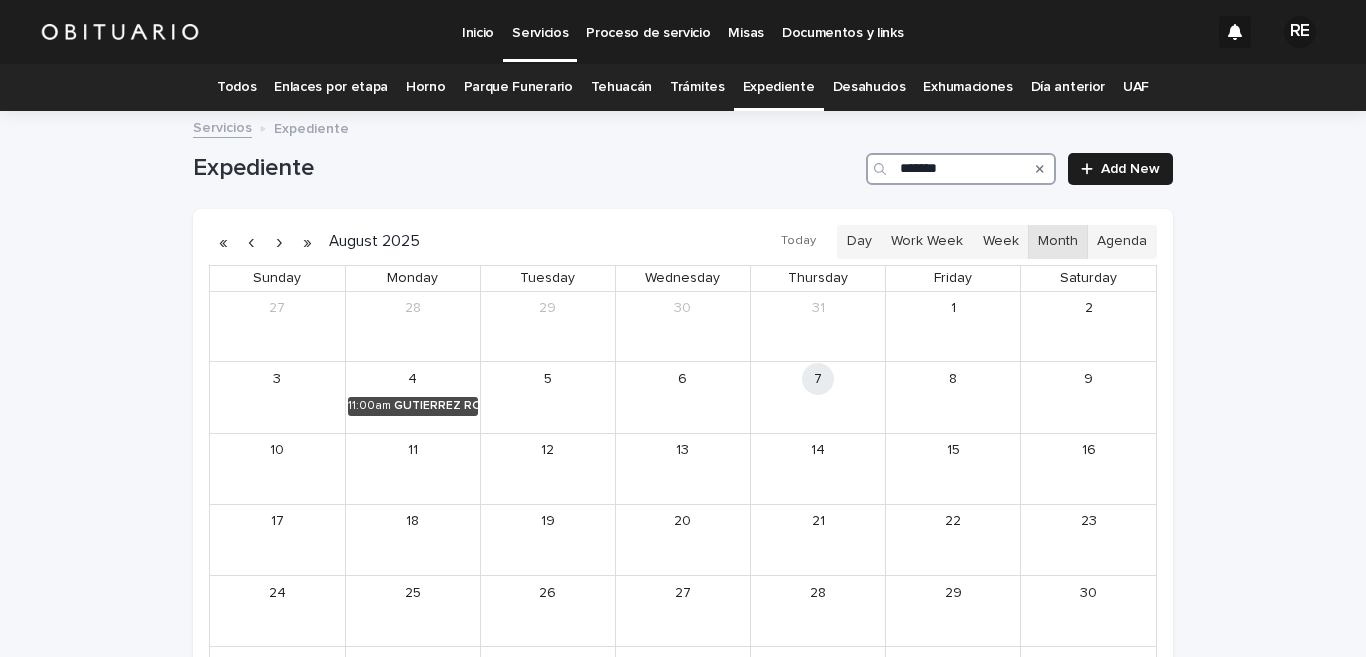 click on "*******" at bounding box center (961, 169) 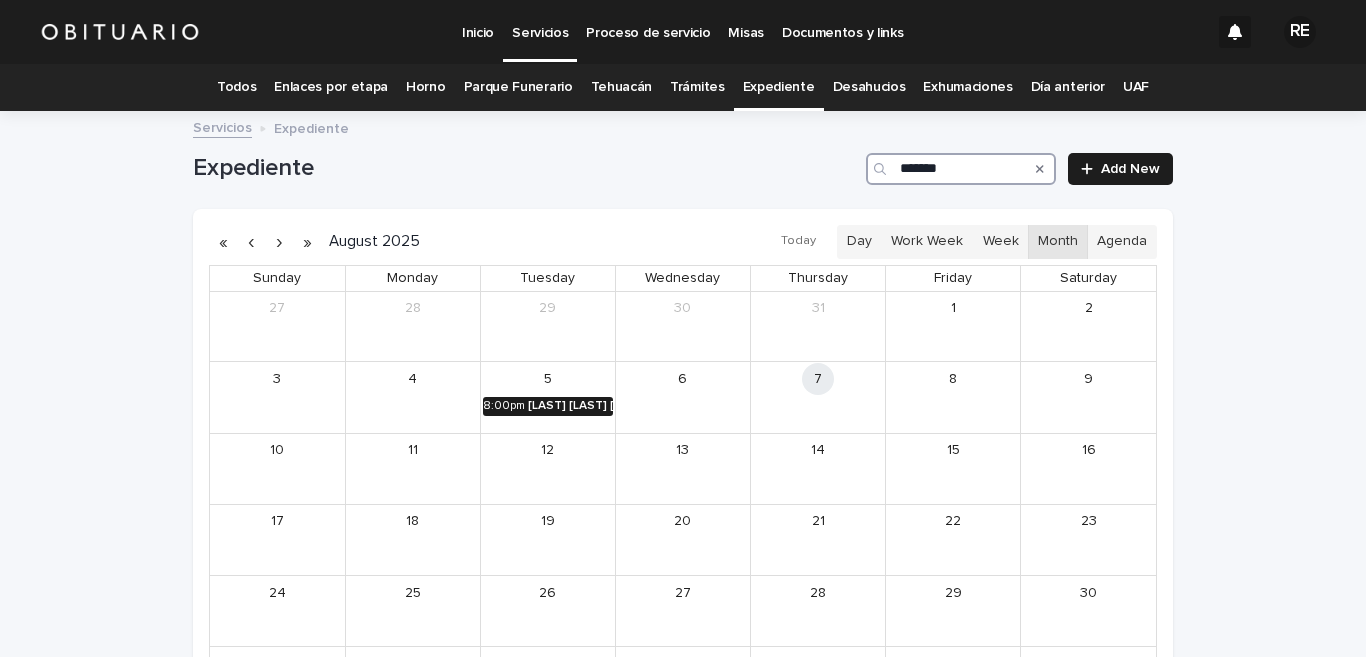 click on "[LAST] [LAST] [FIRST]" at bounding box center [570, 406] 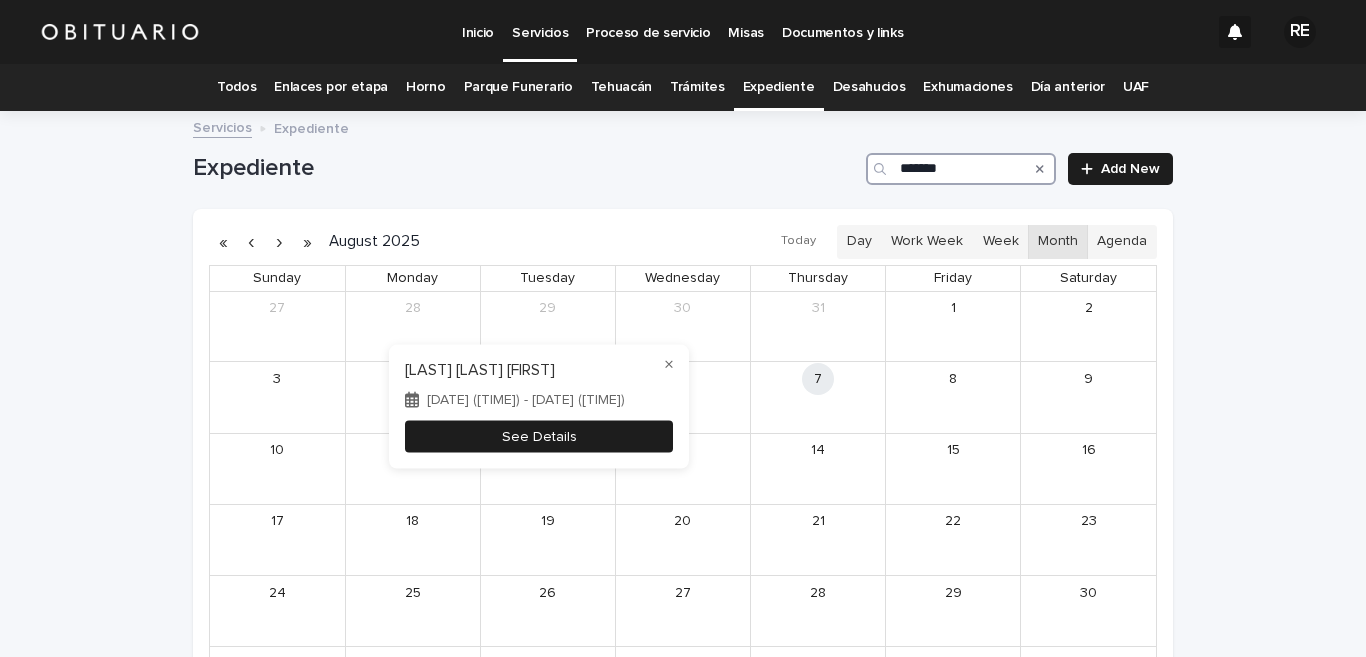 type on "*******" 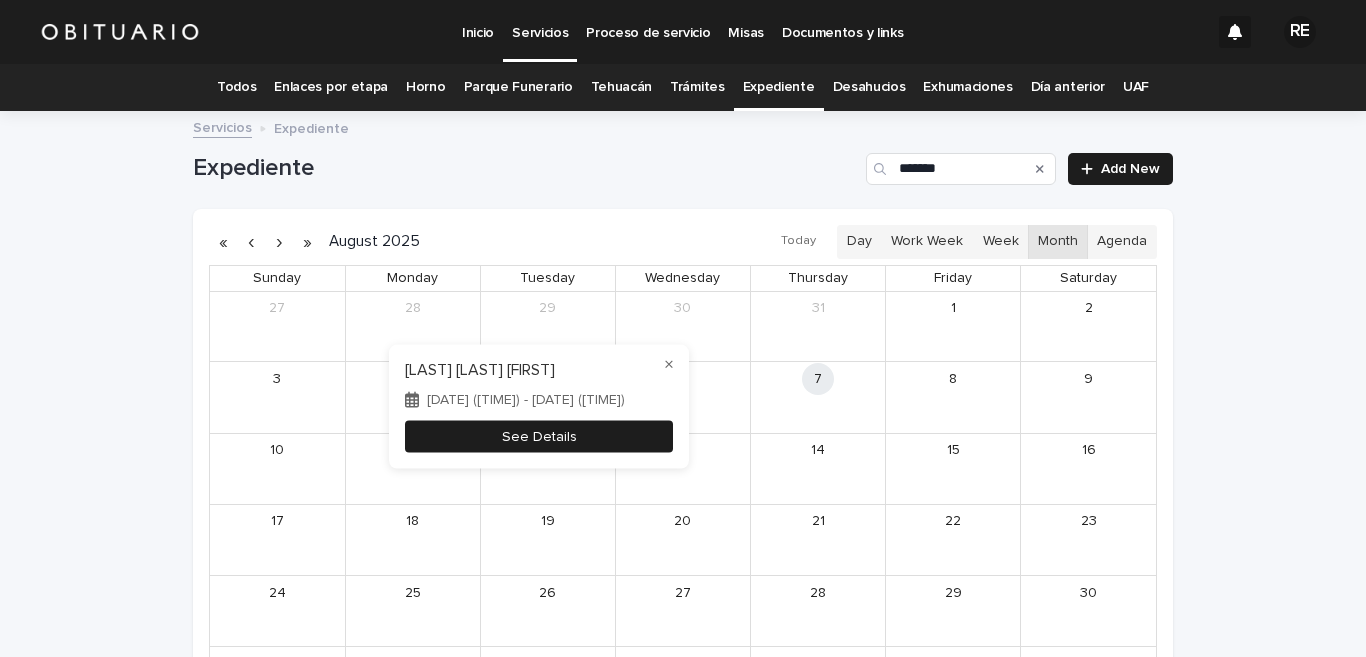 click on "See Details" at bounding box center [539, 436] 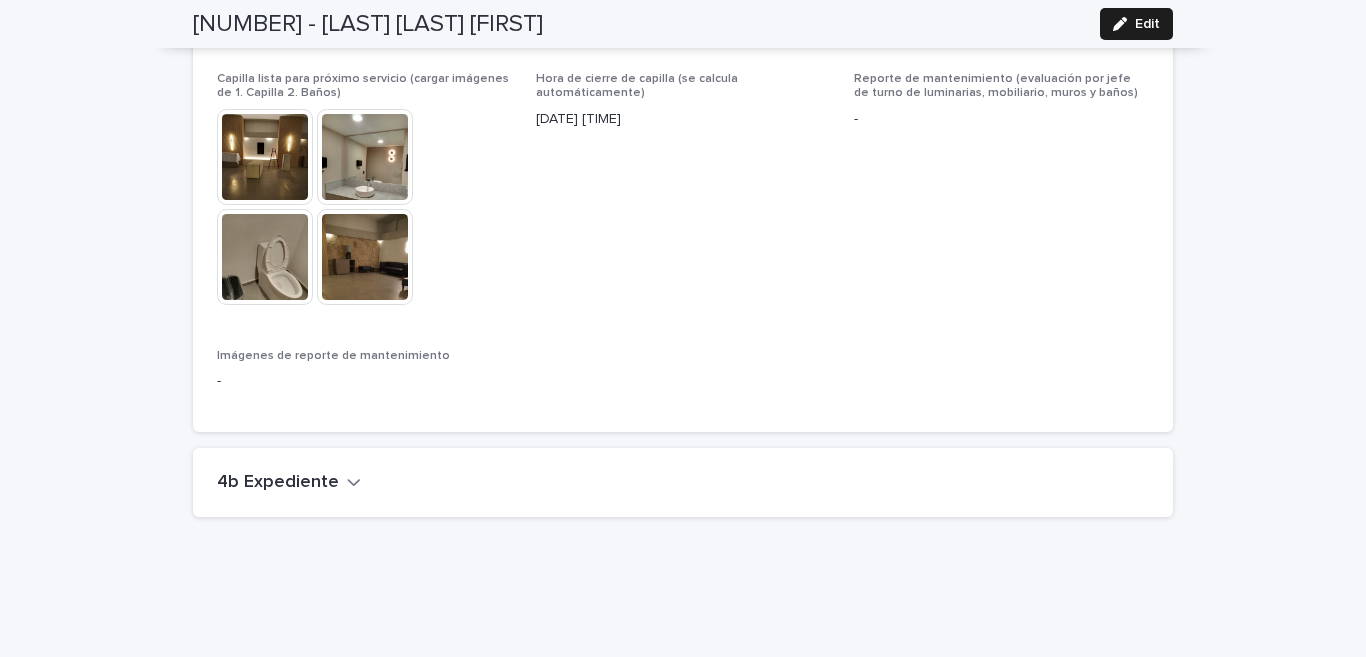 scroll, scrollTop: 4928, scrollLeft: 0, axis: vertical 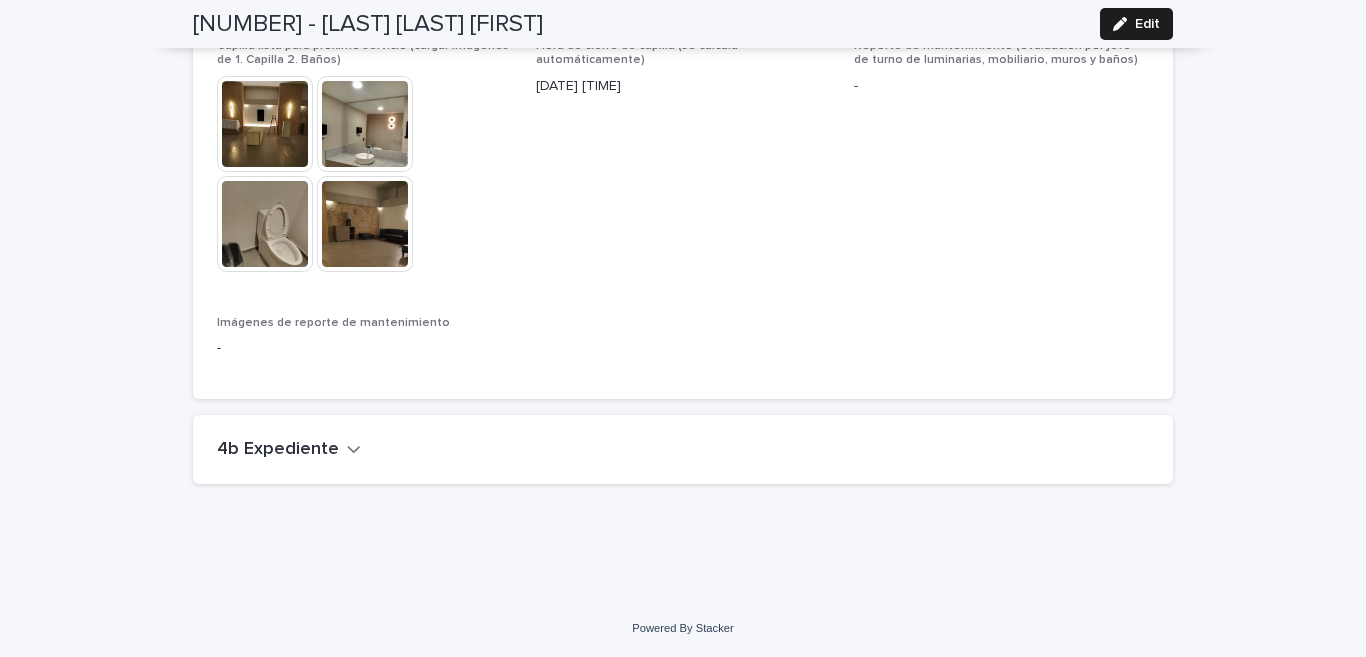 click on "4b Expediente" at bounding box center (278, 450) 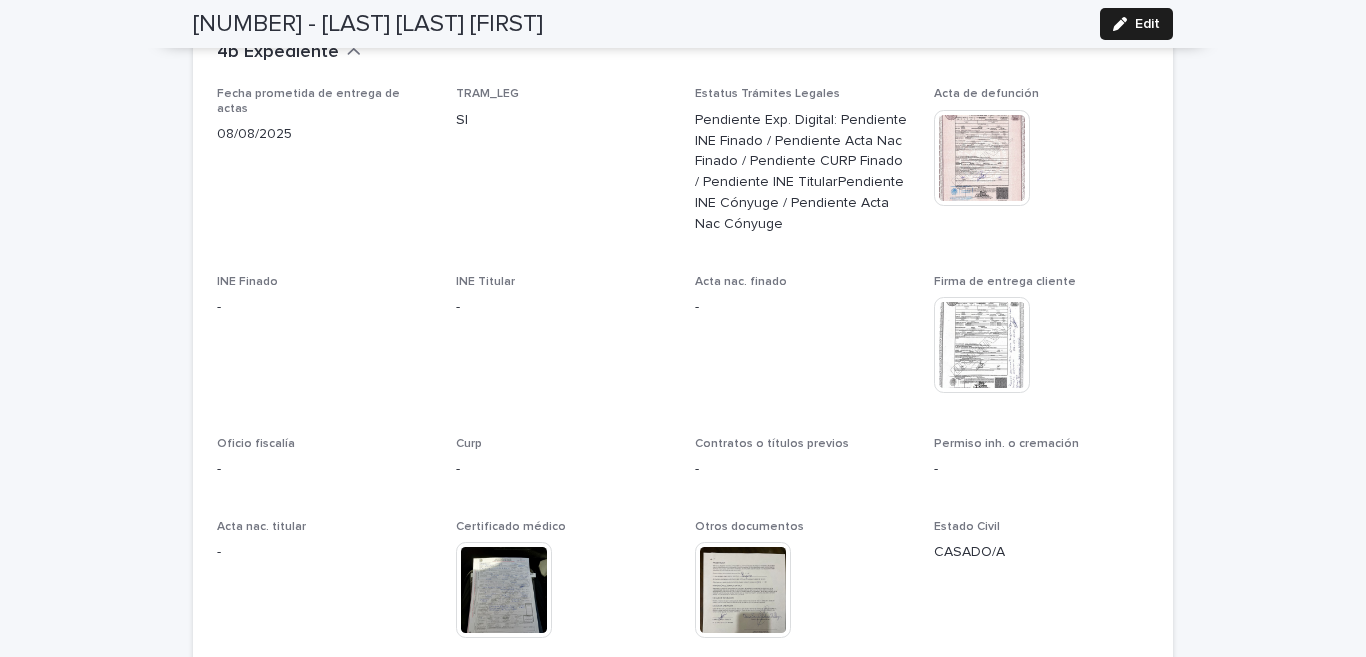 scroll, scrollTop: 5420, scrollLeft: 0, axis: vertical 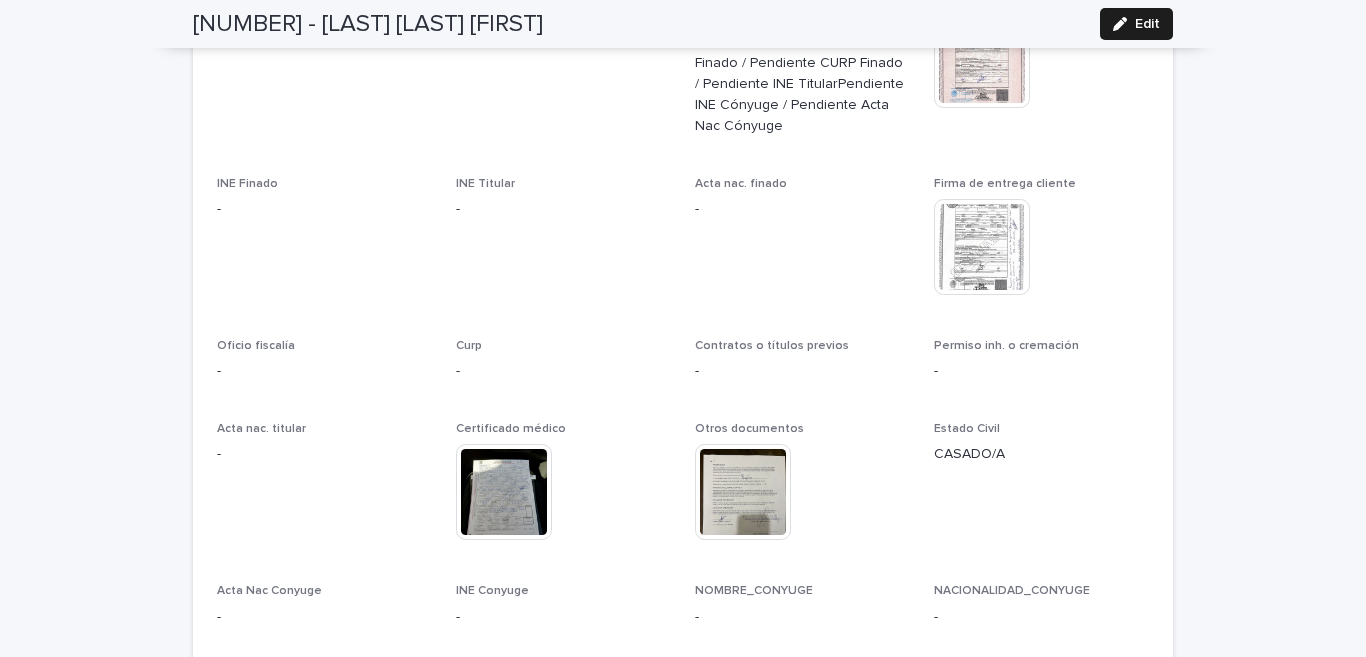 click at bounding box center (982, 247) 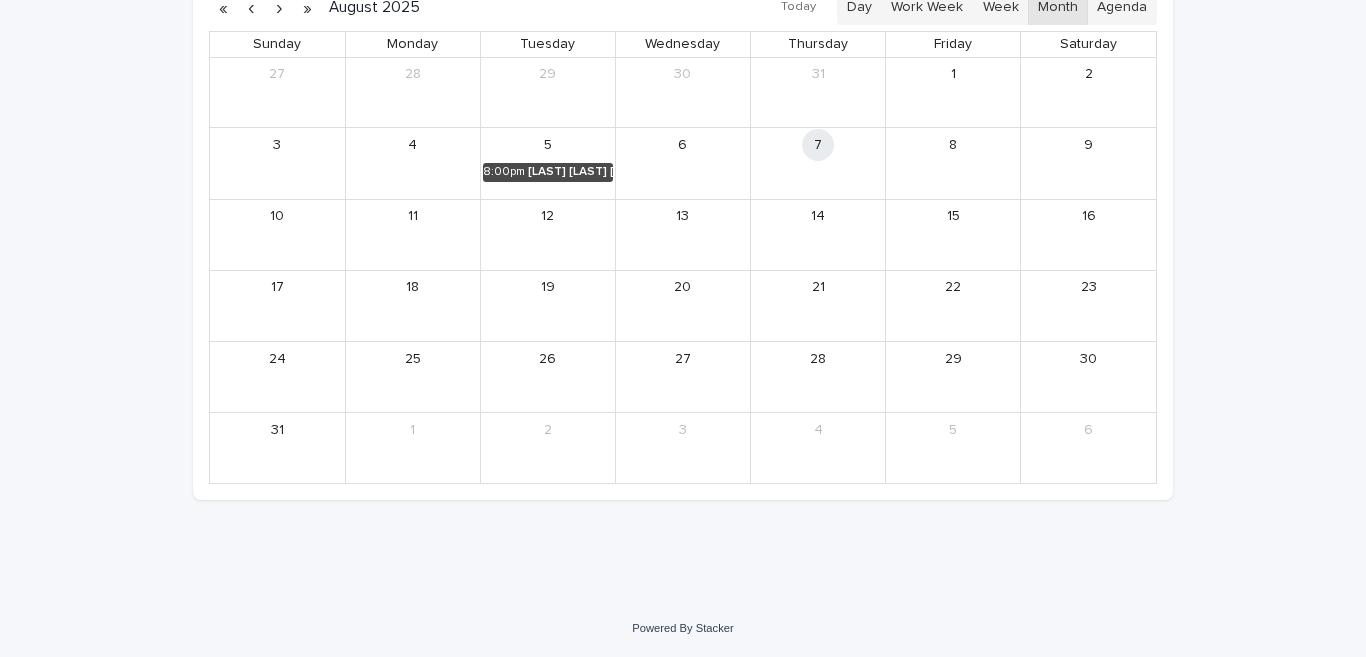 scroll, scrollTop: 64, scrollLeft: 0, axis: vertical 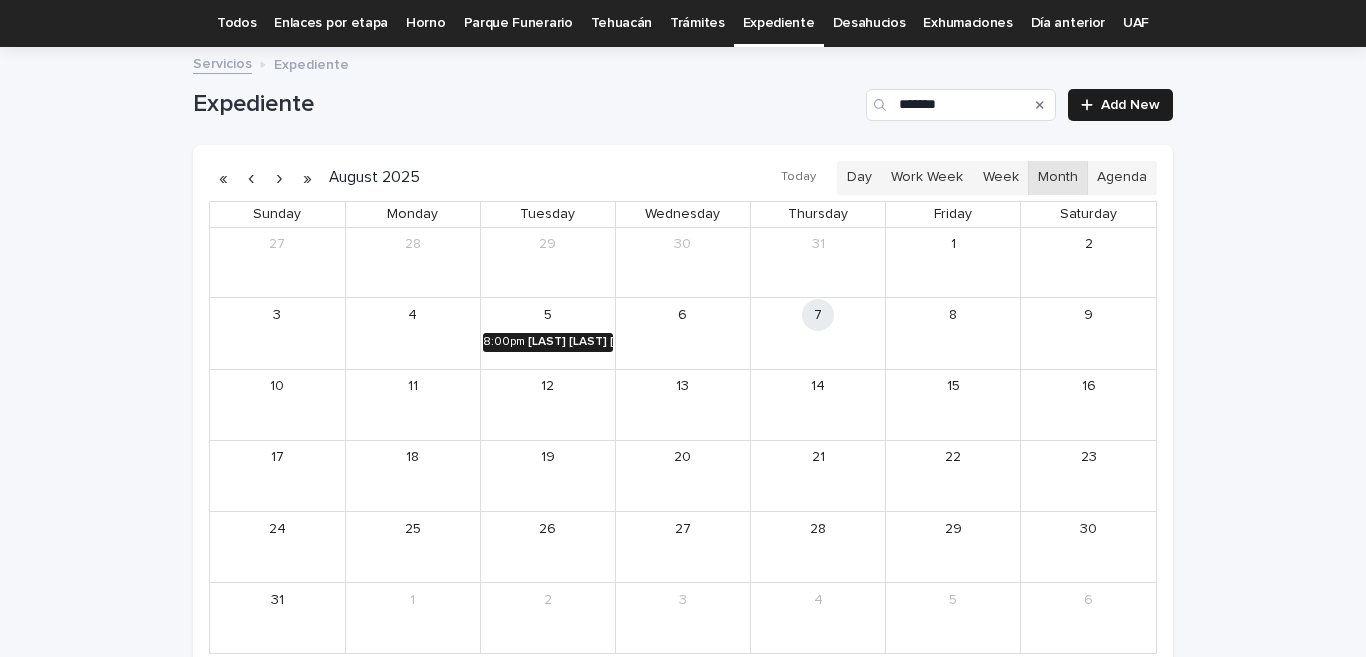 click on "[LAST] [LAST] [FIRST]" at bounding box center [570, 342] 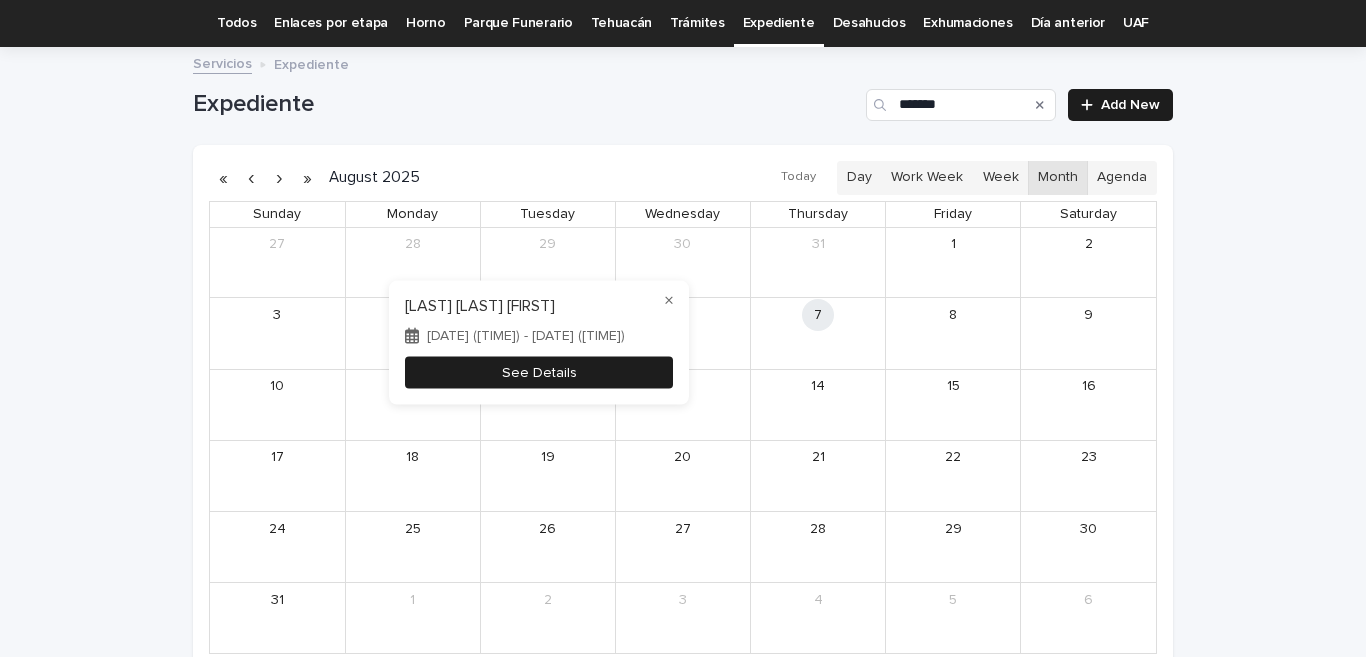 click on "See Details" at bounding box center (539, 372) 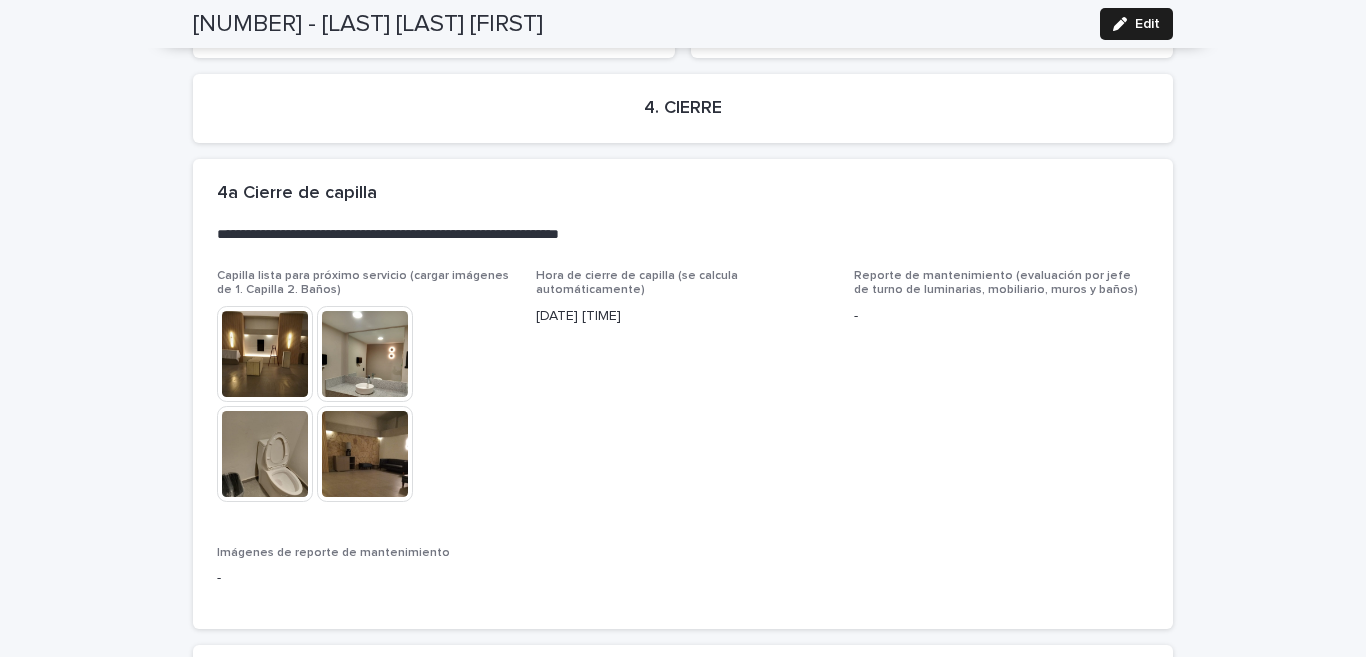 scroll, scrollTop: 4928, scrollLeft: 0, axis: vertical 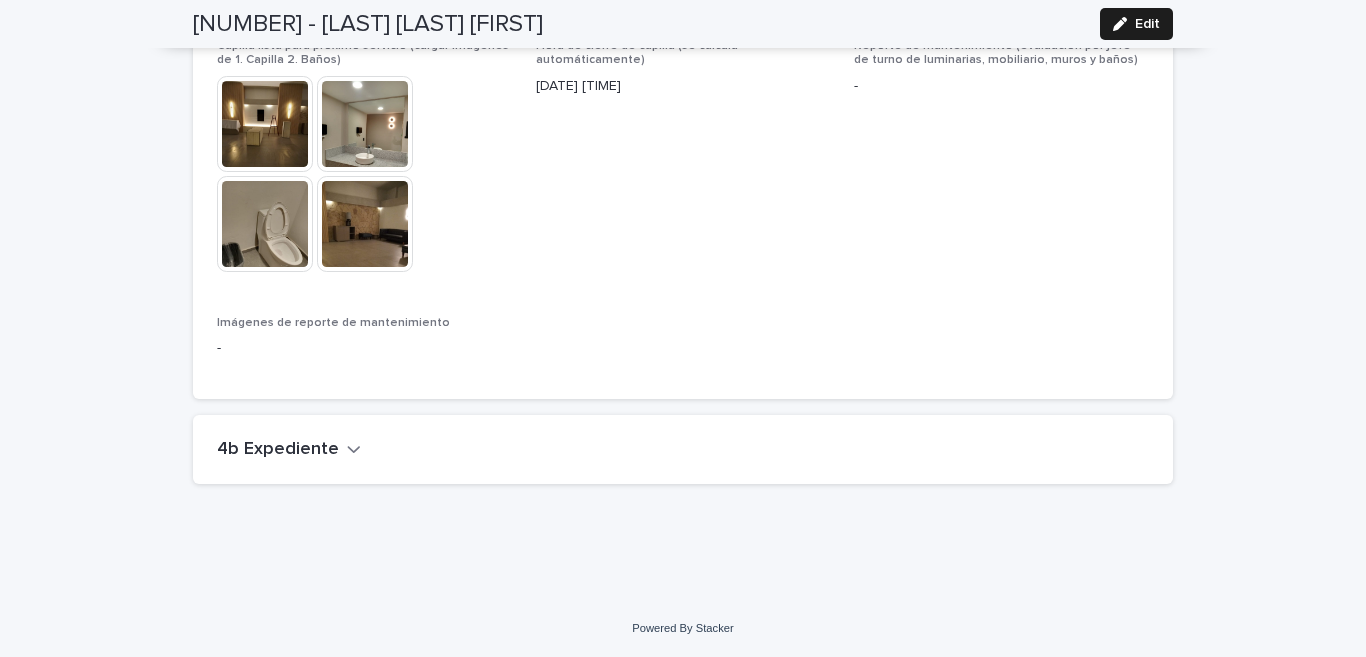drag, startPoint x: 302, startPoint y: 443, endPoint x: 325, endPoint y: 443, distance: 23 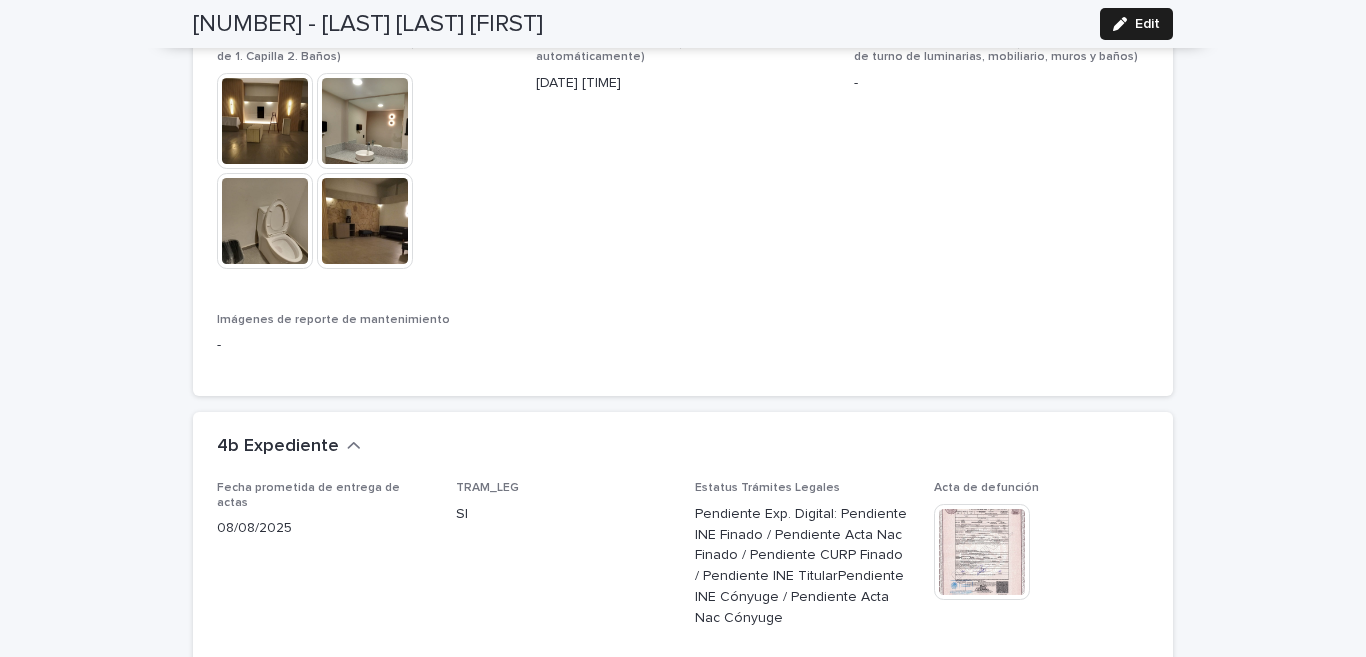 scroll, scrollTop: 5223, scrollLeft: 0, axis: vertical 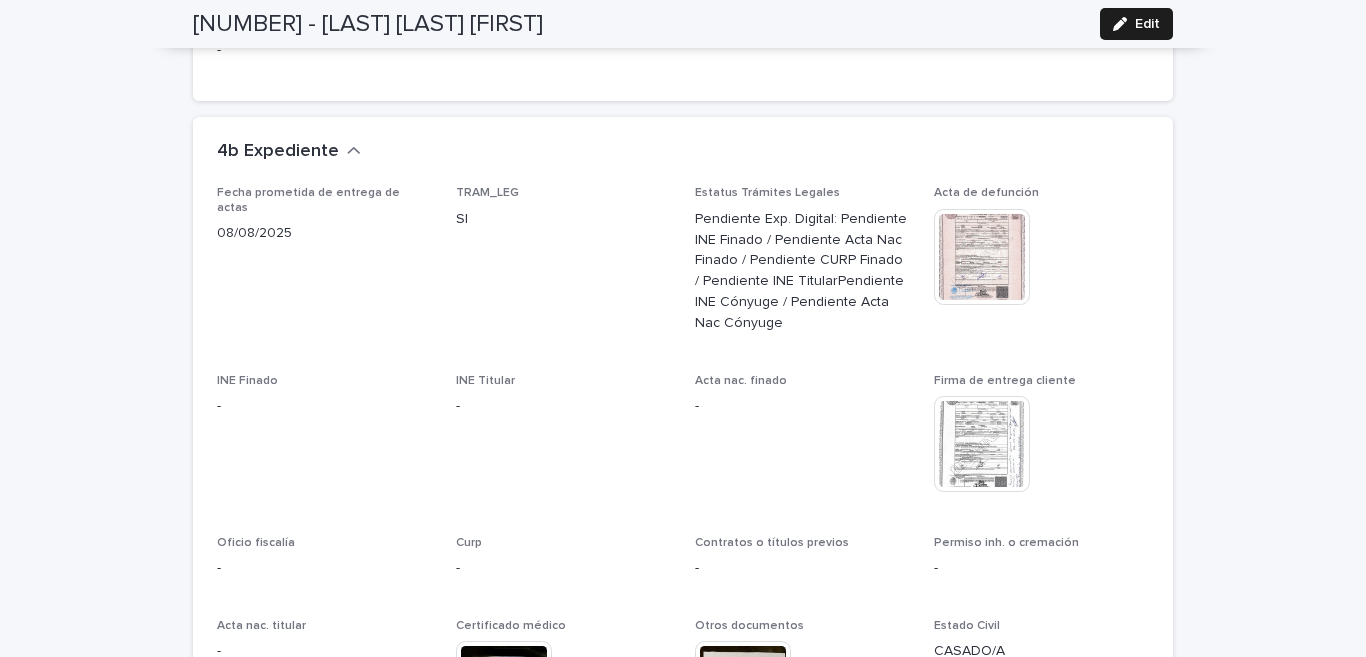 click at bounding box center [982, 444] 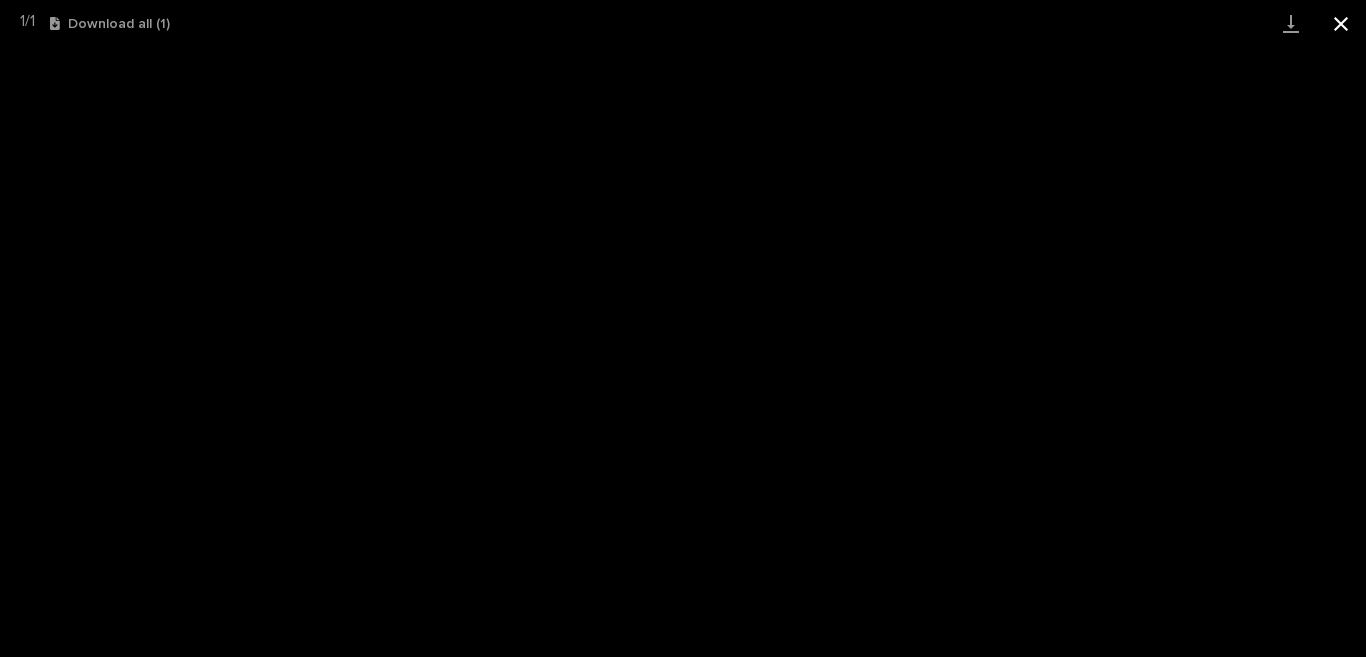 click at bounding box center (1341, 23) 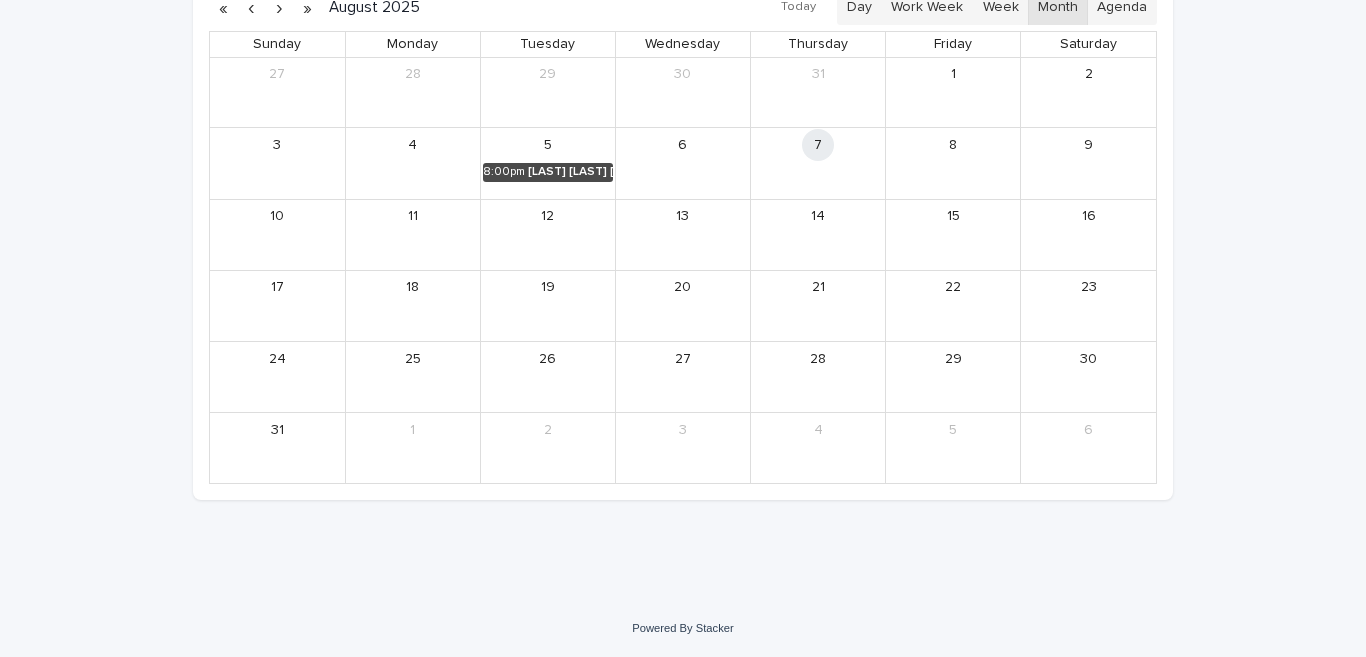 scroll, scrollTop: 64, scrollLeft: 0, axis: vertical 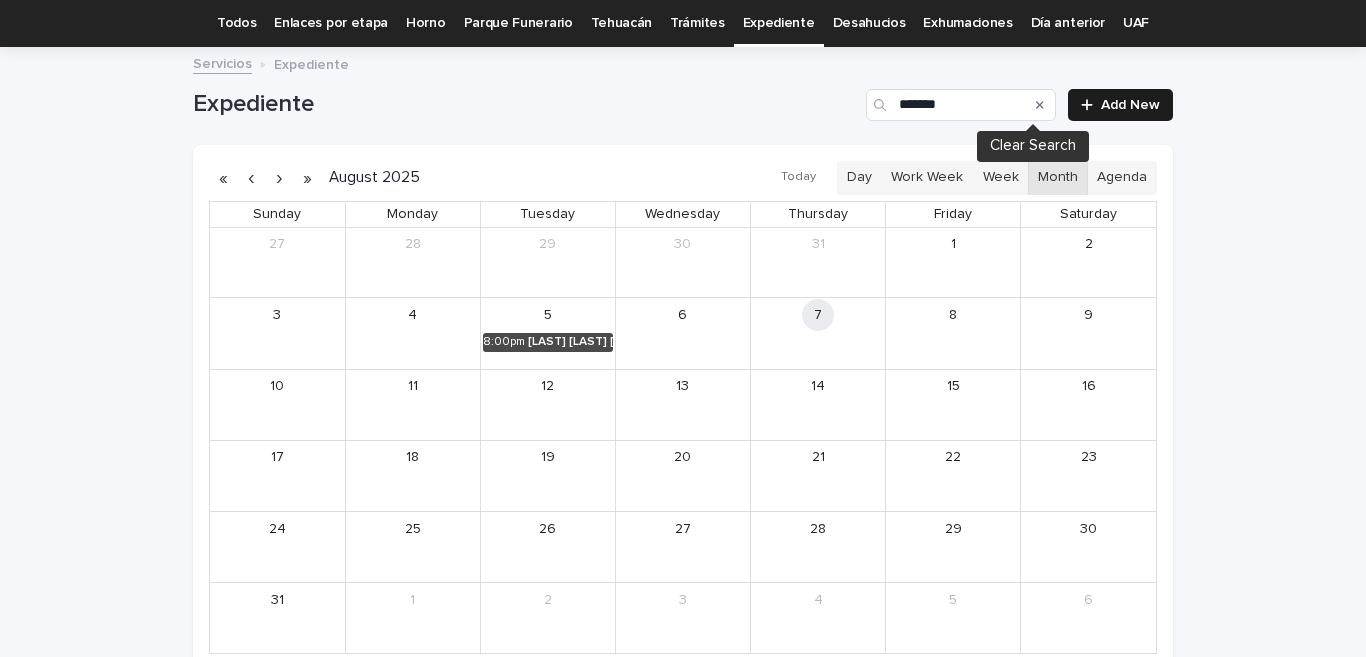 click 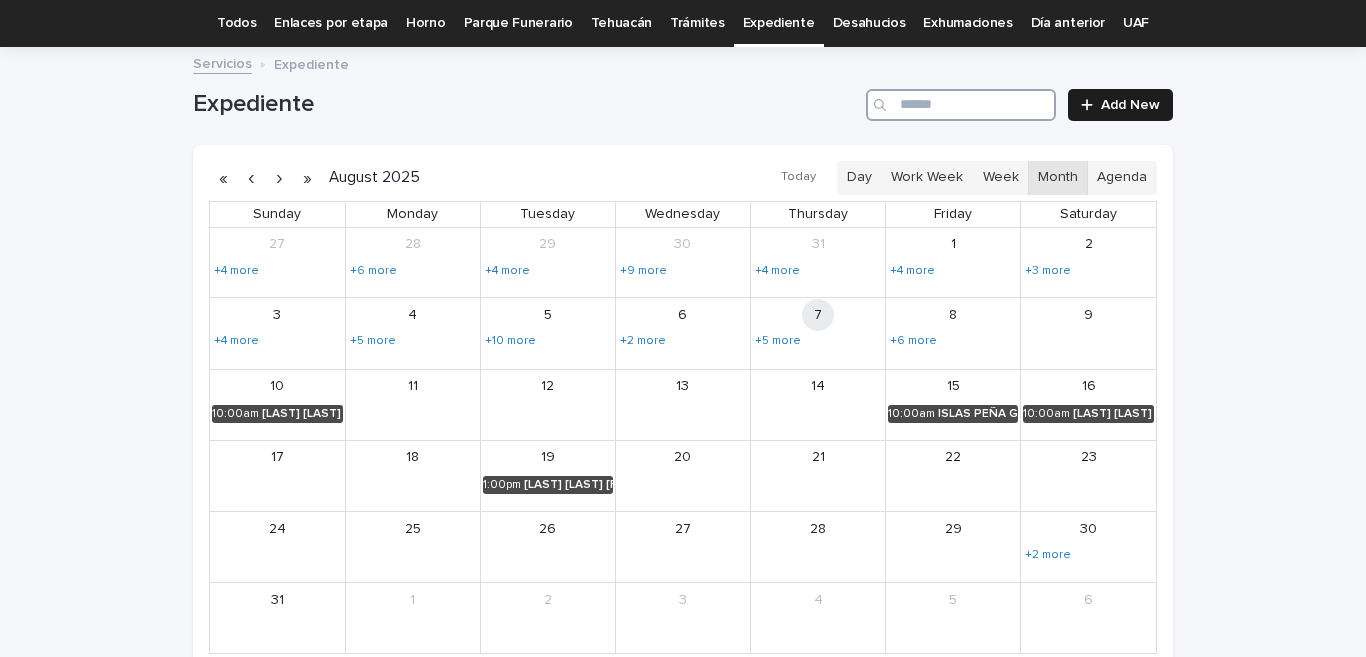 click at bounding box center (961, 105) 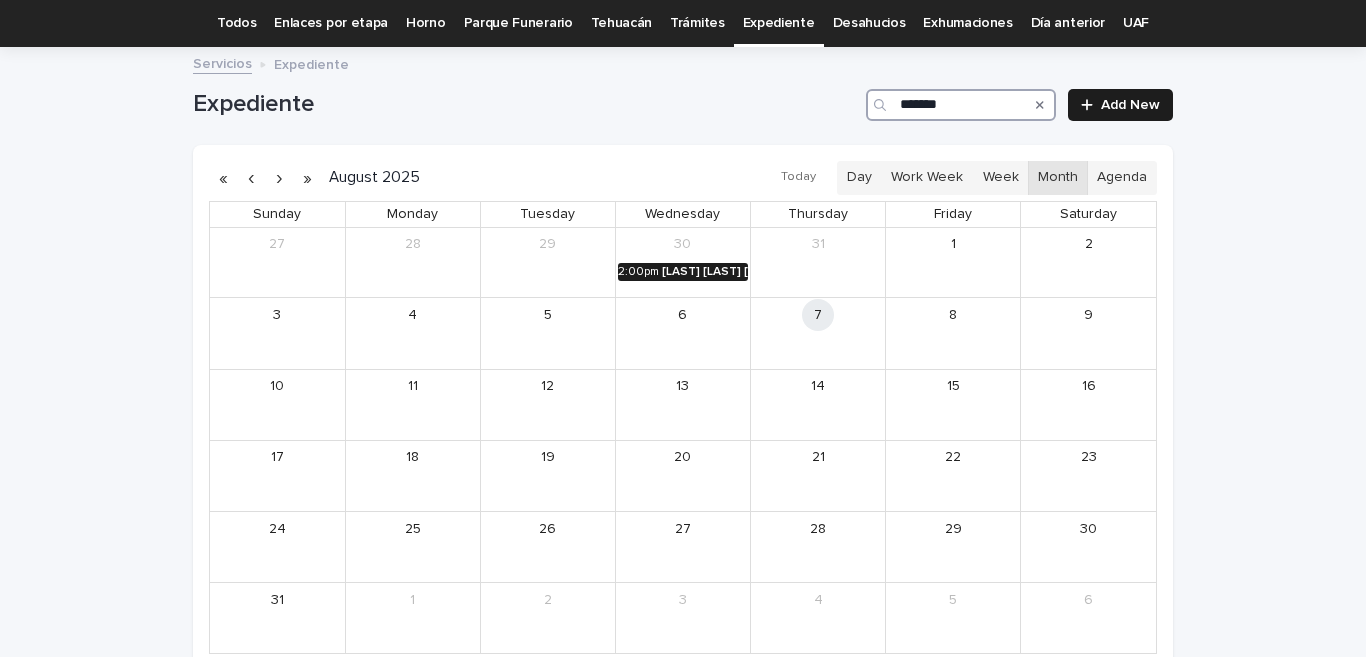 click on "[LAST] [LAST] [FIRST] [FIRST]" at bounding box center (705, 272) 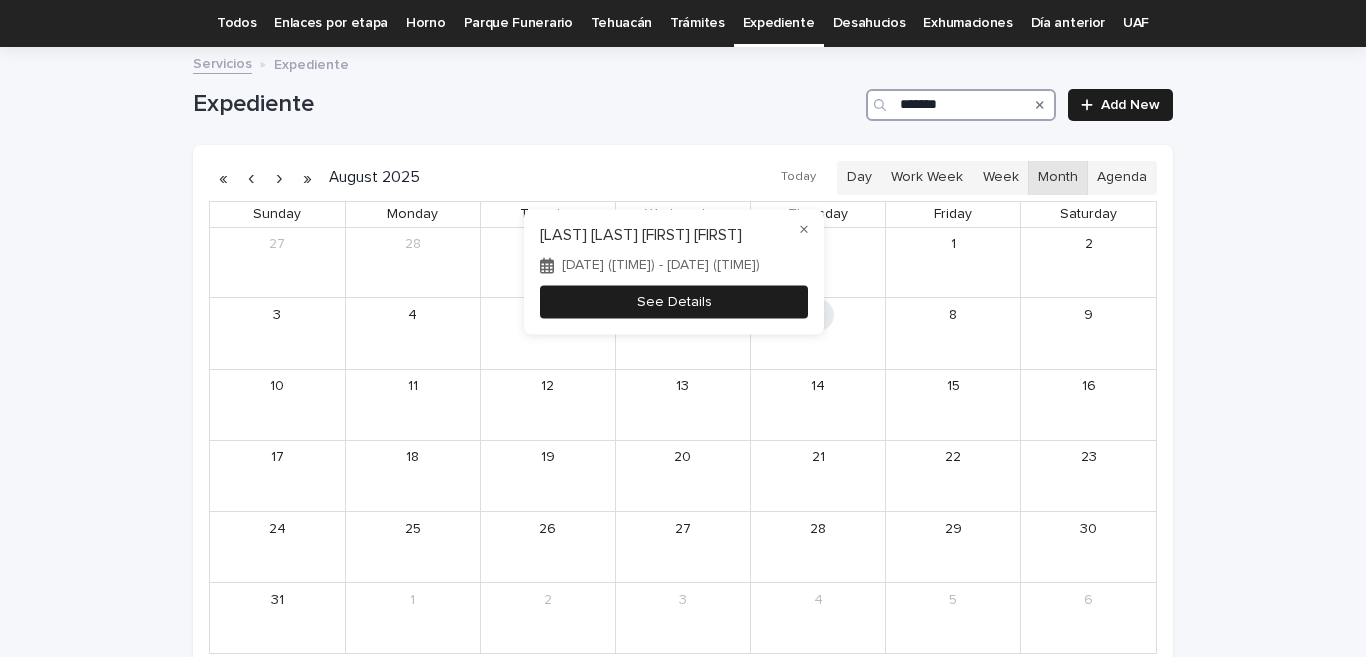 type on "*******" 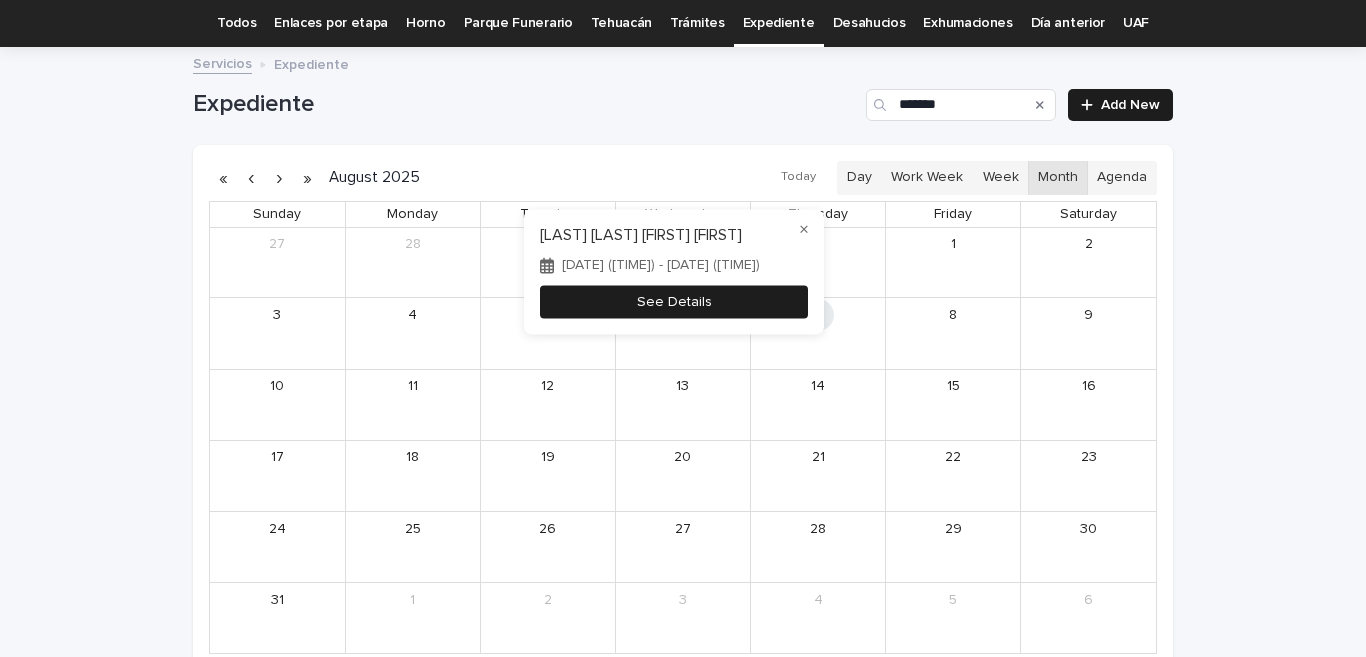 click on "See Details" at bounding box center [674, 302] 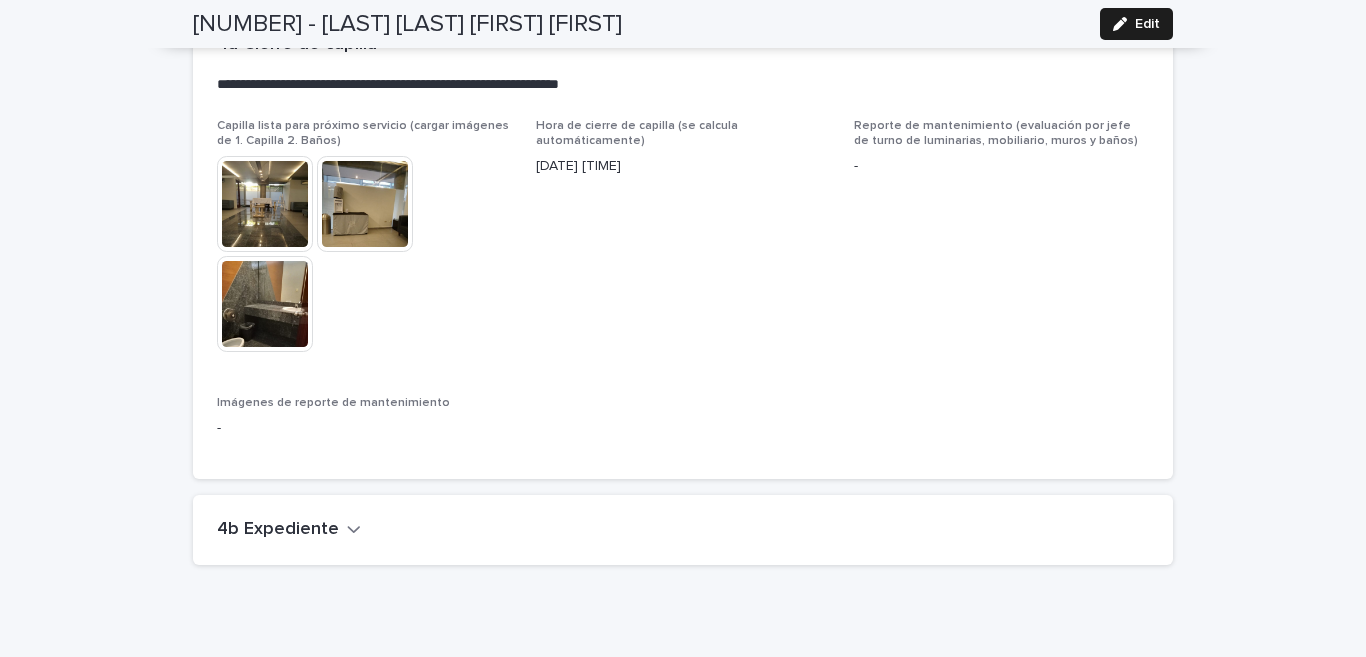 scroll, scrollTop: 4778, scrollLeft: 0, axis: vertical 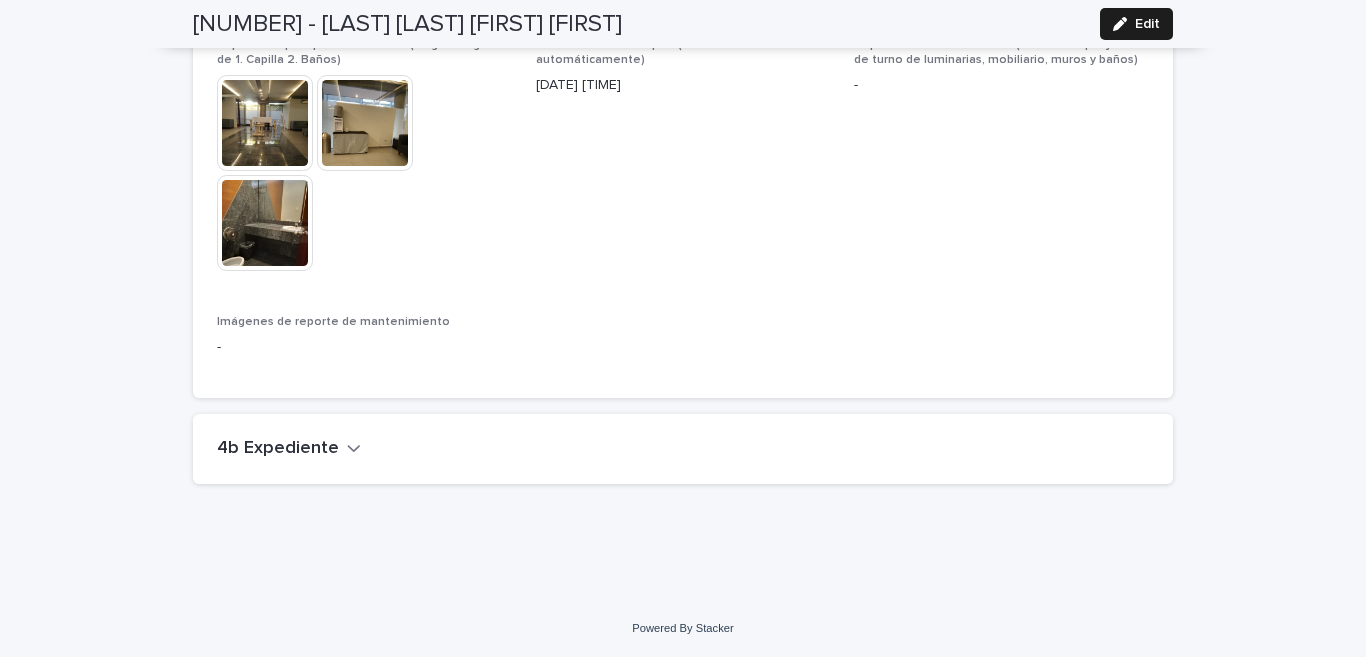 click on "4b Expediente" at bounding box center [278, 449] 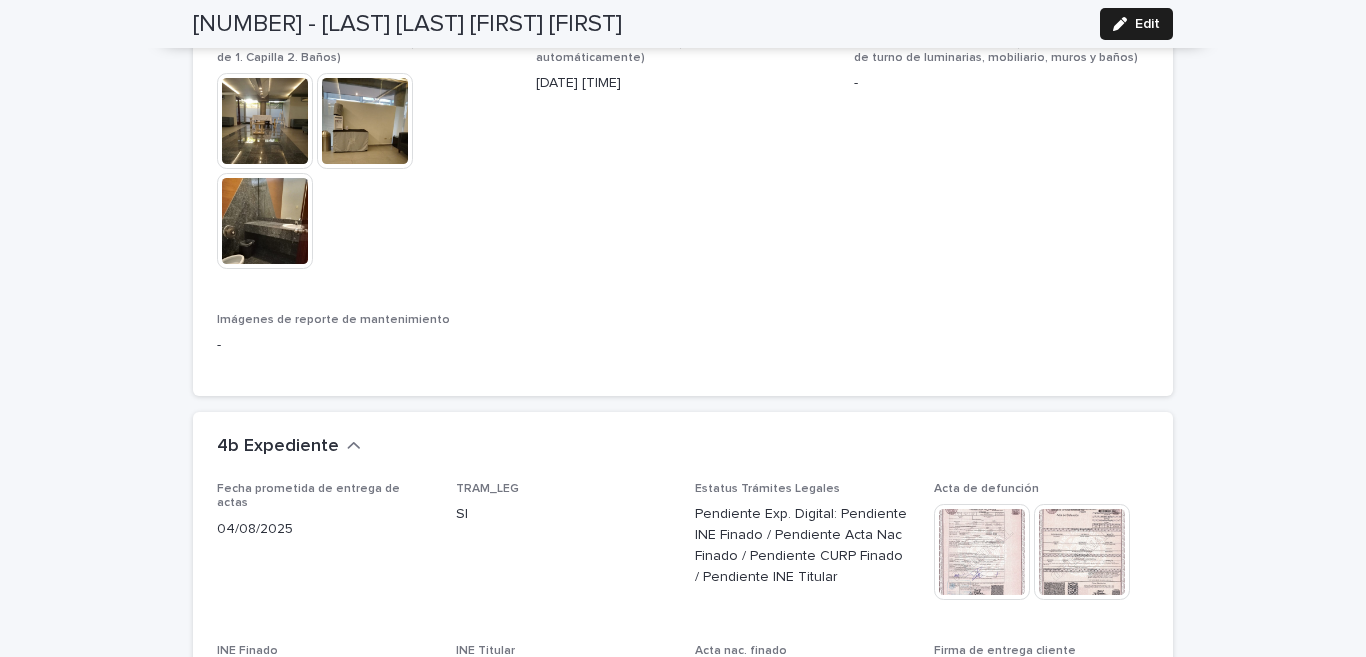 scroll, scrollTop: 5172, scrollLeft: 0, axis: vertical 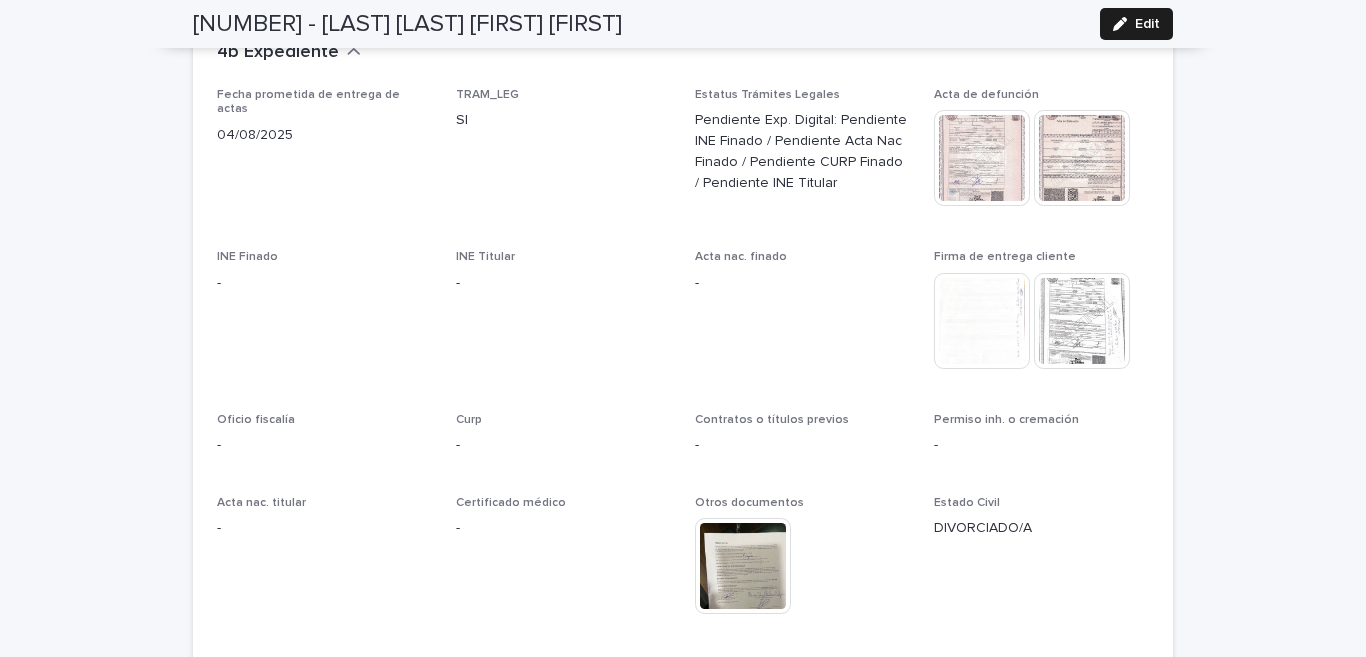 click at bounding box center (982, 321) 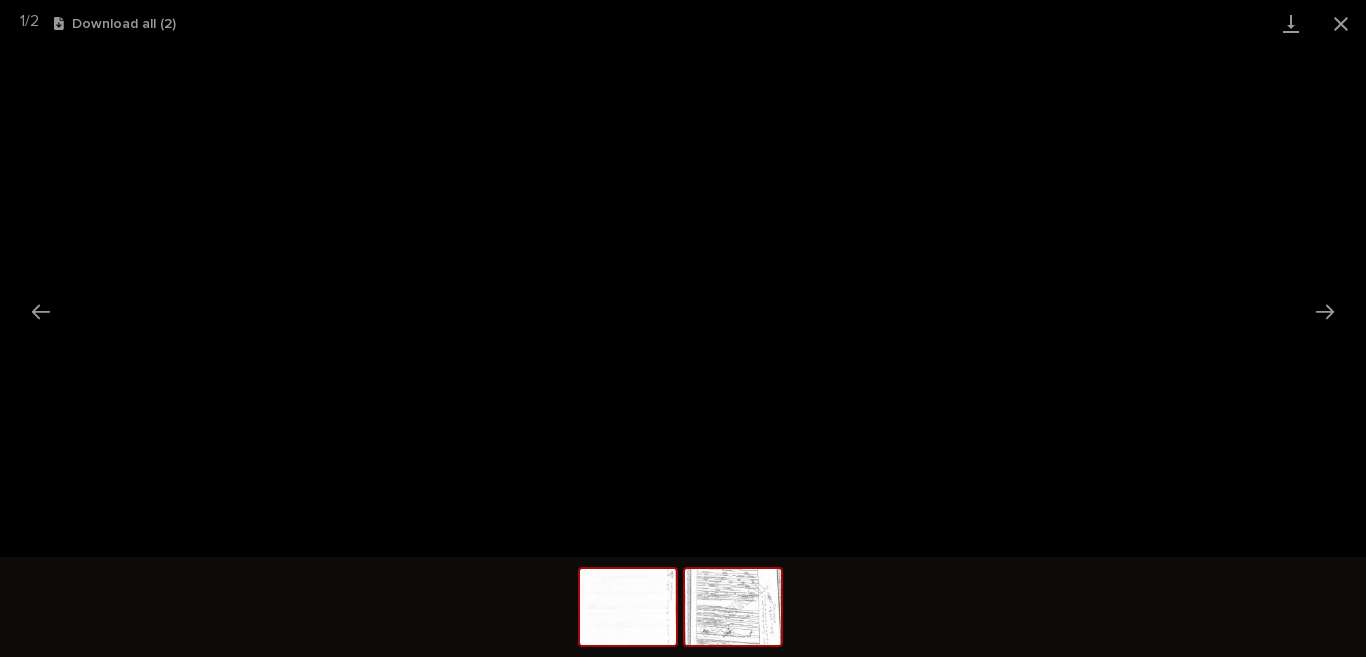 click at bounding box center [733, 607] 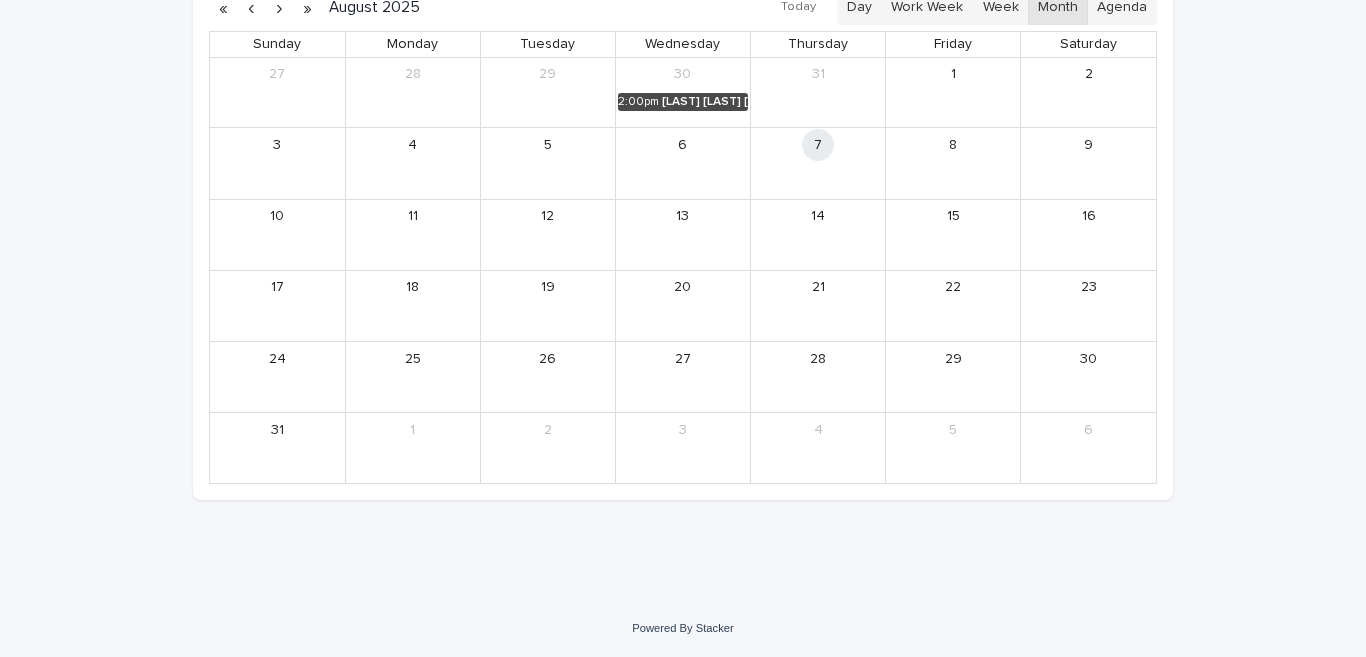 scroll, scrollTop: 64, scrollLeft: 0, axis: vertical 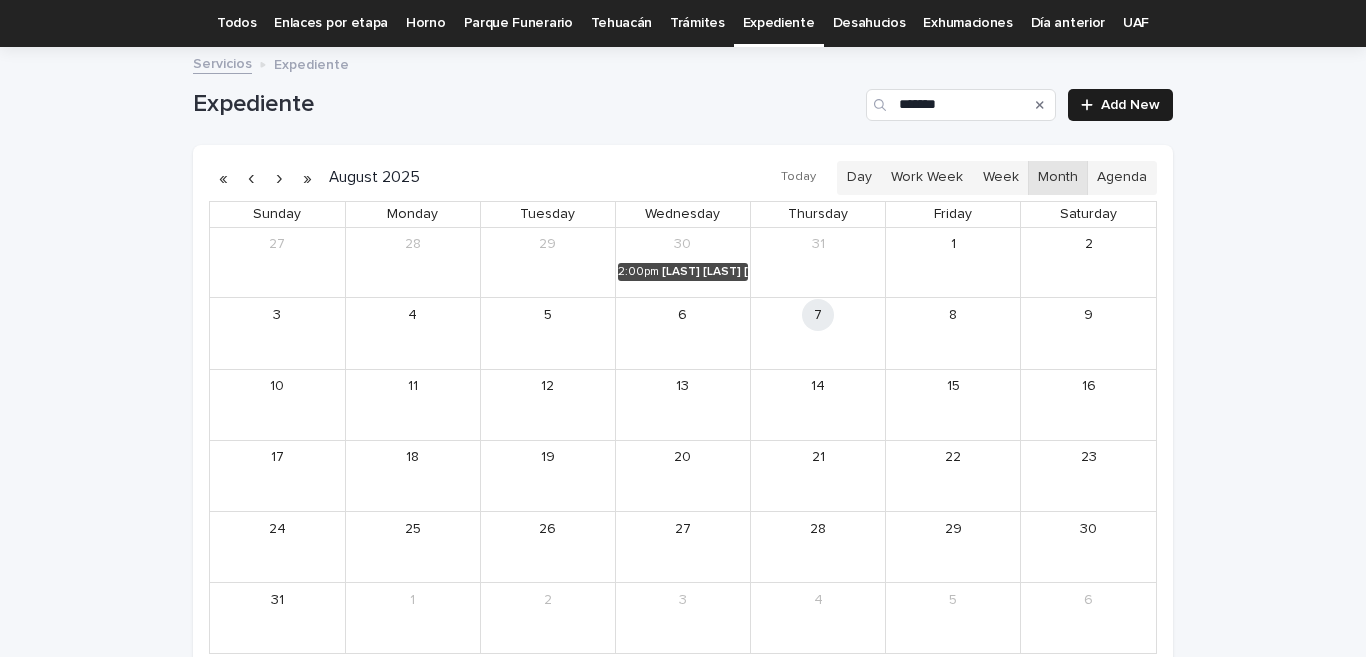 click at bounding box center [1040, 105] 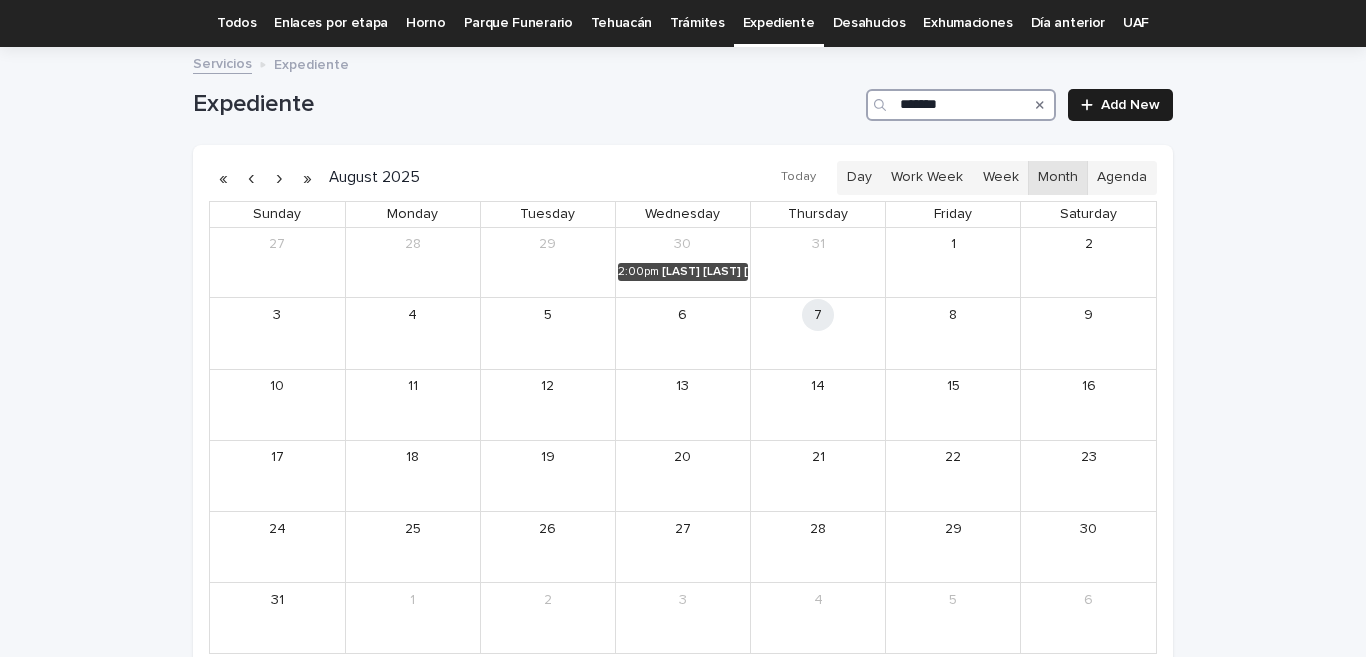 click on "*******" at bounding box center (961, 105) 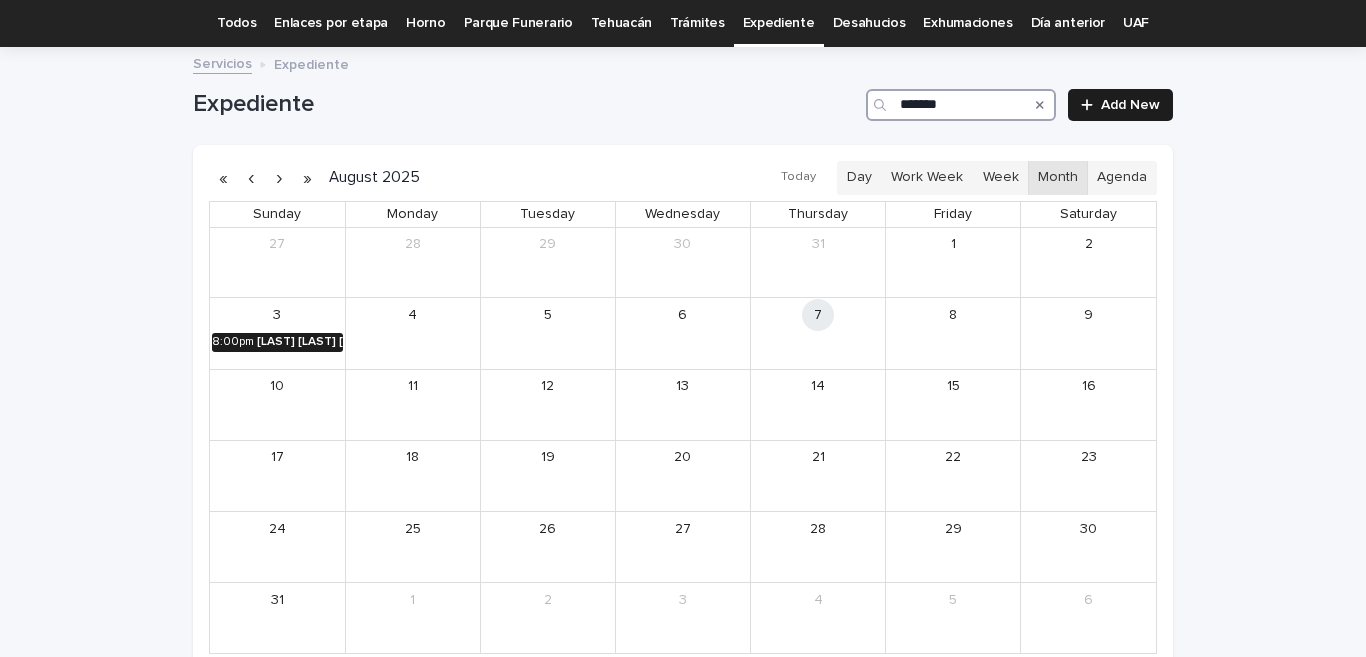 click on "[LAST] [LAST] [FIRST] [FIRST]" at bounding box center (300, 342) 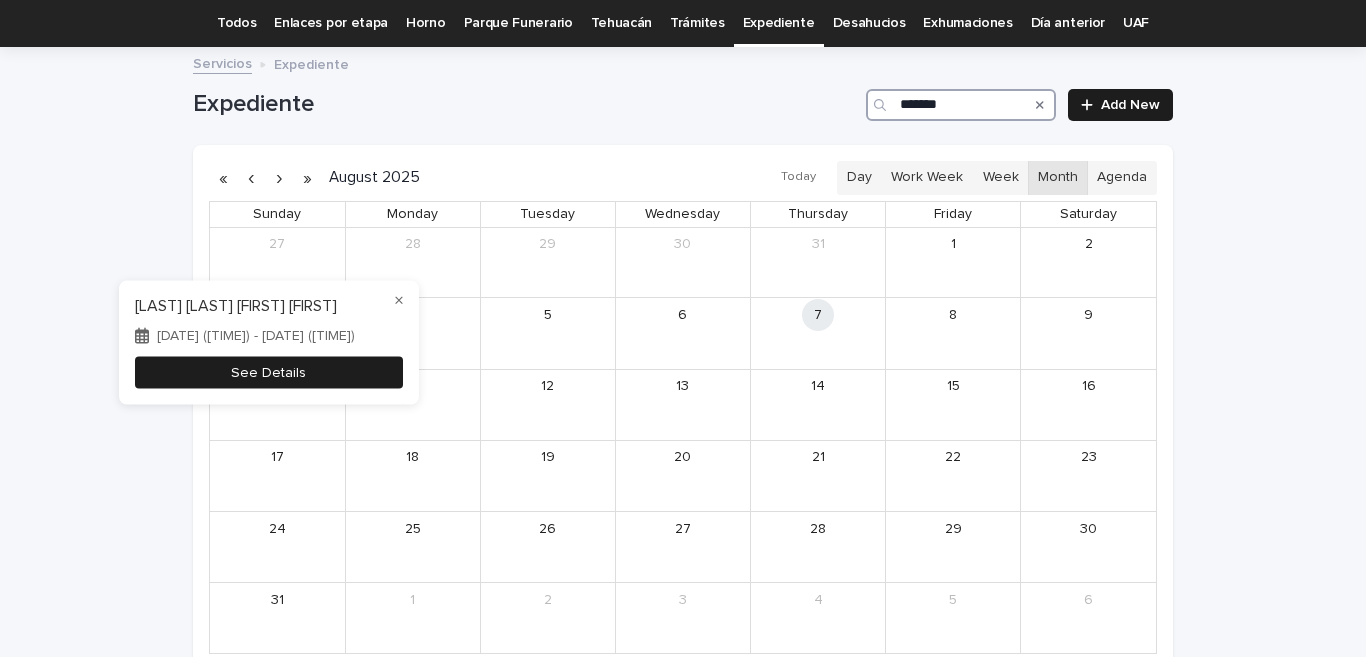 type on "*******" 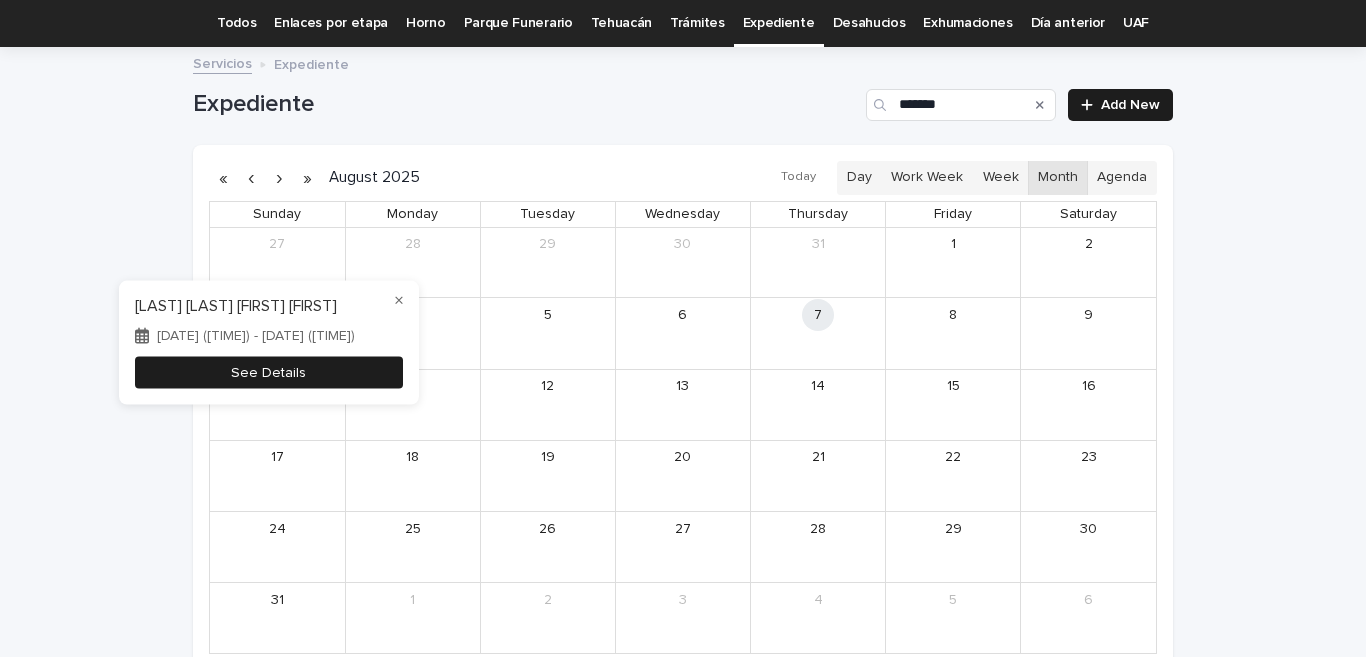 click on "See Details" at bounding box center [269, 372] 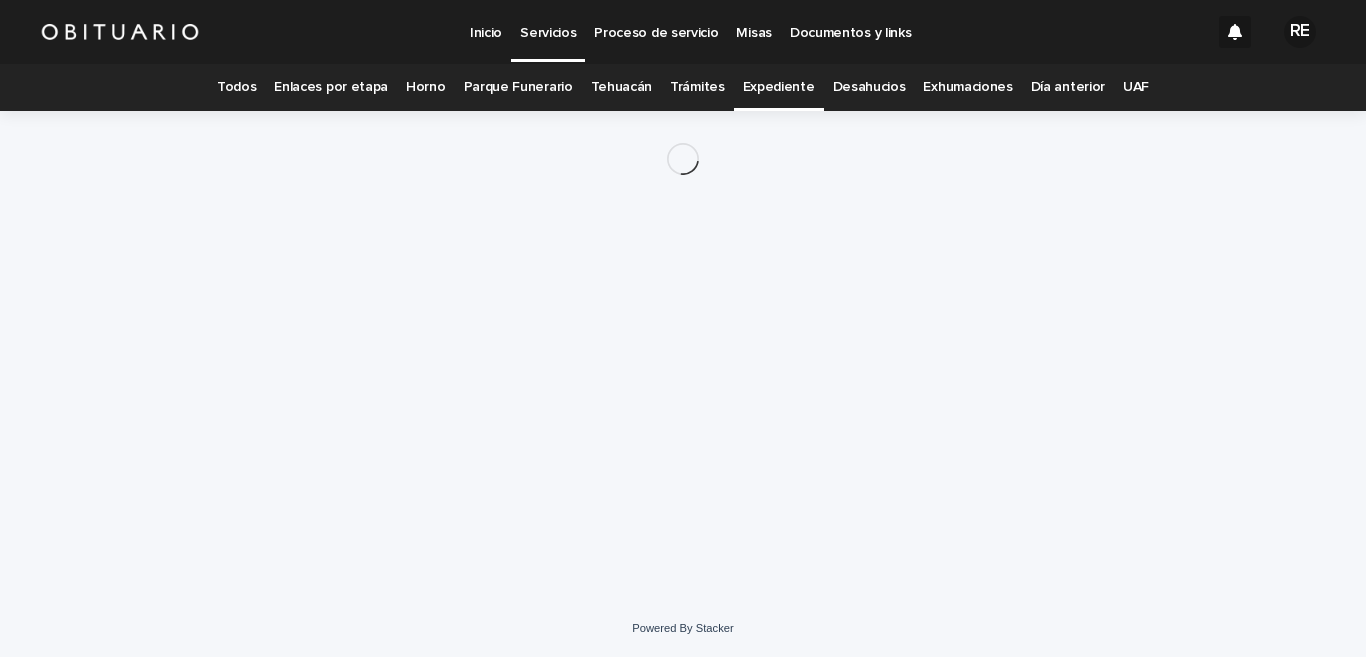 scroll, scrollTop: 0, scrollLeft: 0, axis: both 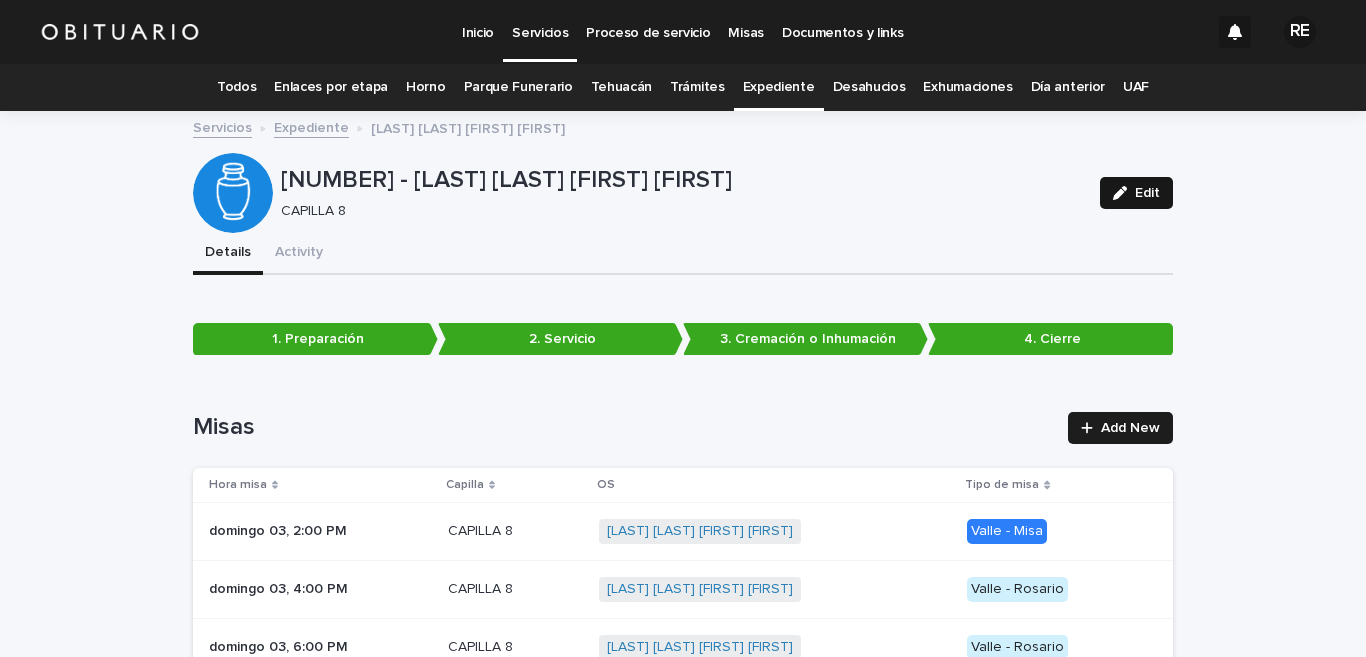 click on "Edit" at bounding box center (1147, 193) 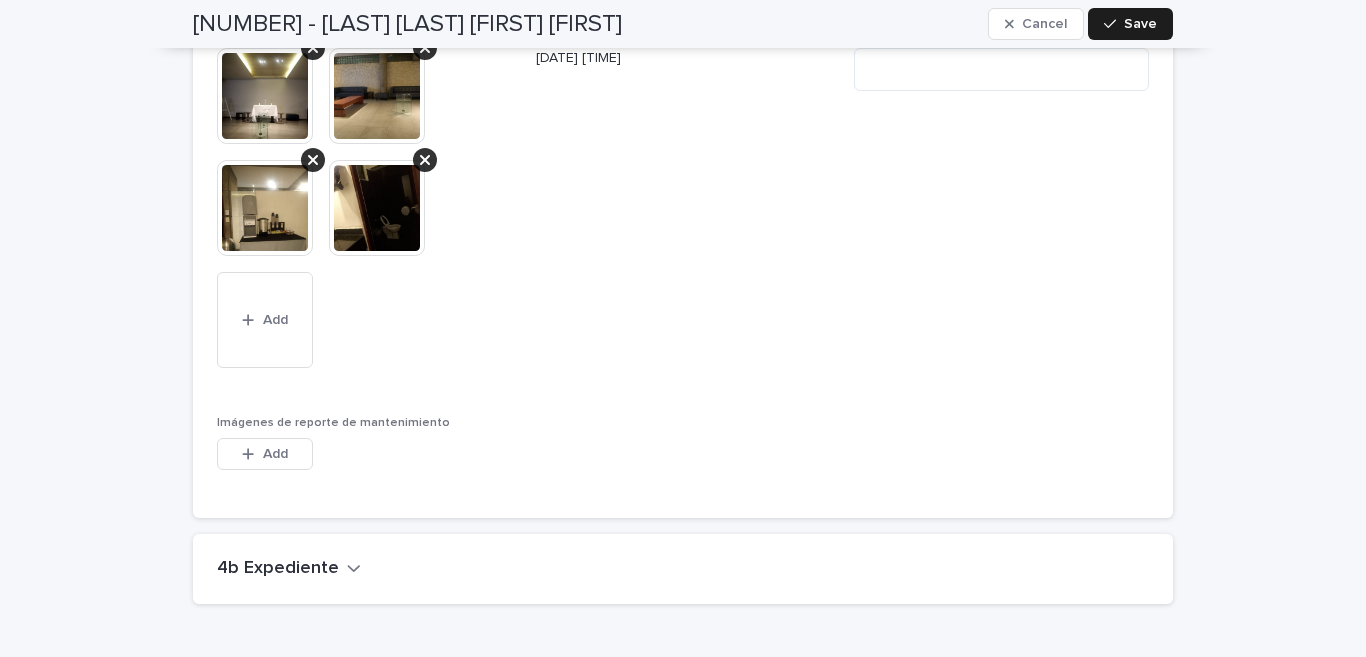 scroll, scrollTop: 5739, scrollLeft: 0, axis: vertical 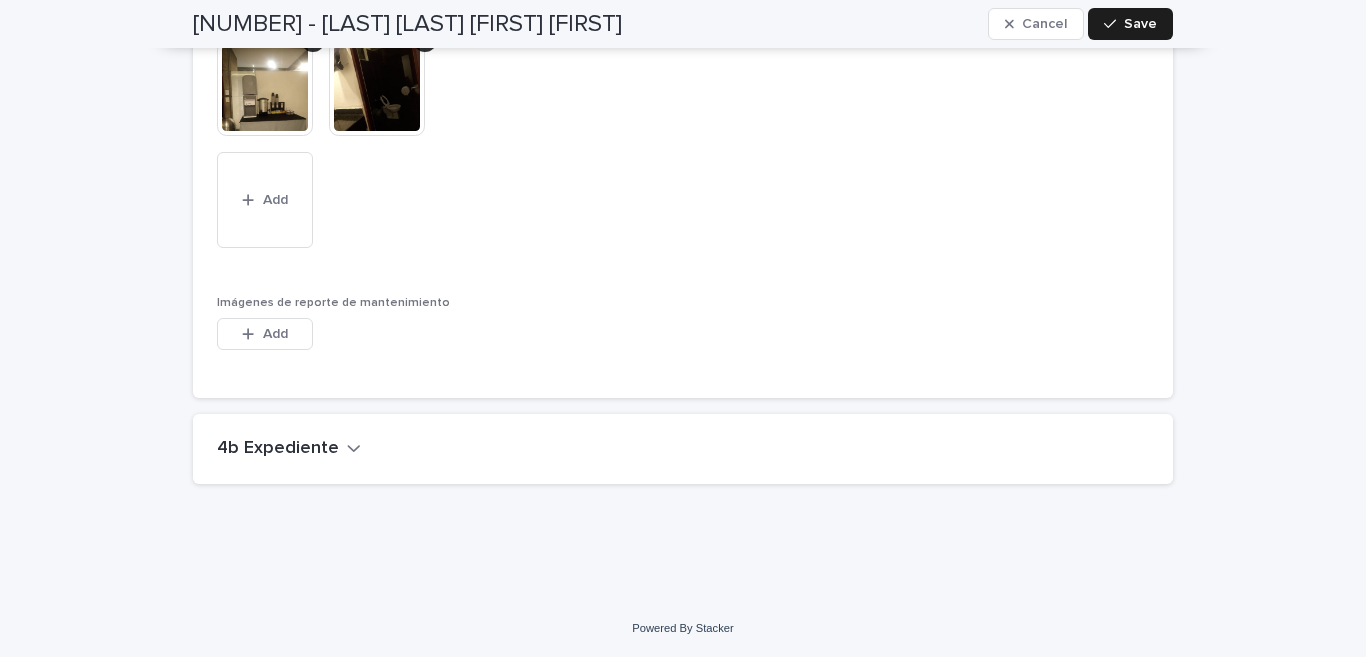click on "4b Expediente" at bounding box center (278, 449) 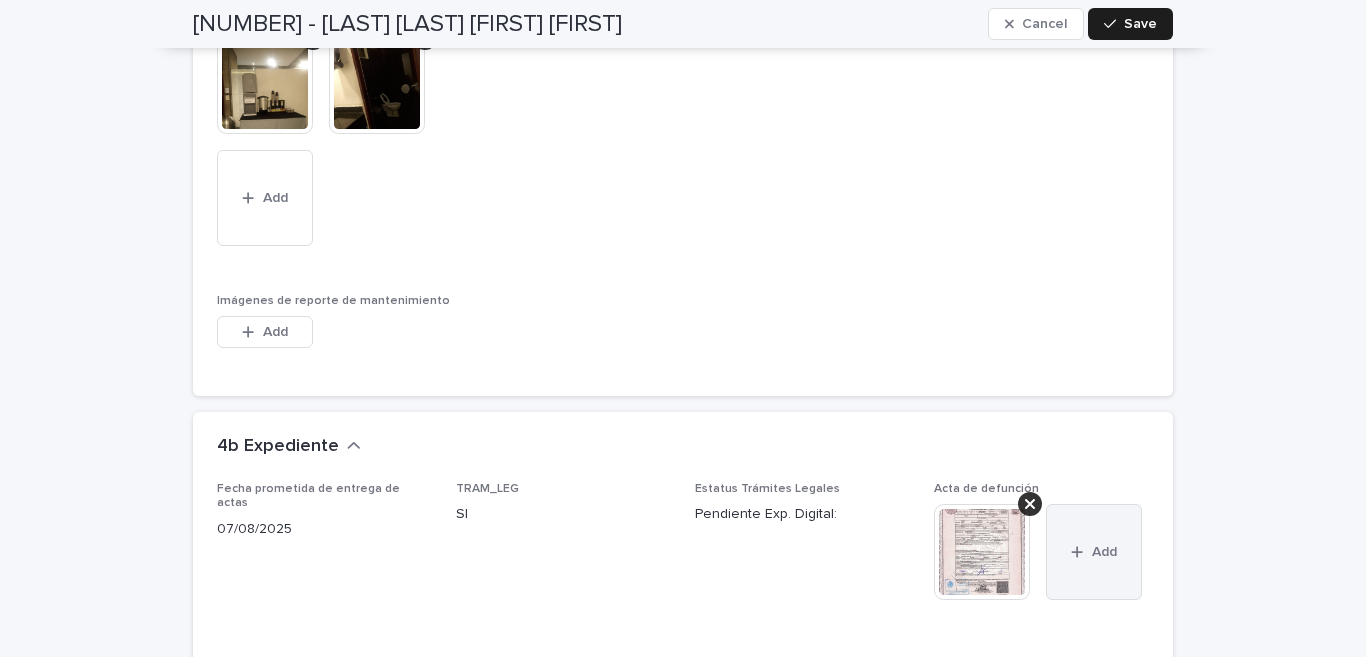 click 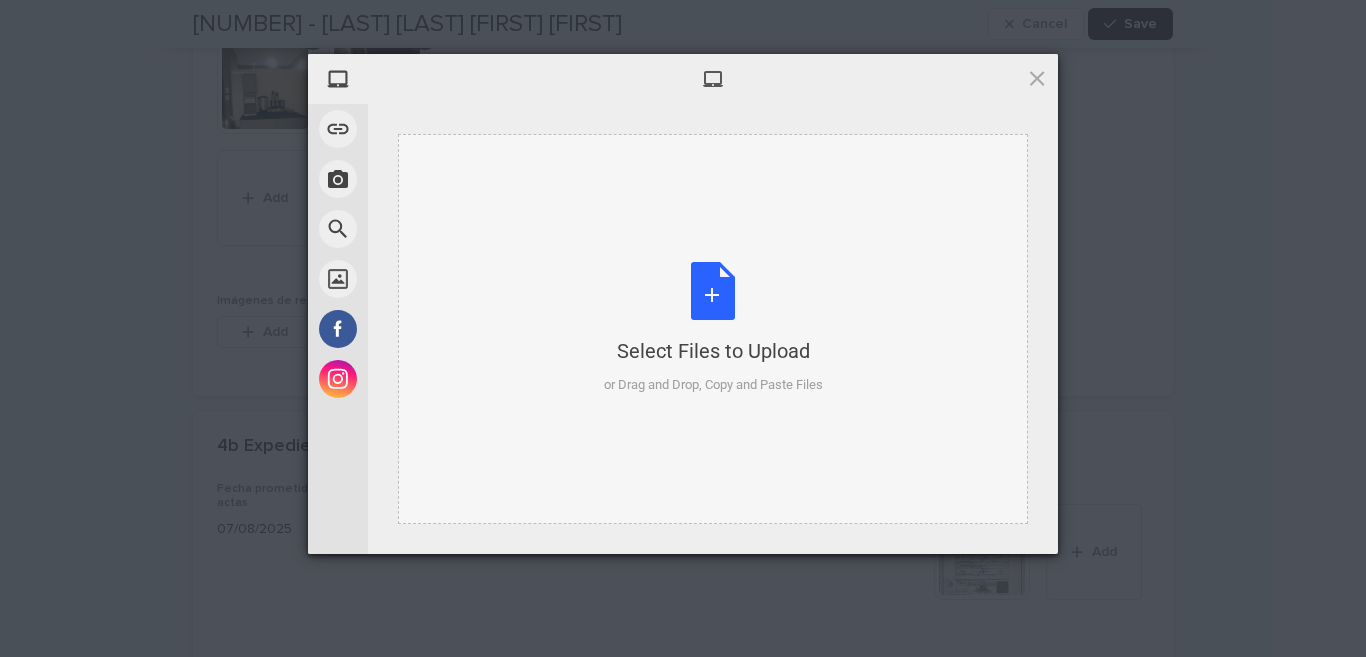 click on "Select Files to Upload
or Drag and Drop, Copy and Paste Files" at bounding box center [713, 328] 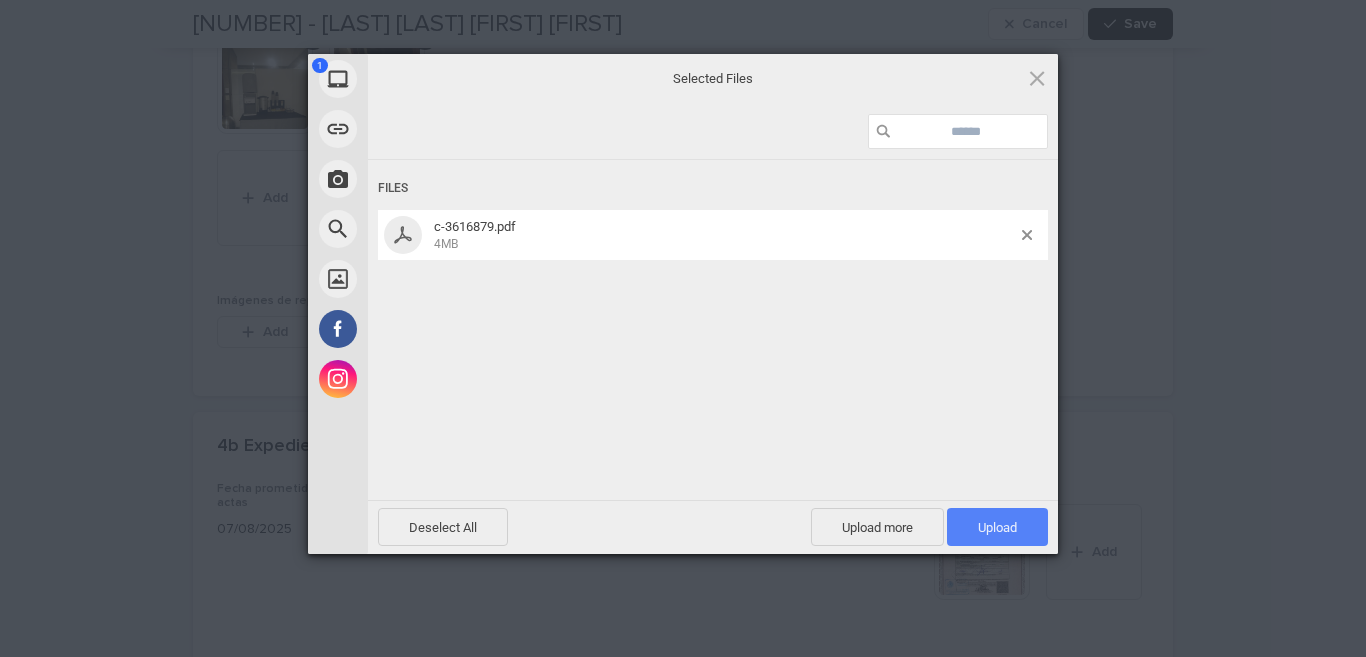 click on "Upload
1" at bounding box center (997, 527) 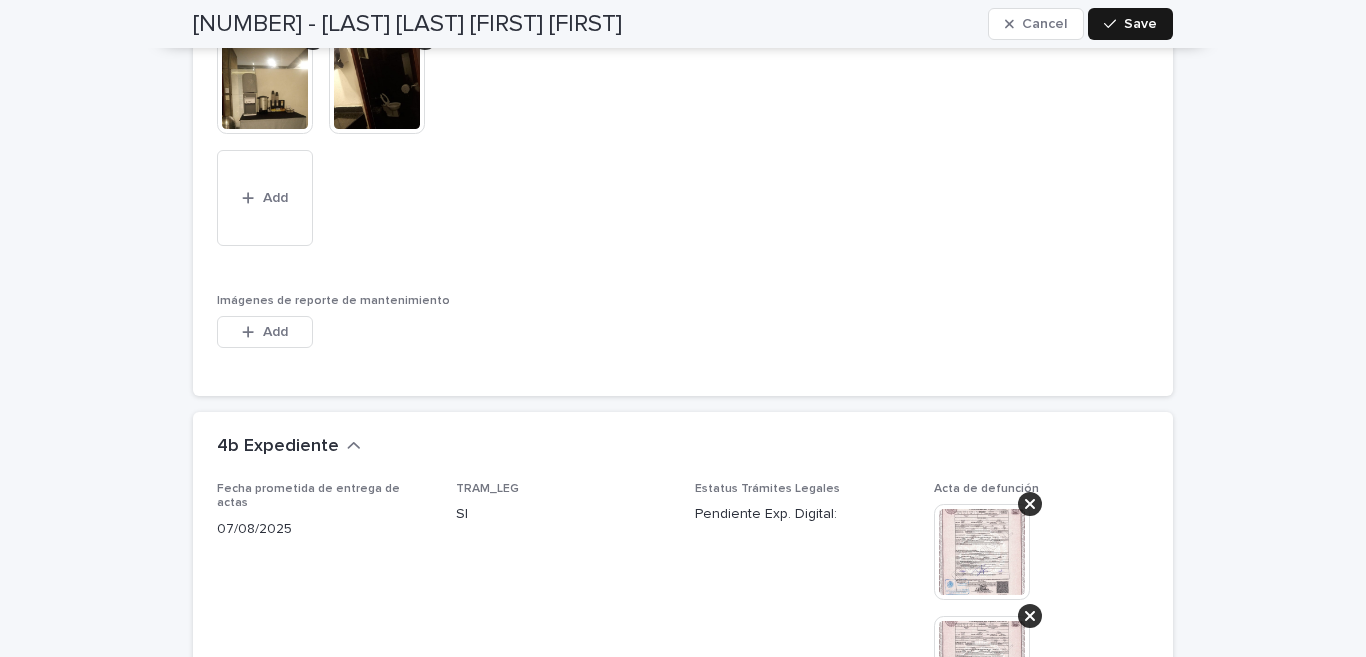 click on "Save" at bounding box center [1140, 24] 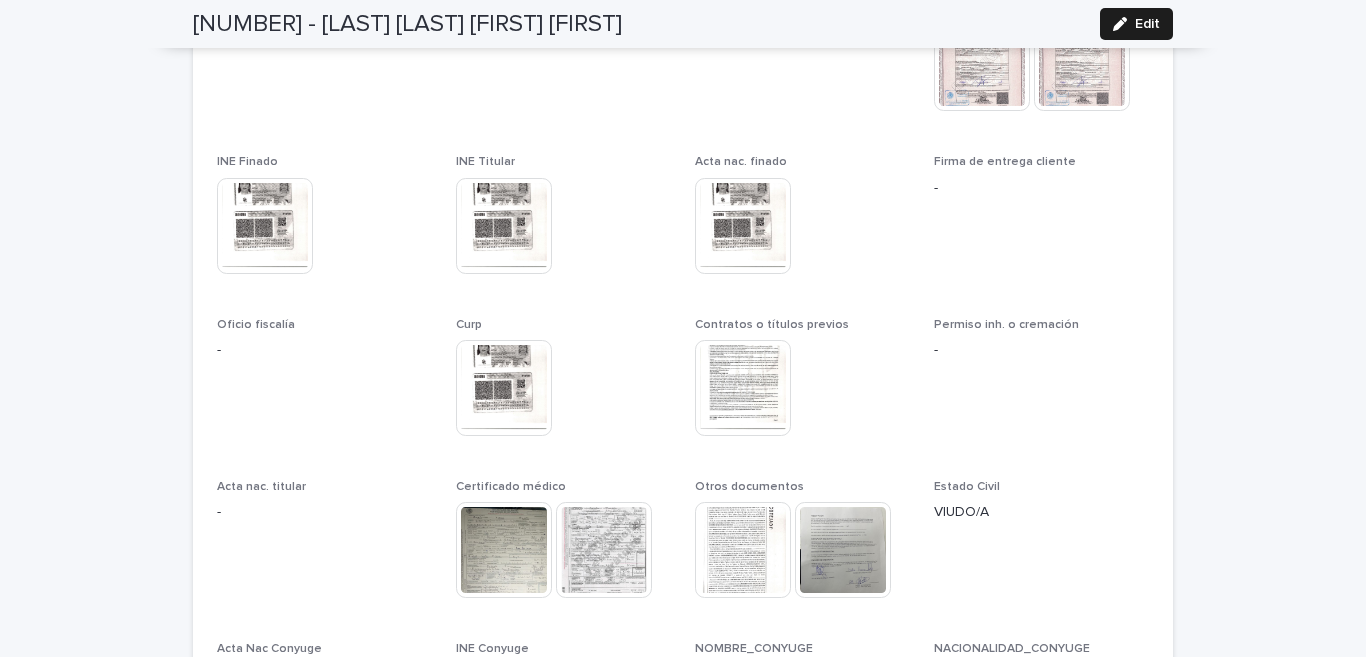 scroll, scrollTop: 5344, scrollLeft: 0, axis: vertical 